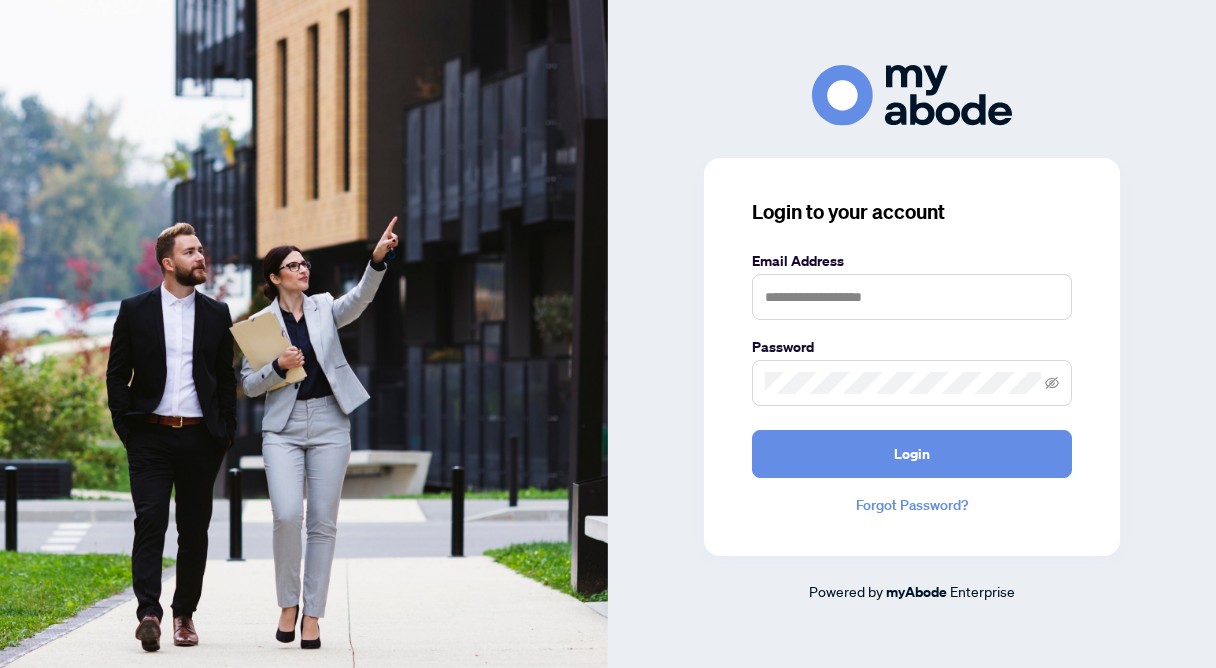 scroll, scrollTop: 0, scrollLeft: 0, axis: both 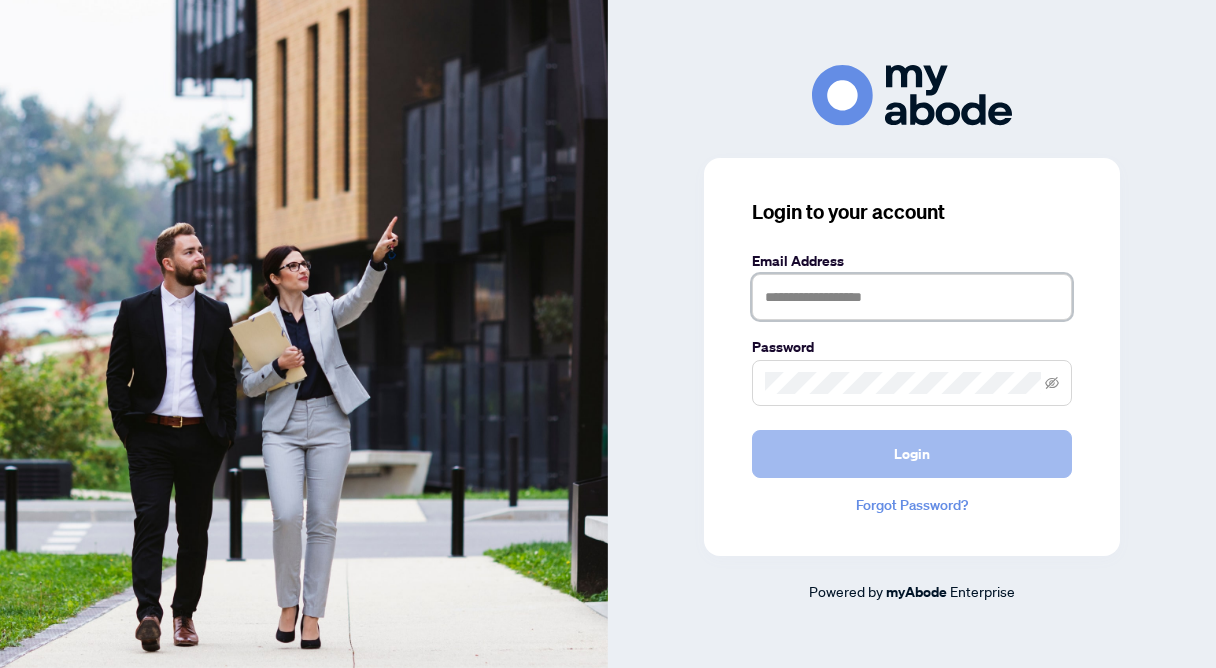 type on "**********" 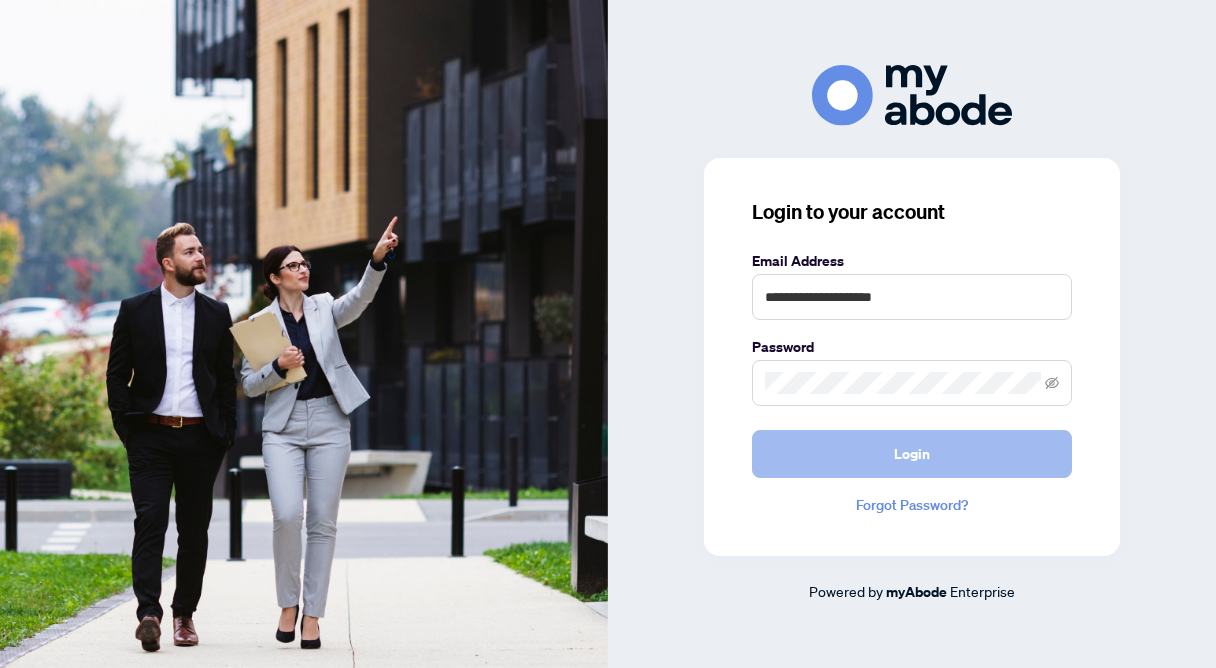 click on "Login" at bounding box center [912, 454] 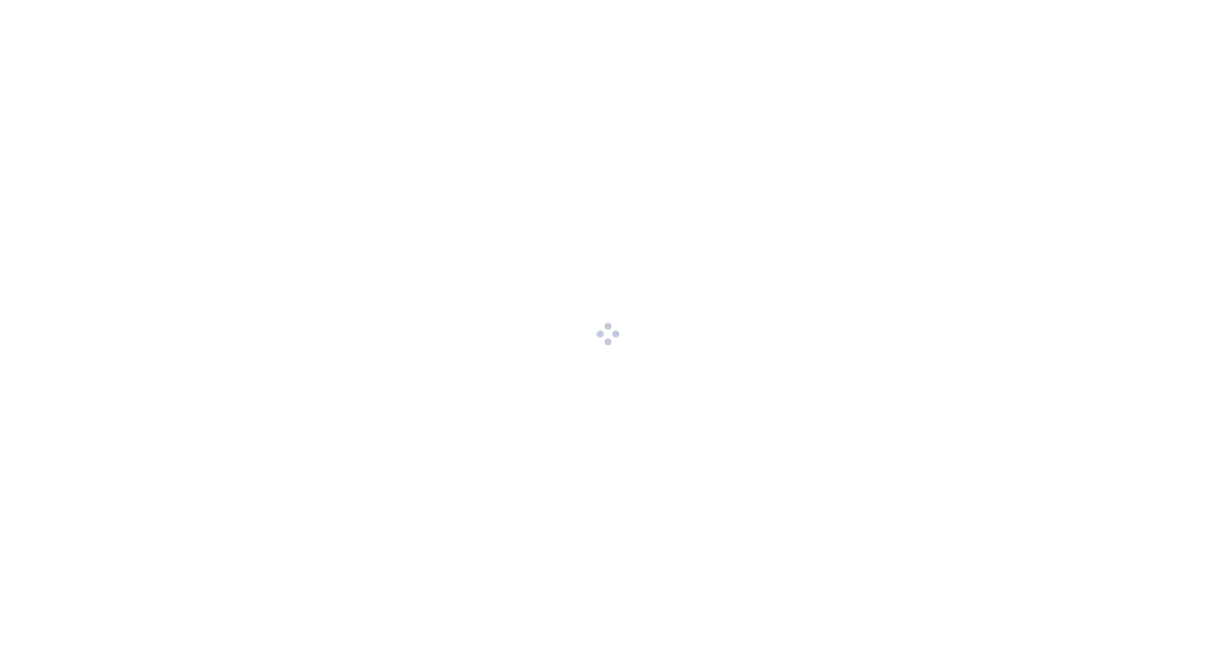 scroll, scrollTop: 0, scrollLeft: 0, axis: both 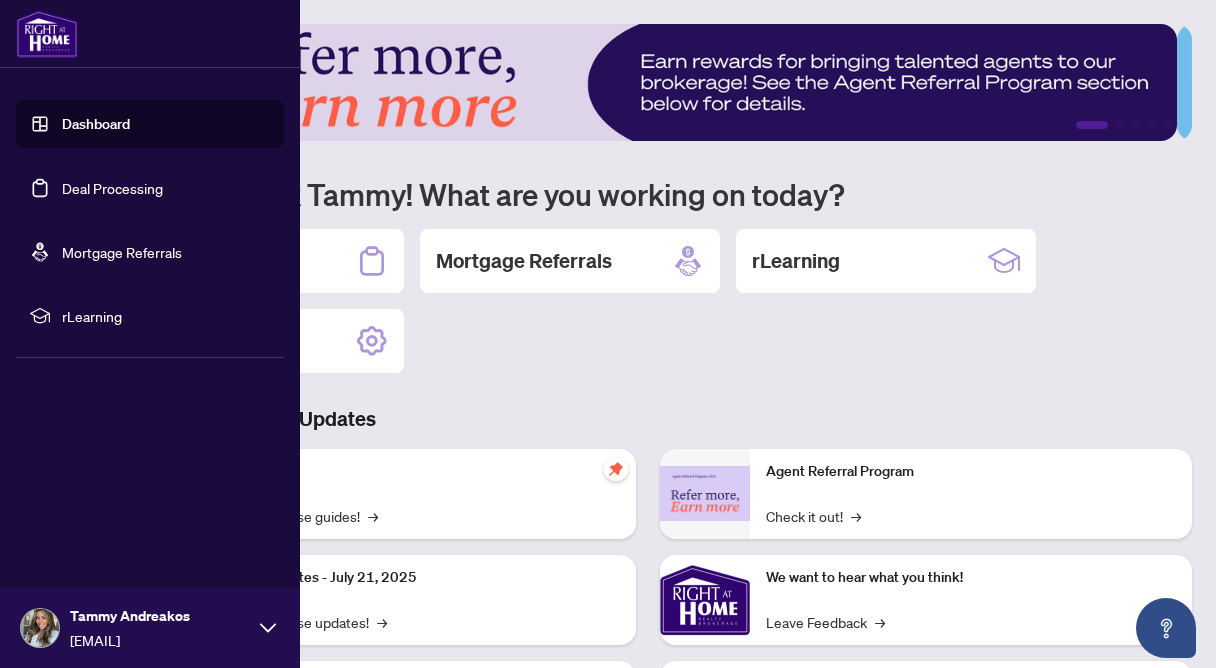click on "Deal Processing" at bounding box center [112, 188] 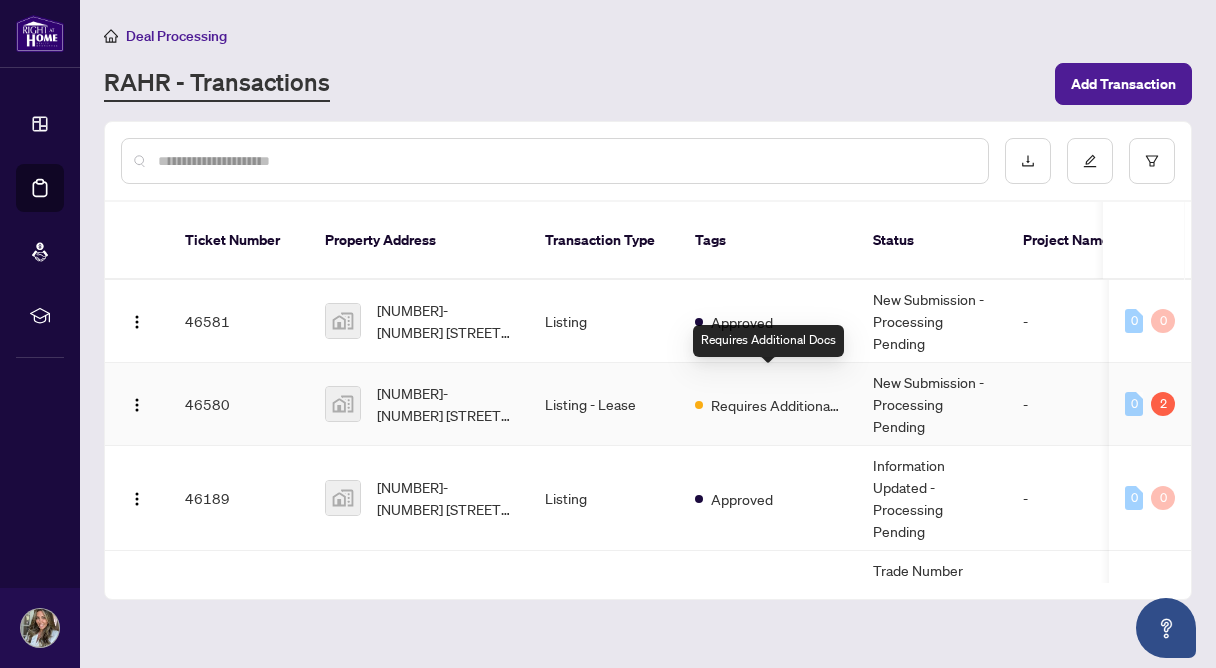 click on "Requires Additional Docs" at bounding box center [776, 405] 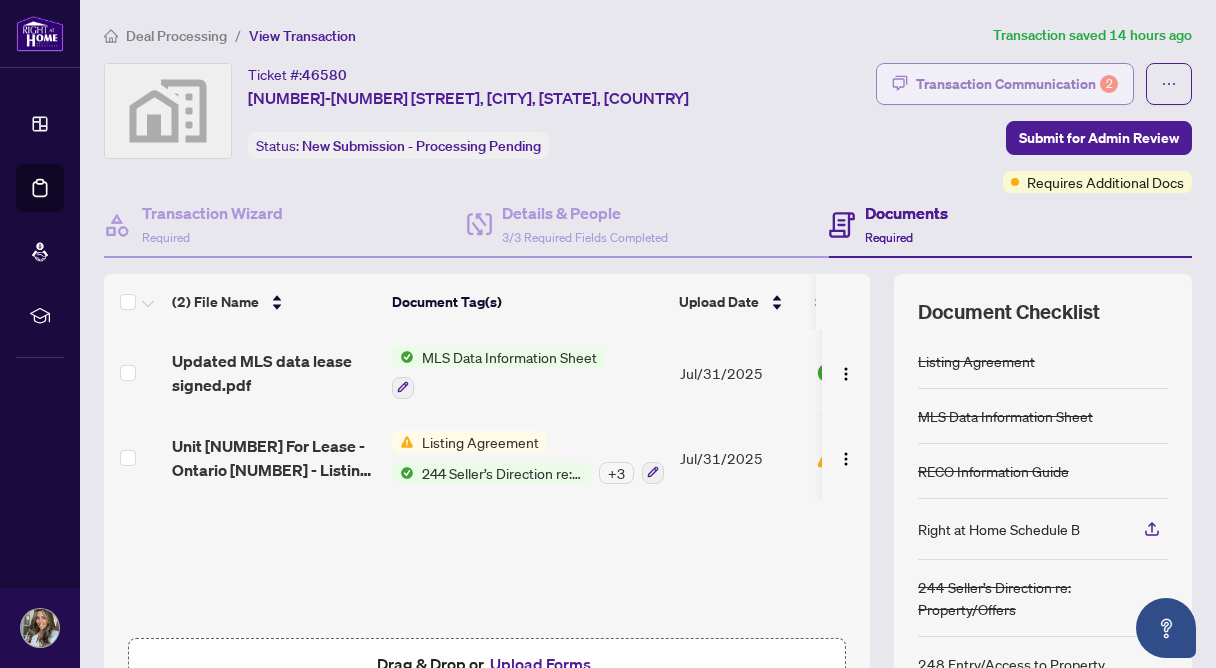 click on "Transaction Communication 2" at bounding box center (1017, 84) 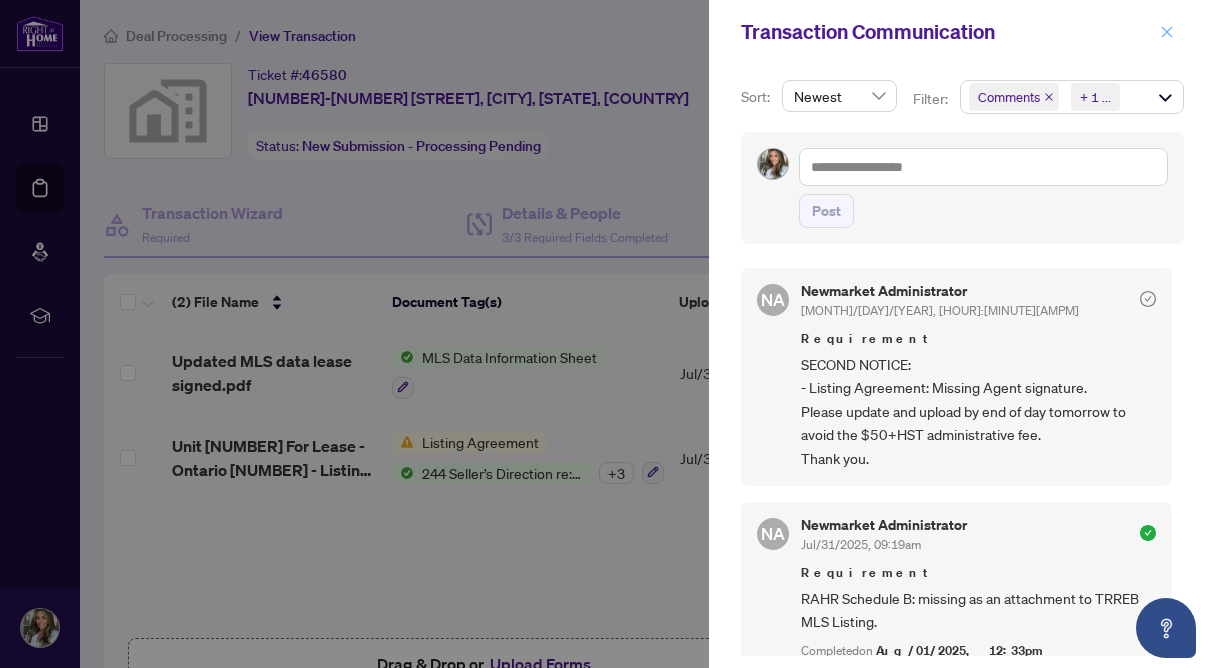 click at bounding box center [1167, 32] 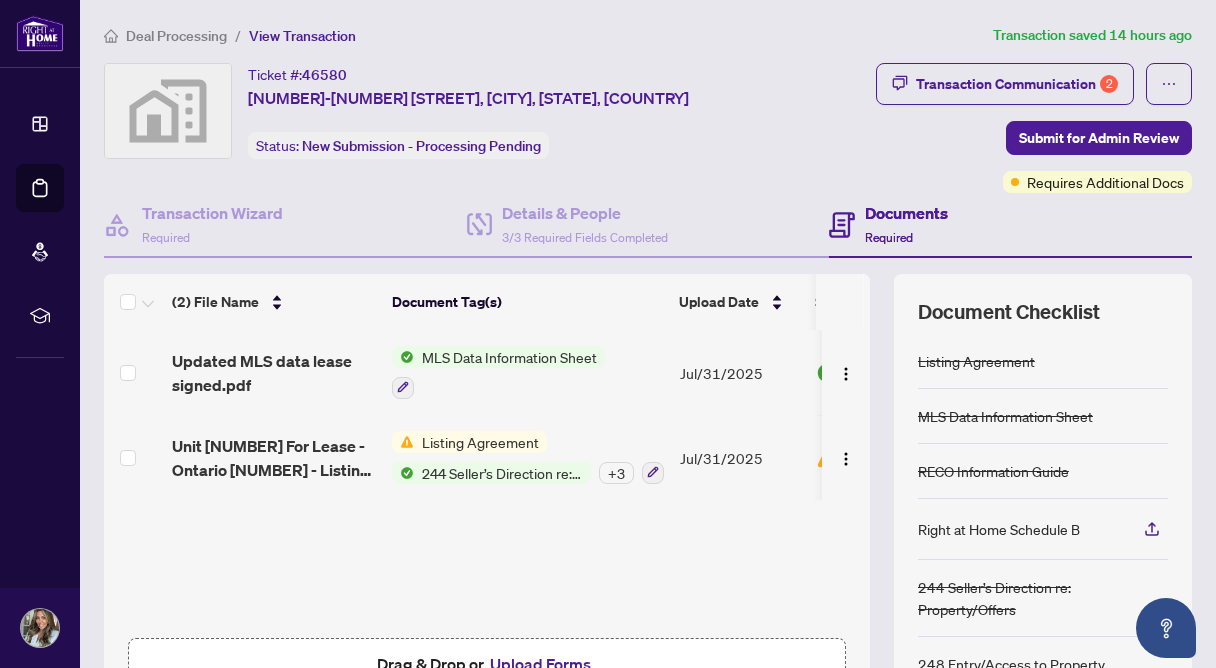click on "Listing Agreement" at bounding box center [480, 442] 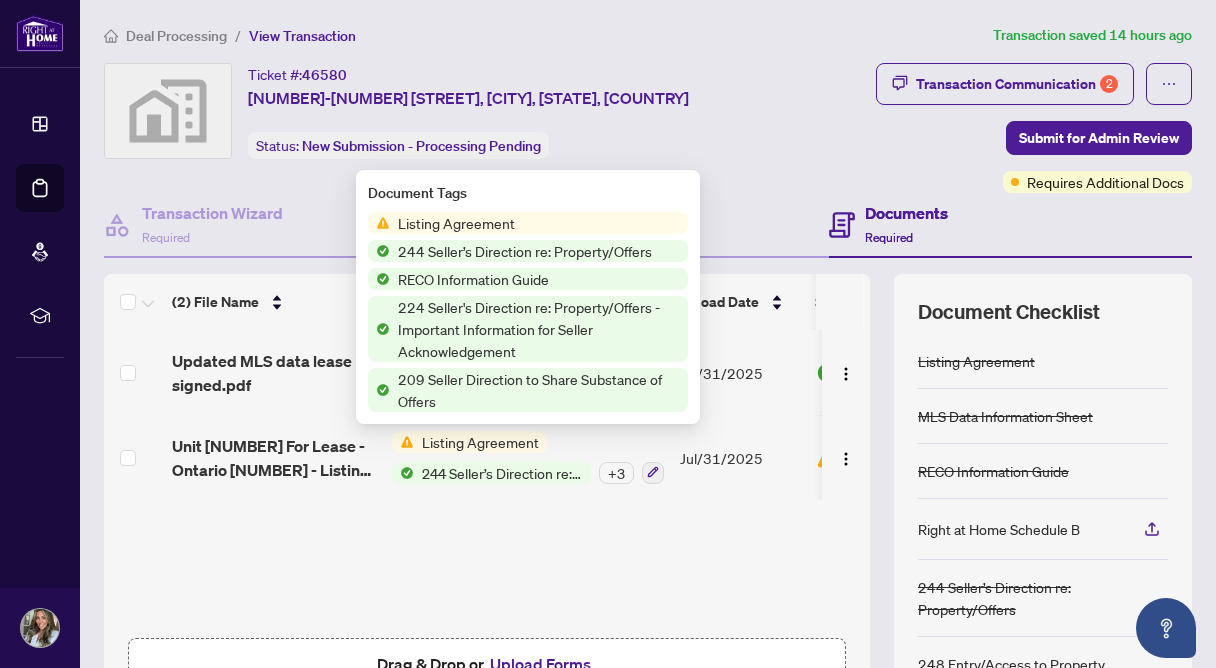 click on "Listing Agreement" at bounding box center (456, 223) 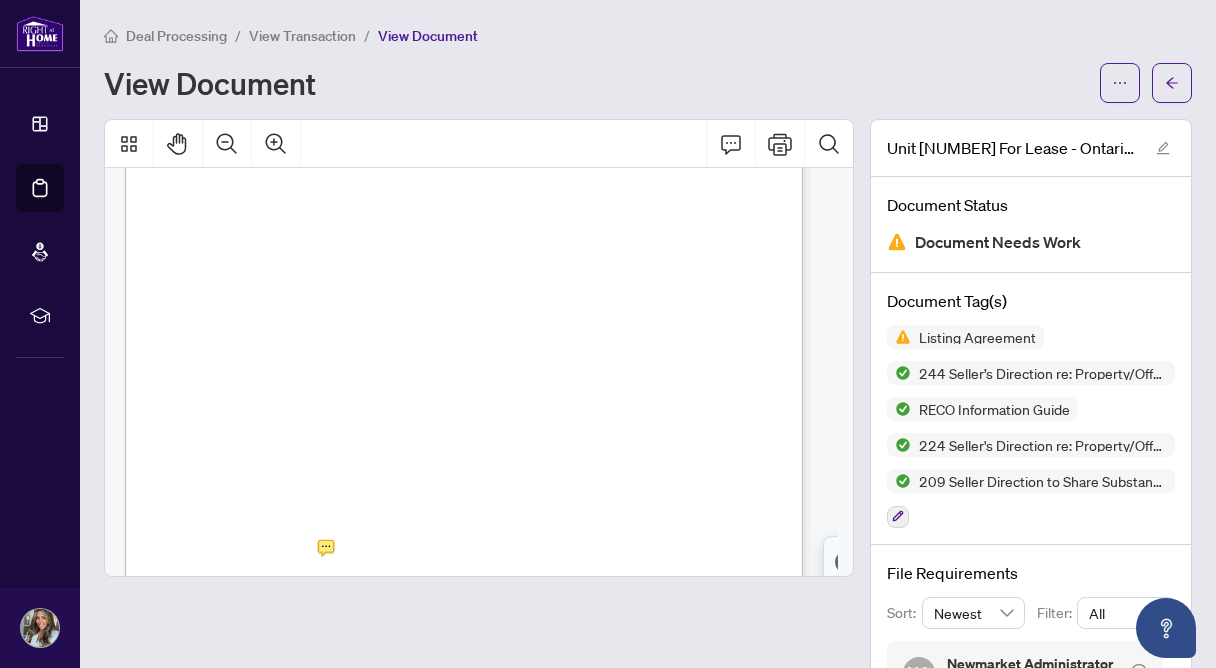 scroll, scrollTop: 1954, scrollLeft: 0, axis: vertical 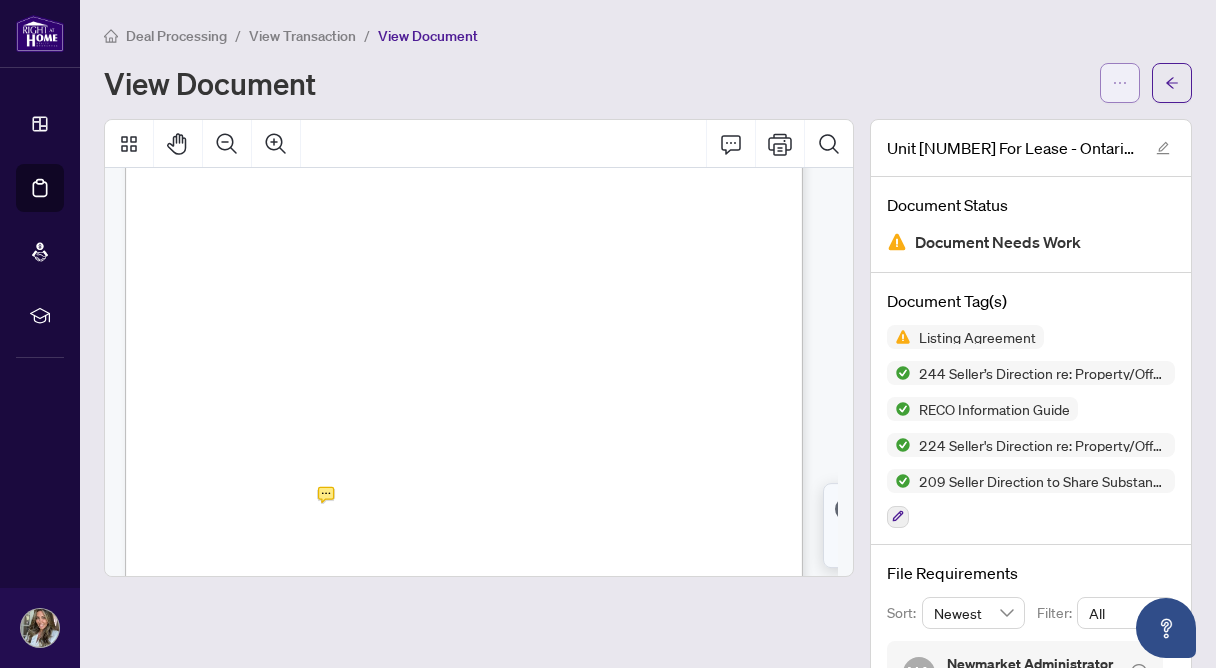 click 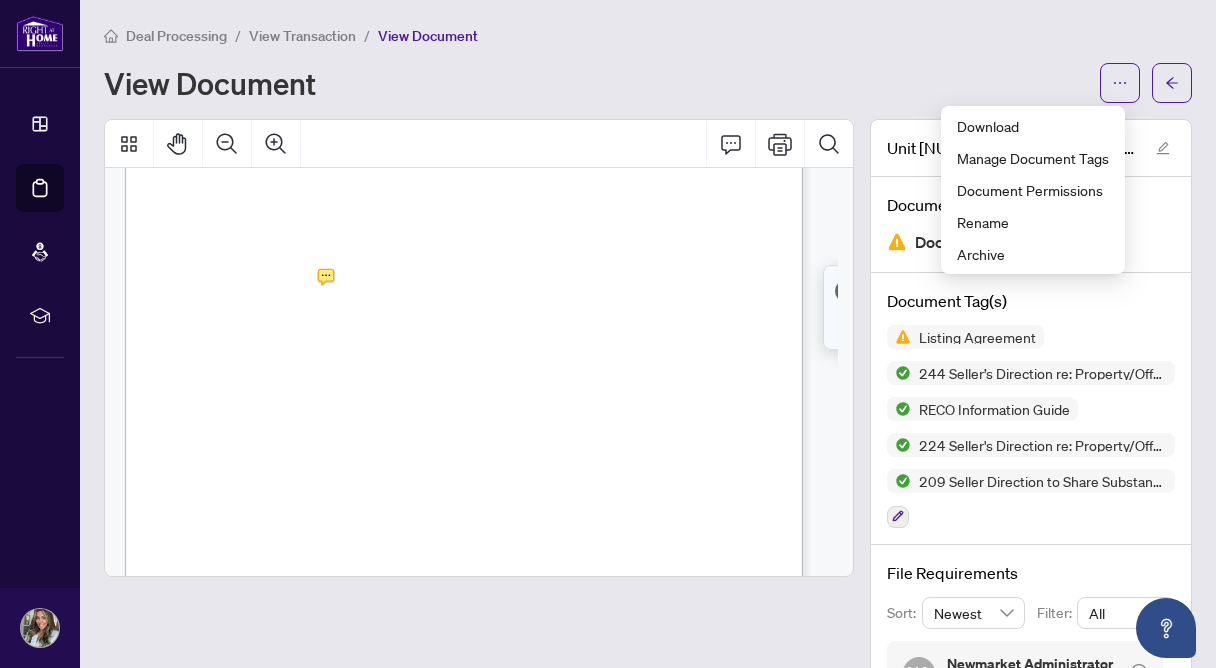 scroll, scrollTop: 2170, scrollLeft: 0, axis: vertical 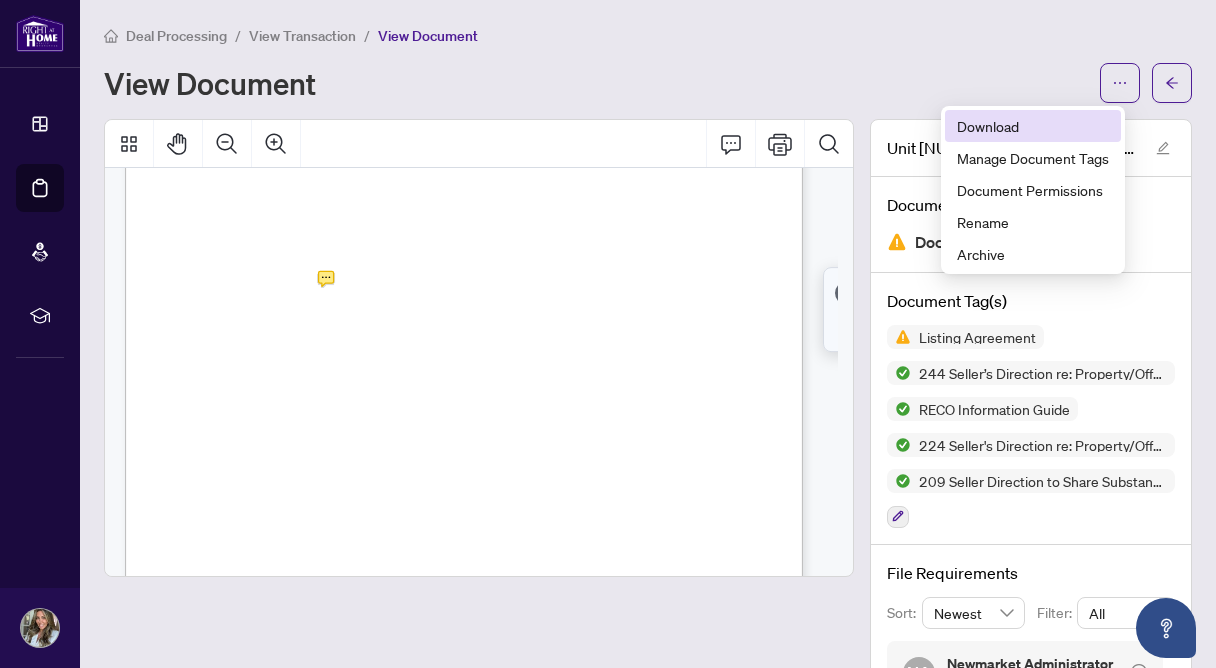 click on "Download" at bounding box center (1033, 126) 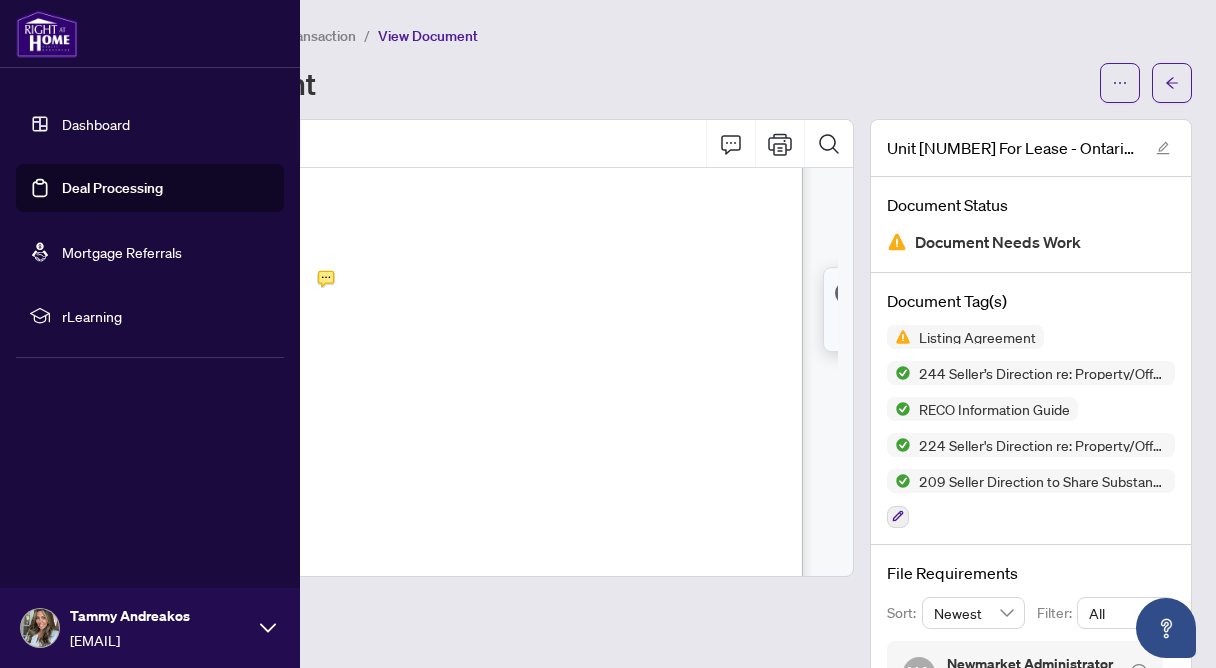 click on "Deal Processing" at bounding box center [112, 188] 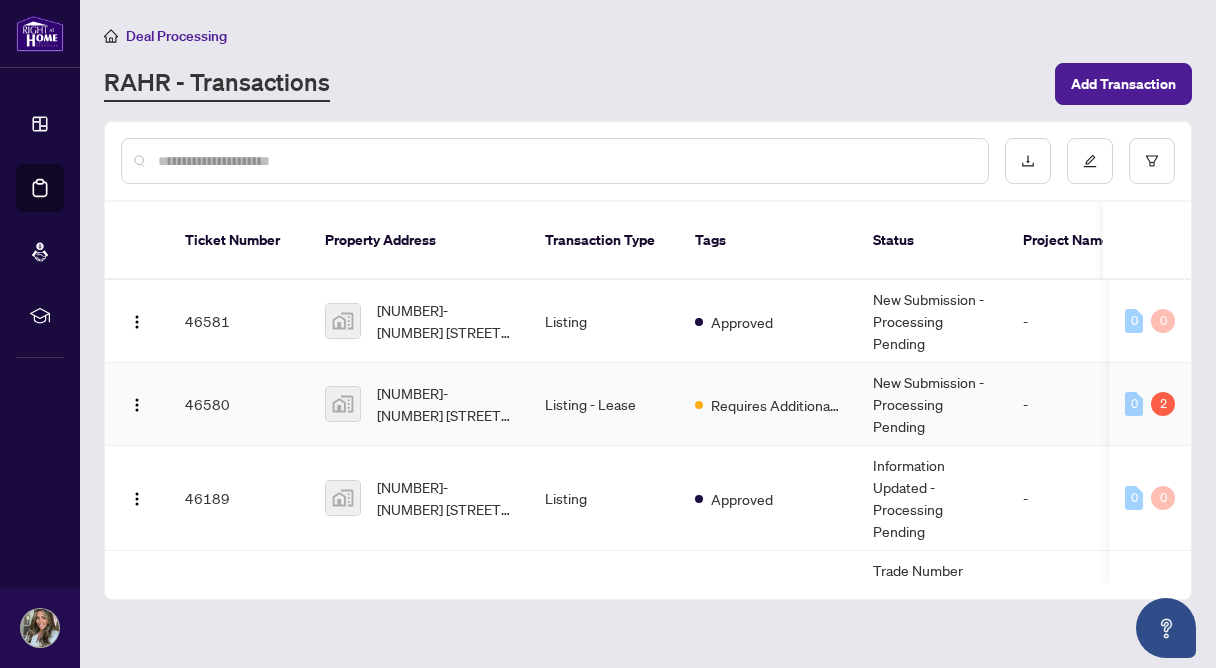click on "Listing - Lease" at bounding box center (604, 404) 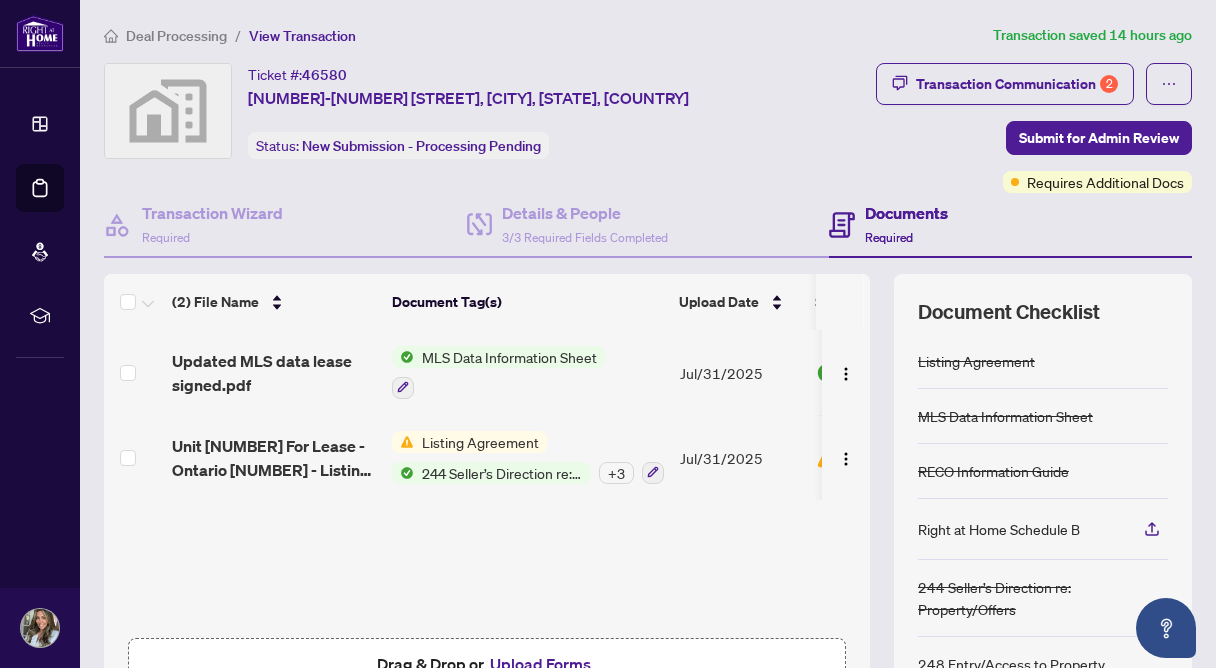 click on "MLS Data Information Sheet" at bounding box center [509, 357] 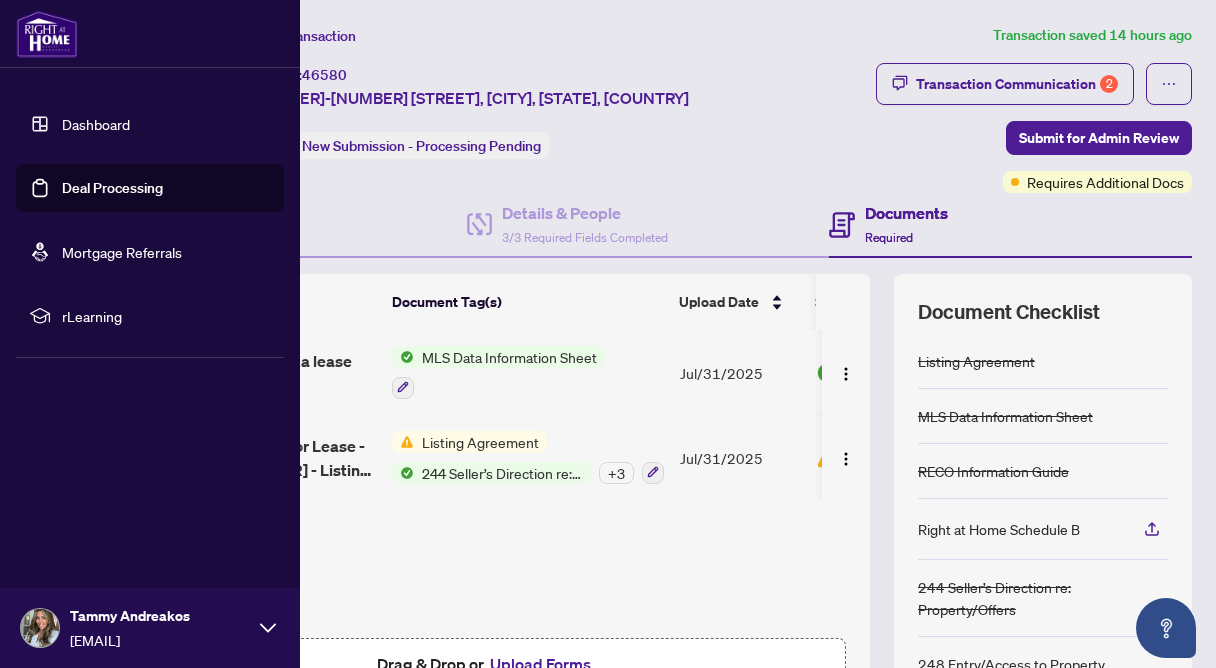 click on "Deal Processing" at bounding box center (112, 188) 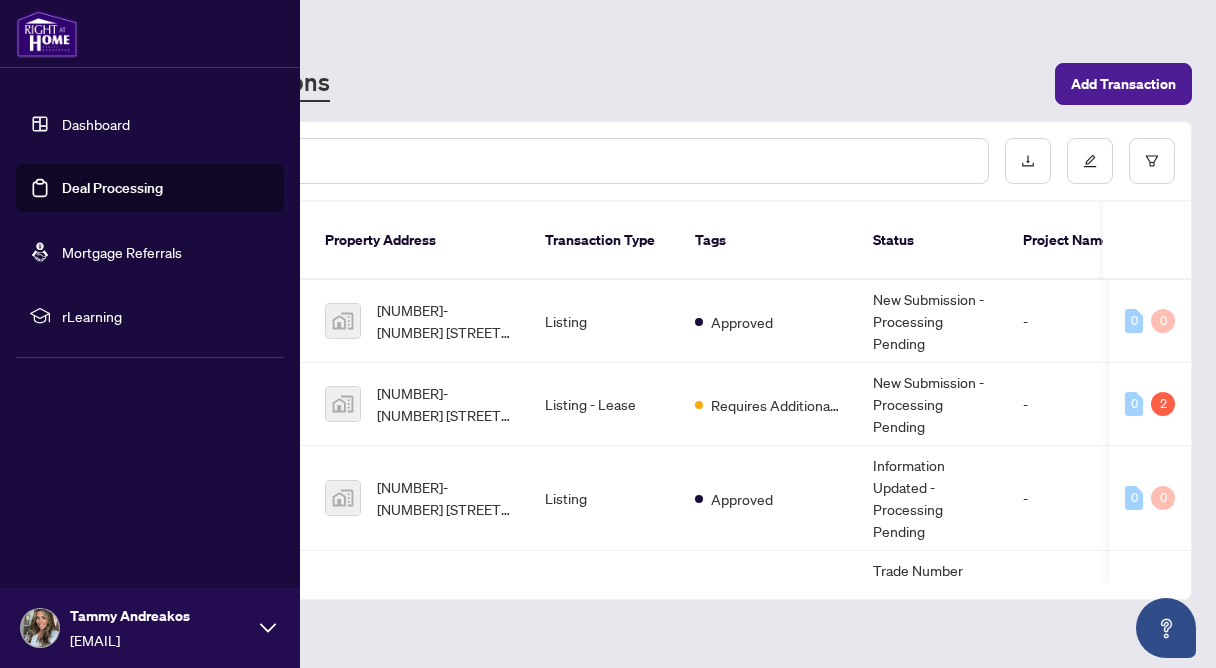 click on "Deal Processing" at bounding box center (112, 188) 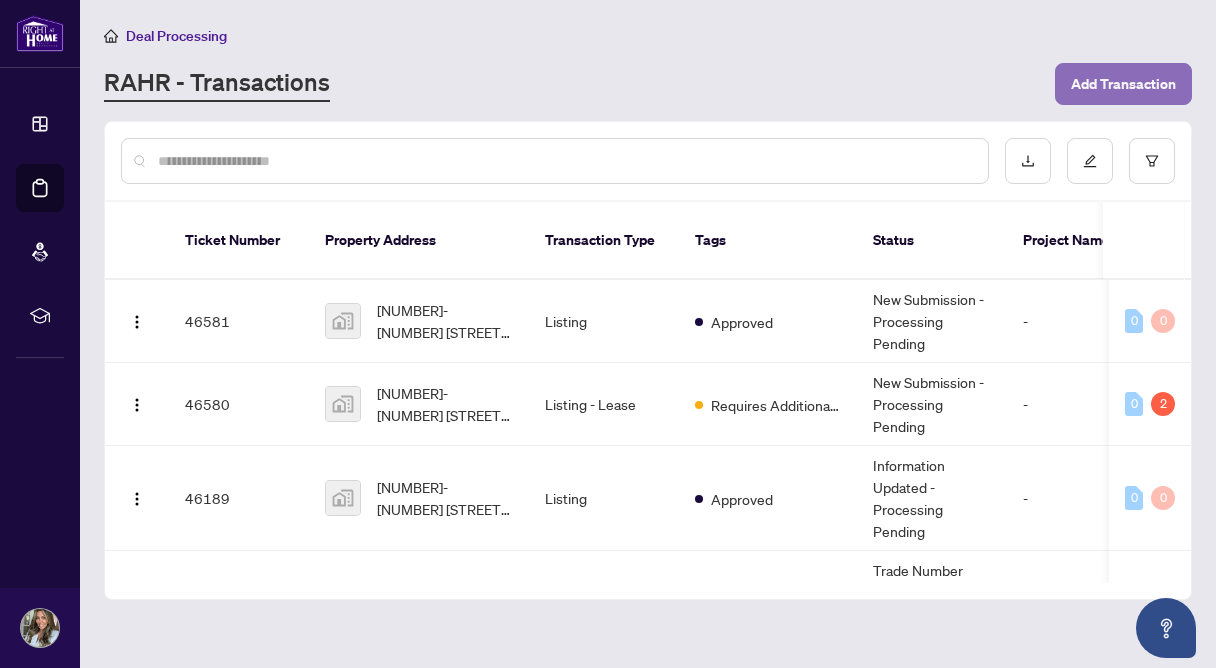 click on "Add Transaction" at bounding box center (1123, 84) 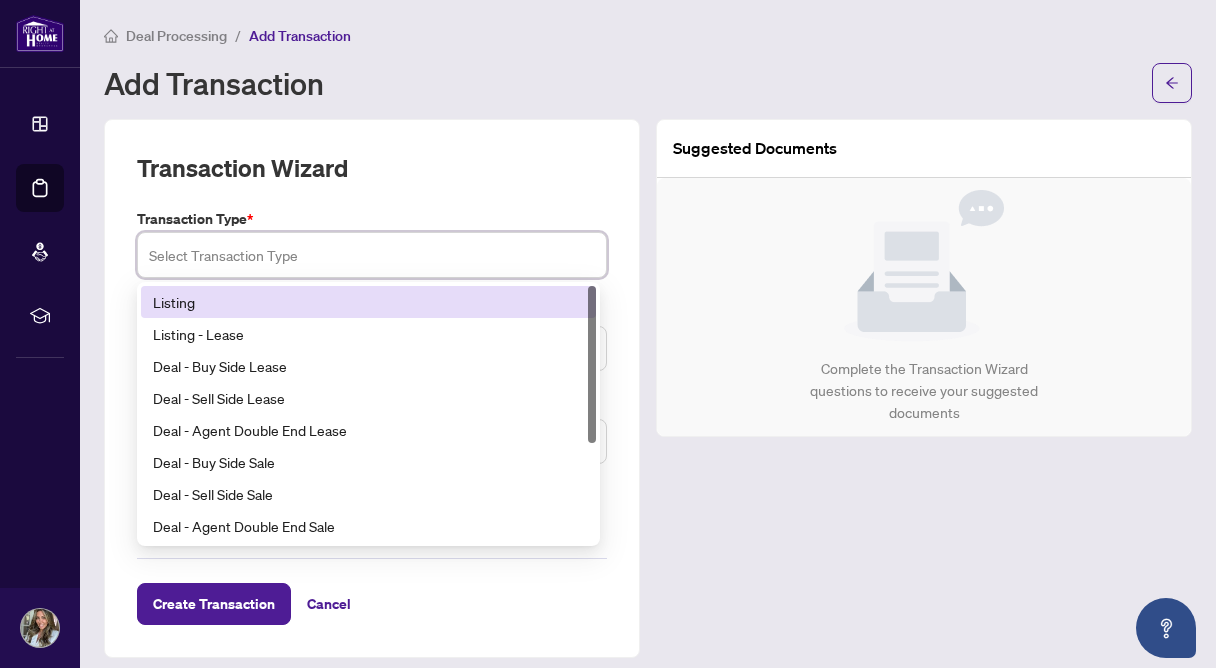 click at bounding box center [372, 255] 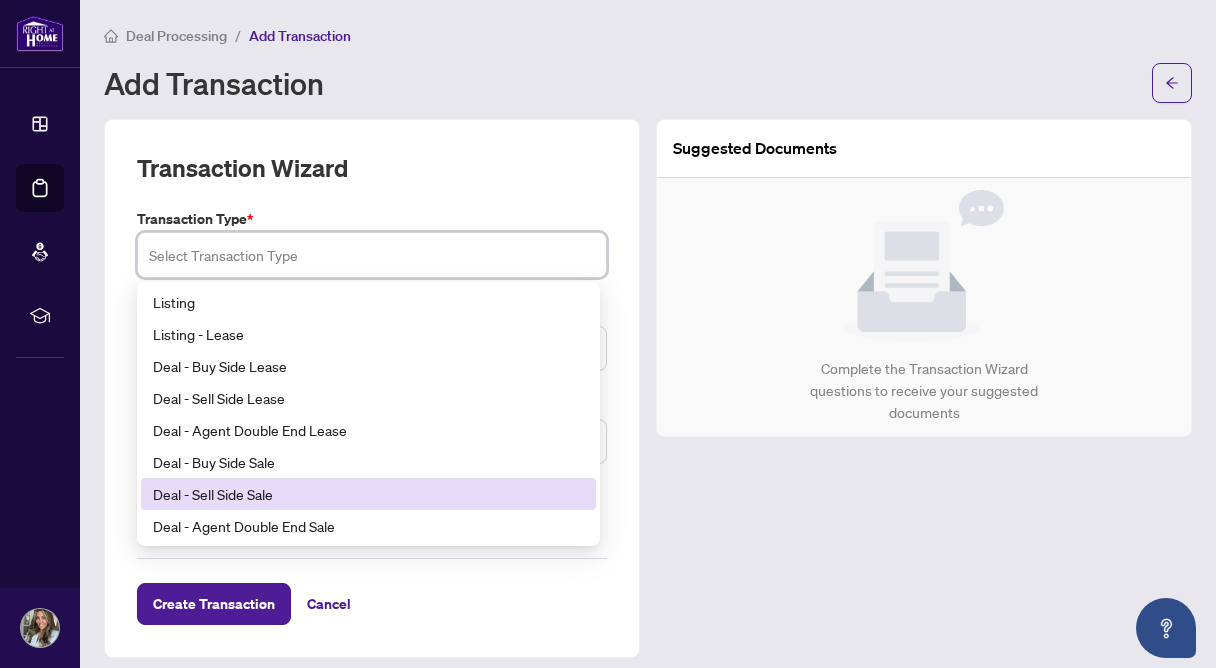 click on "Deal - Sell Side Sale" at bounding box center (368, 494) 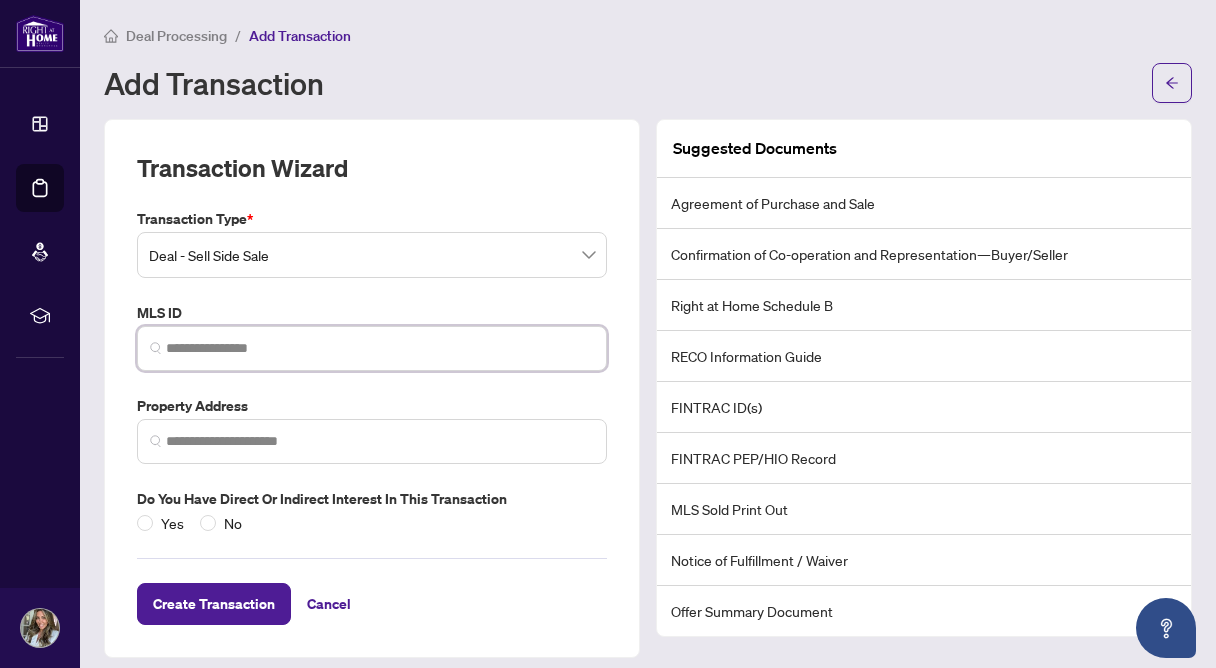 click at bounding box center (380, 348) 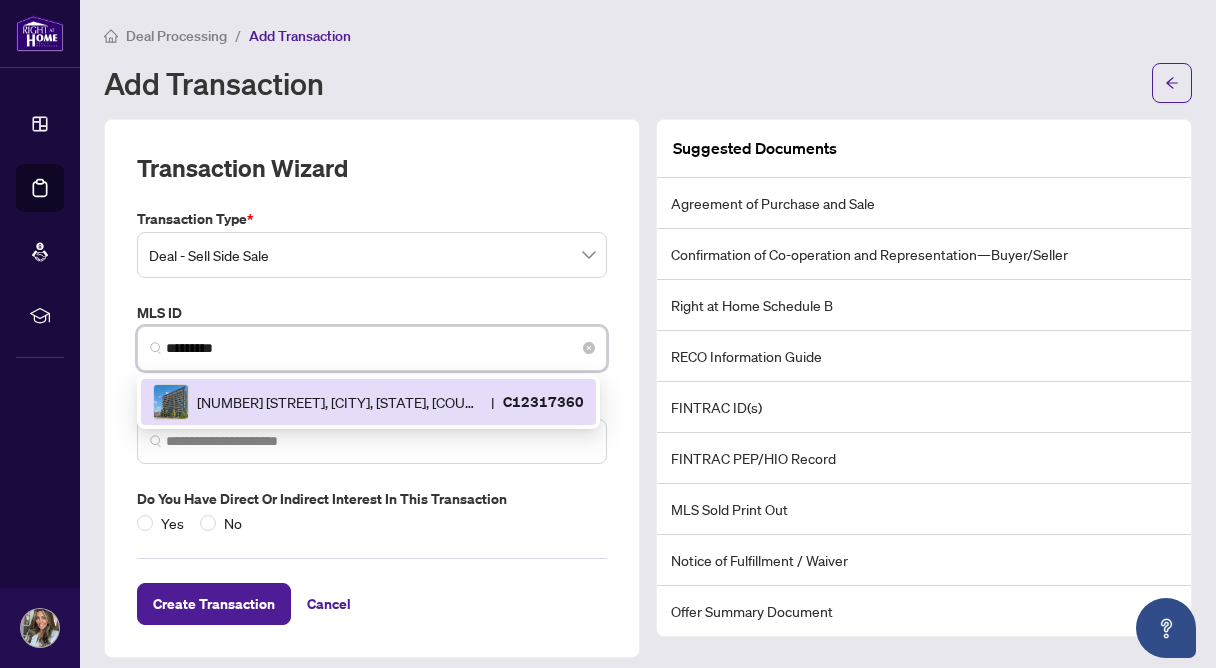 type on "*********" 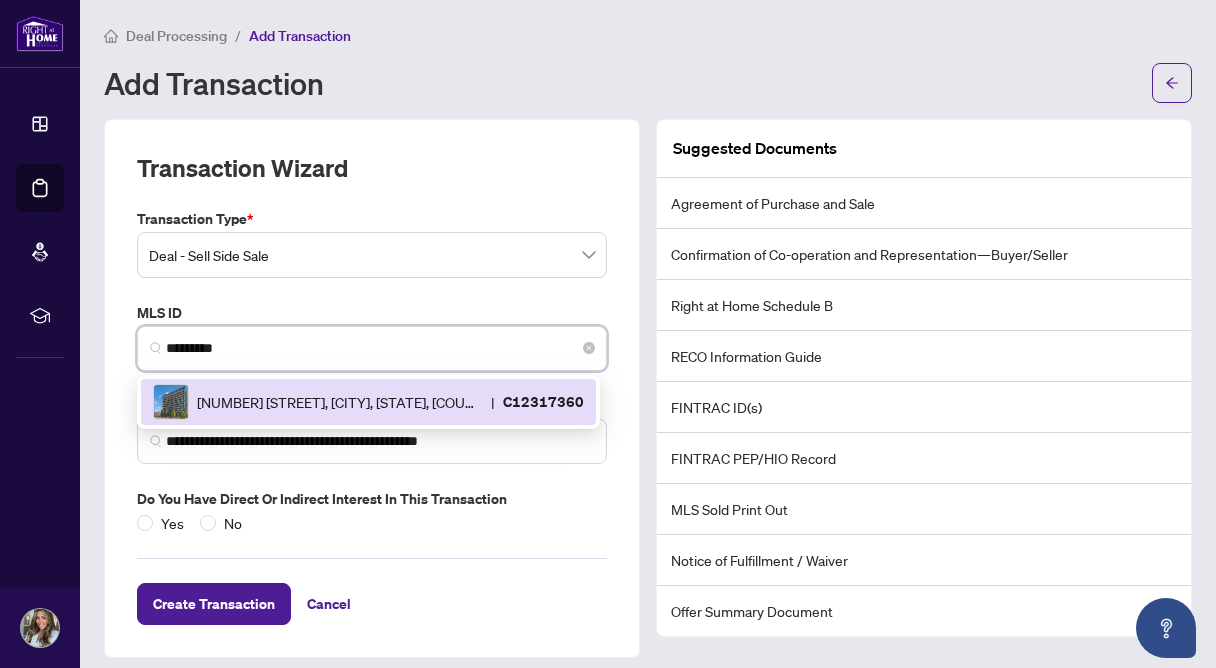 type on "**********" 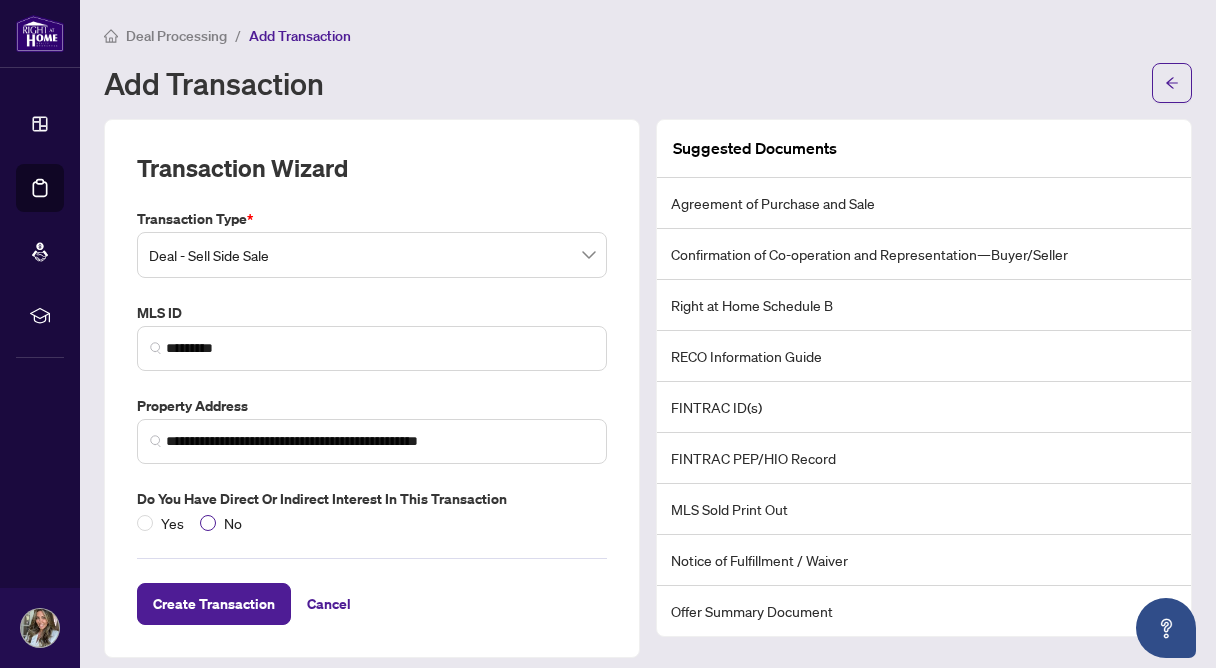 click on "No" at bounding box center [233, 523] 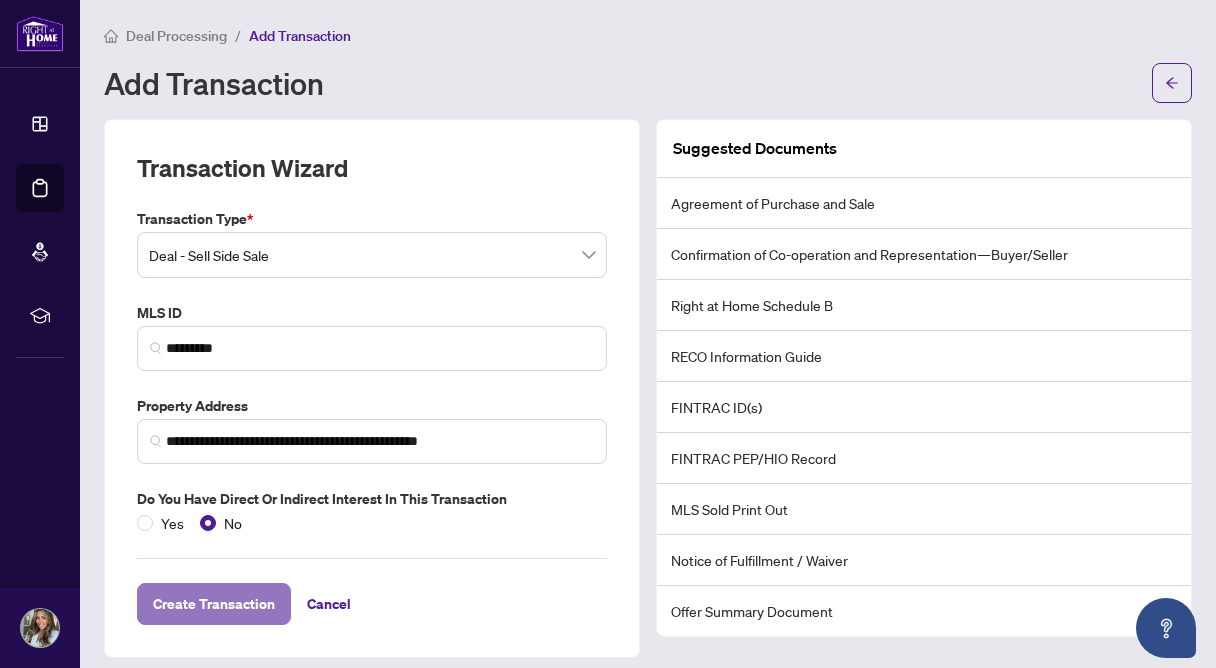 click on "Create Transaction" at bounding box center [214, 604] 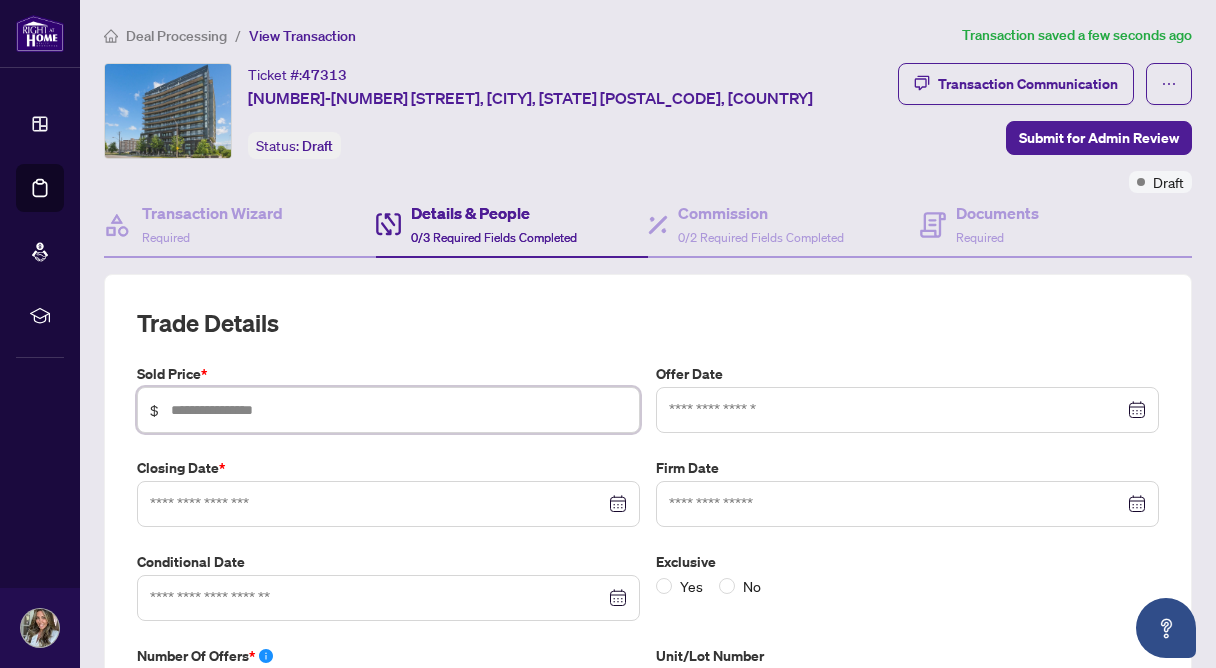 click at bounding box center [399, 410] 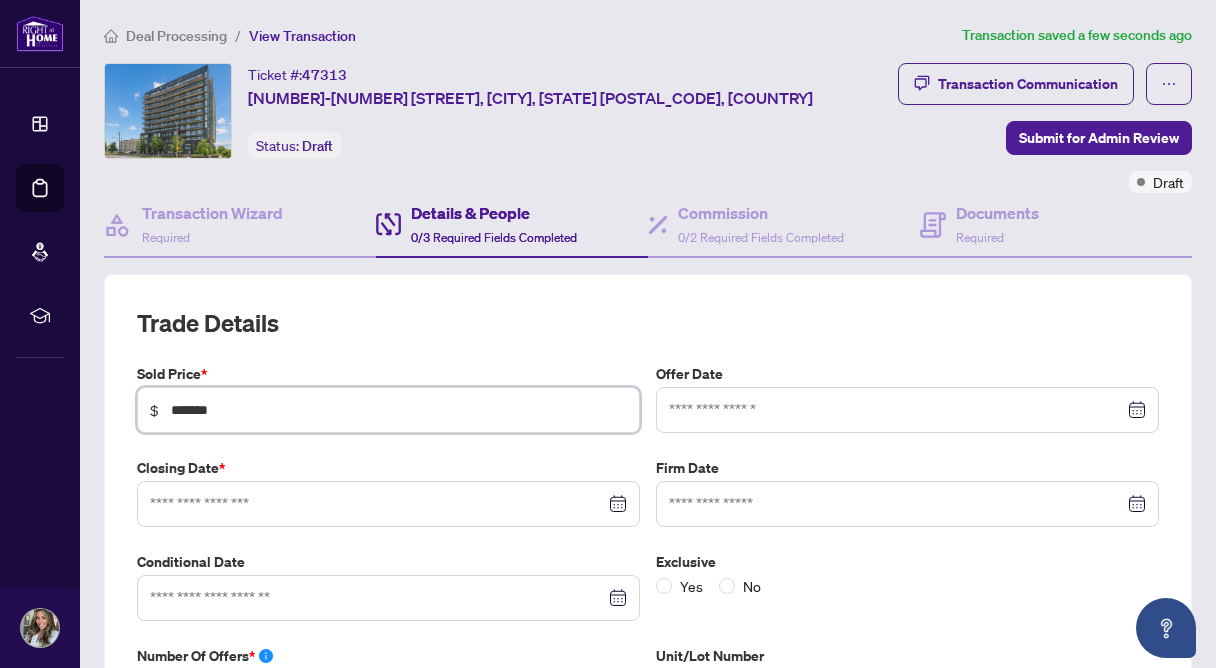 type on "*******" 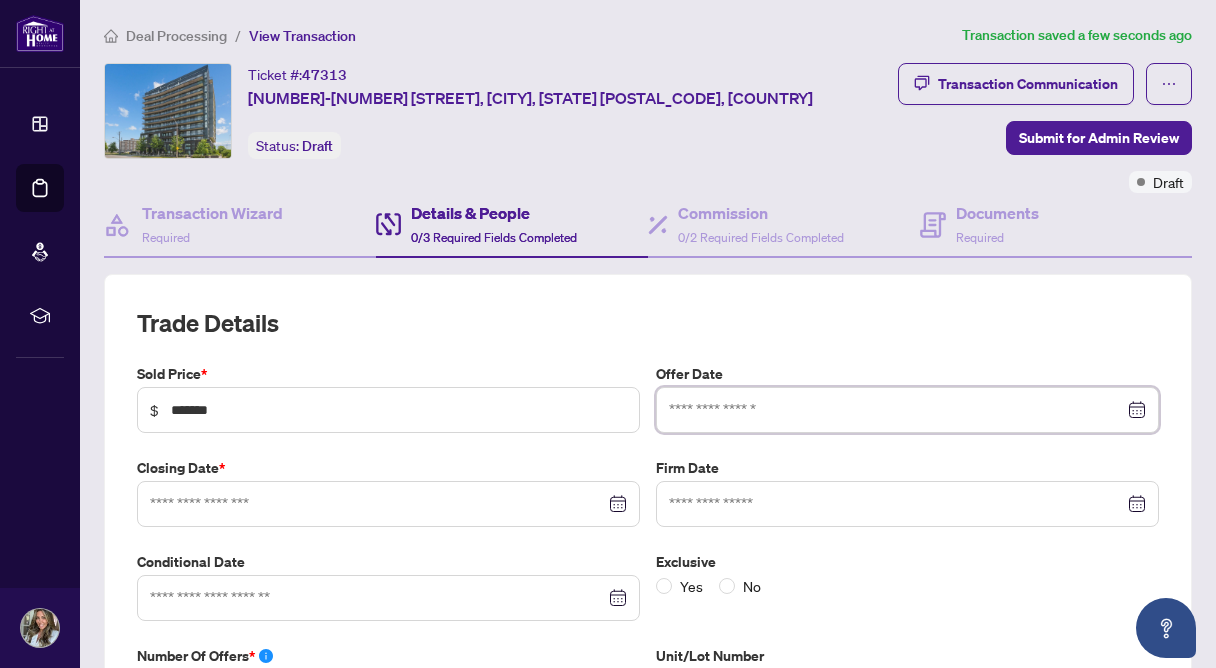 click at bounding box center [896, 410] 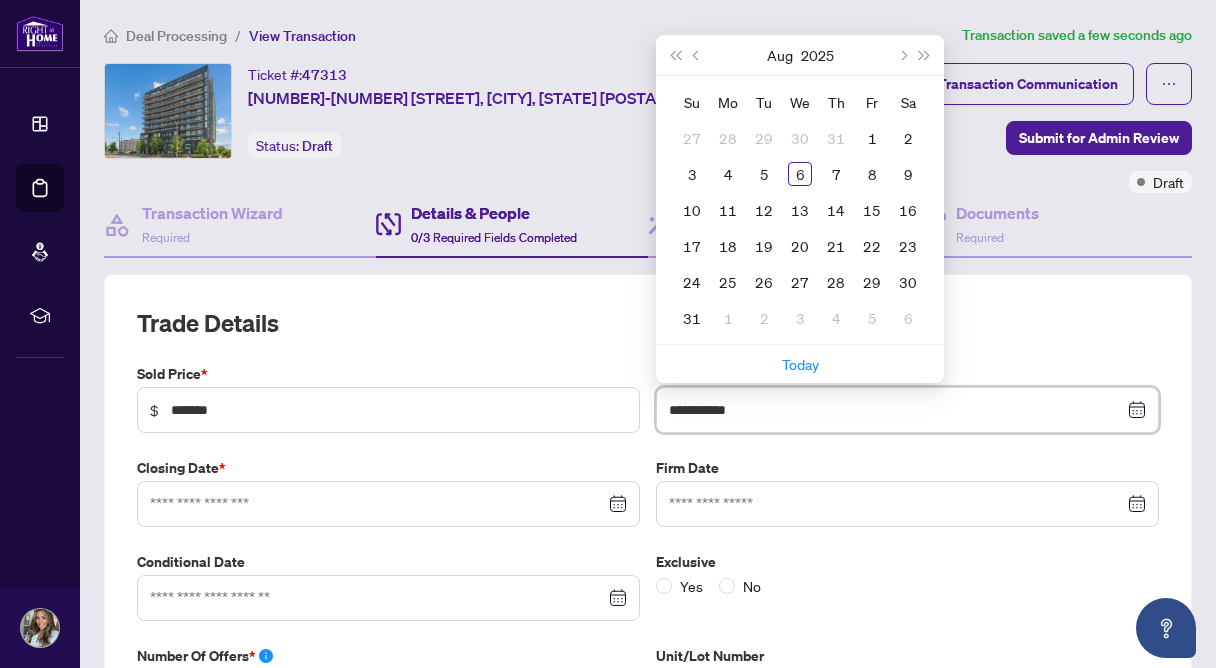type on "**********" 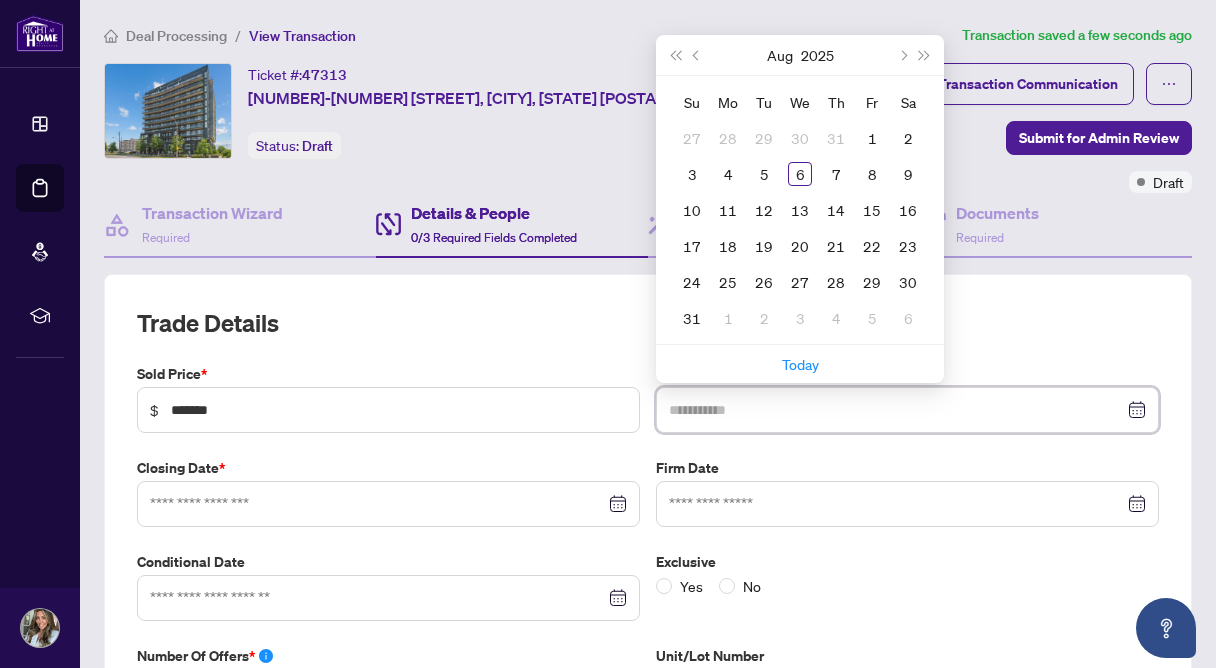 type on "**********" 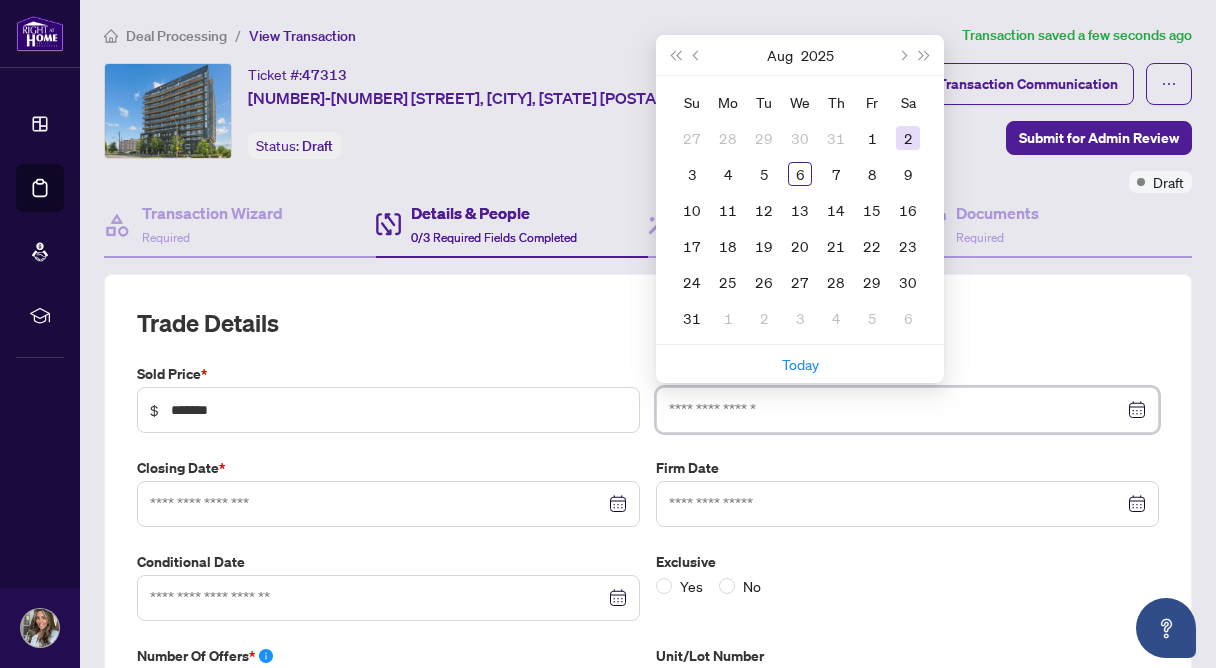 type on "**********" 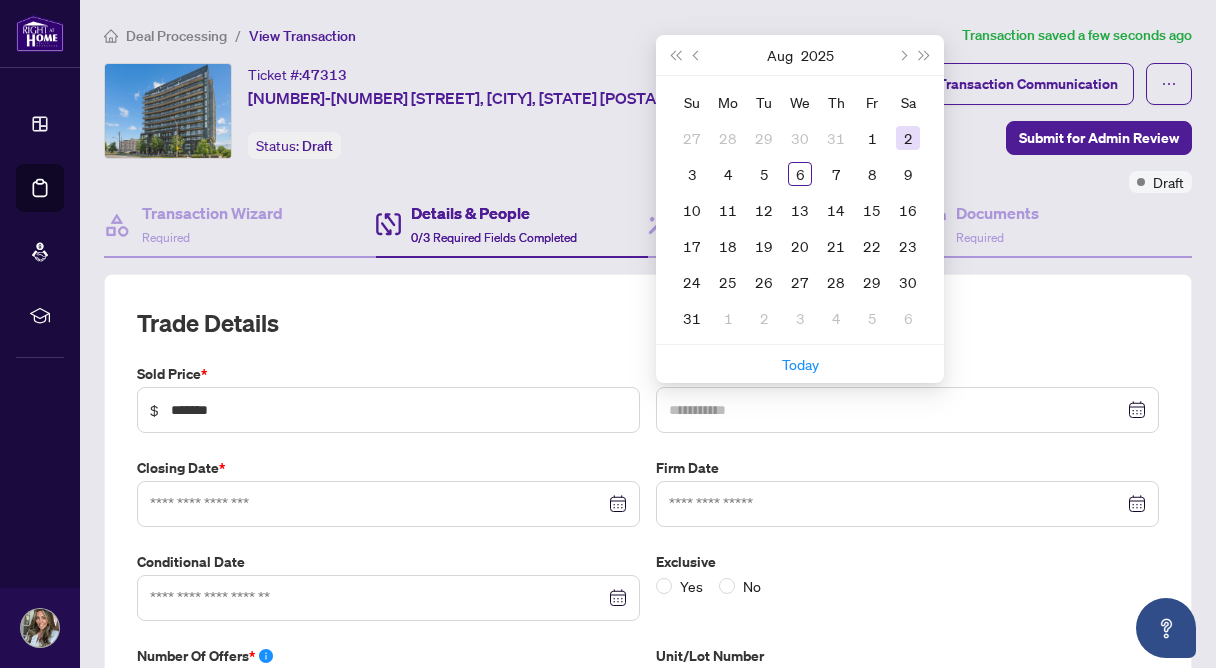 click on "2" at bounding box center (908, 138) 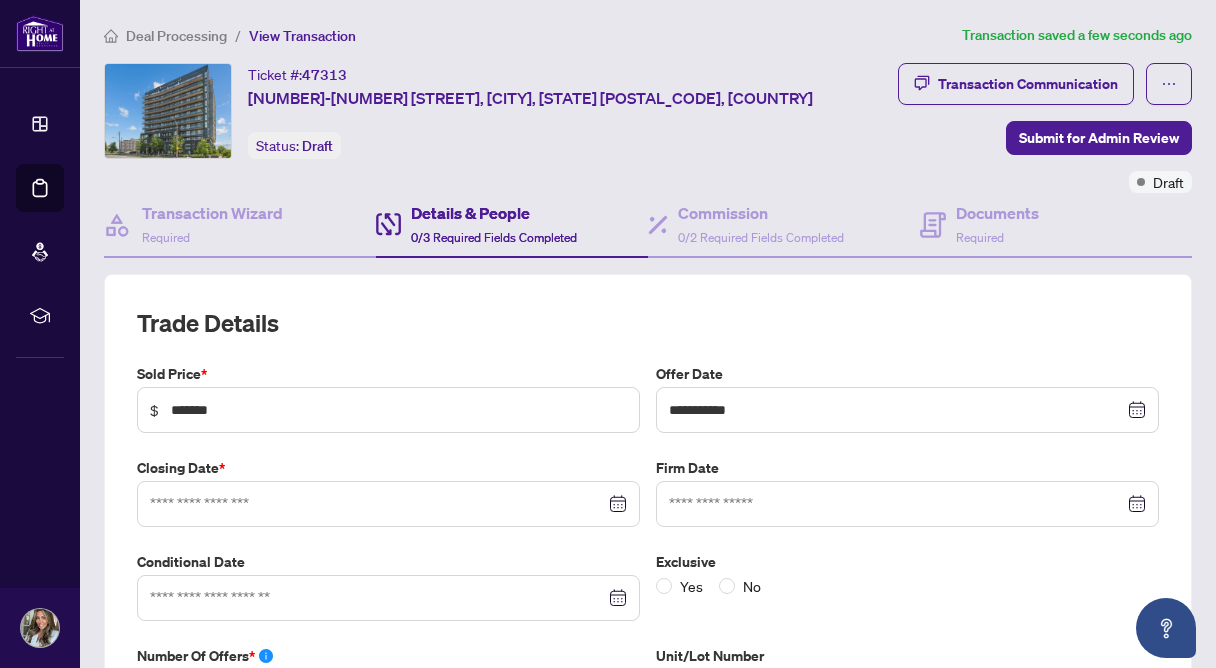 click at bounding box center (388, 504) 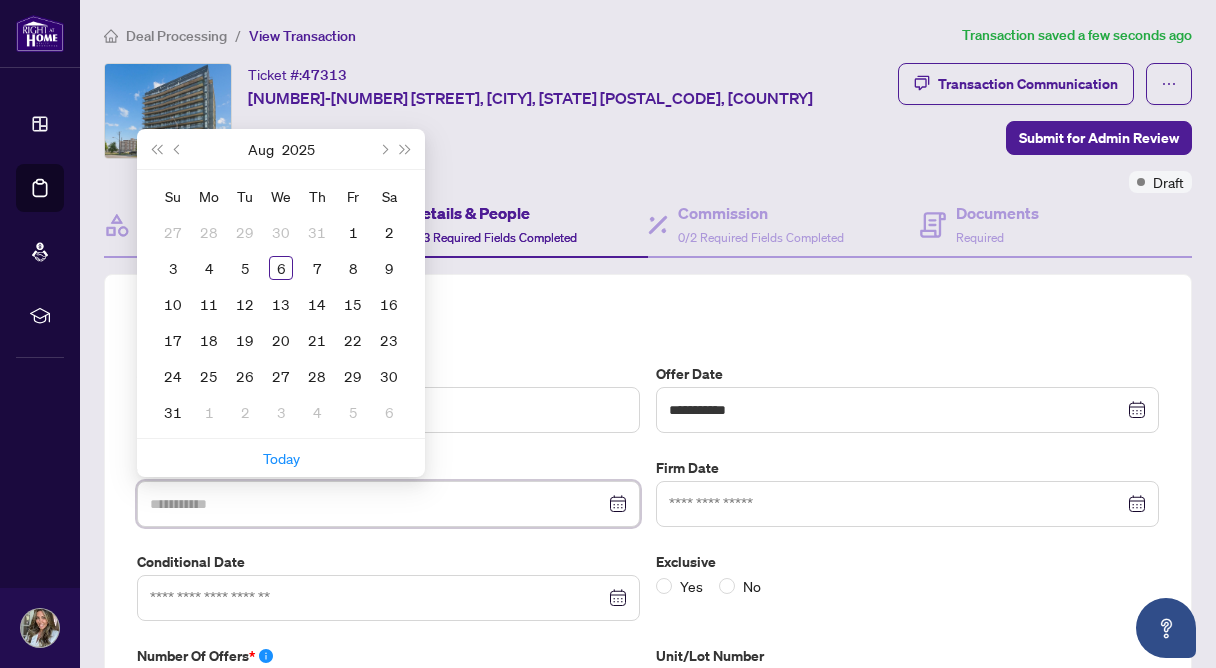 type on "**********" 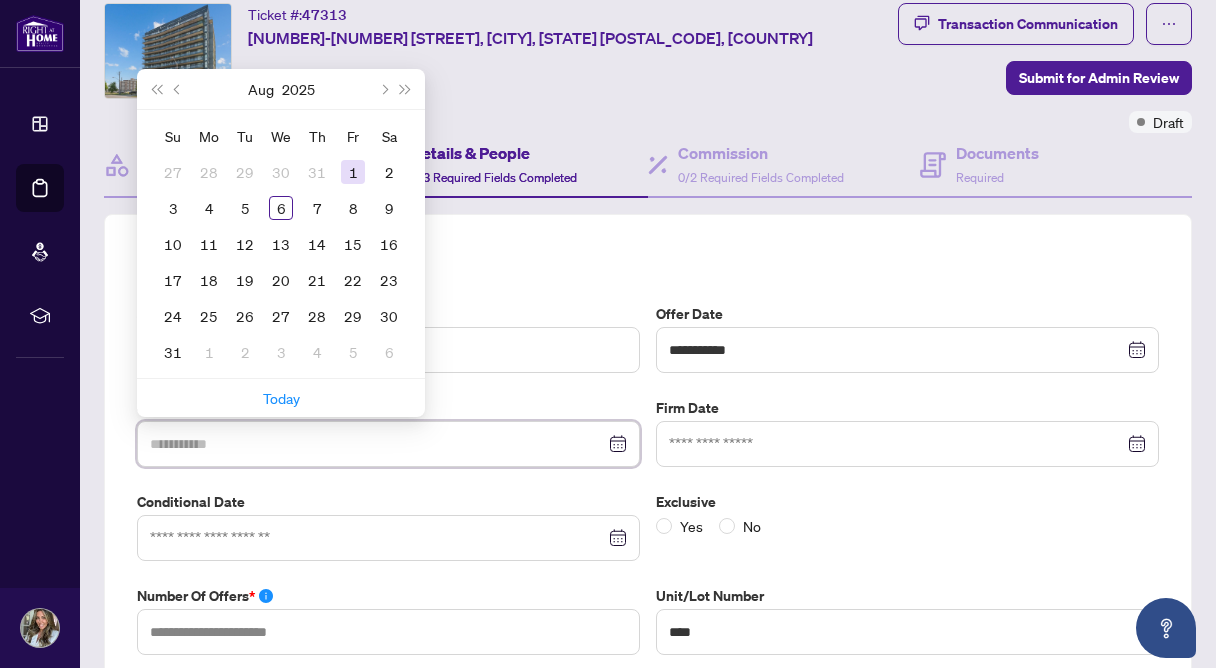 scroll, scrollTop: 105, scrollLeft: 0, axis: vertical 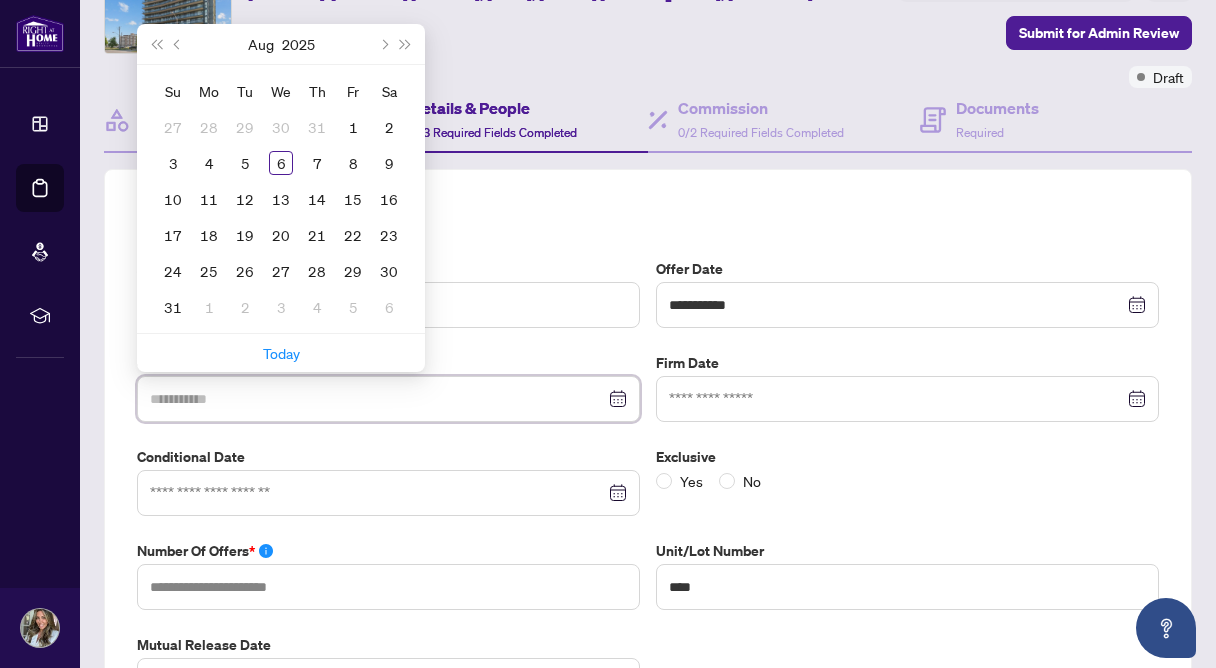 type on "**********" 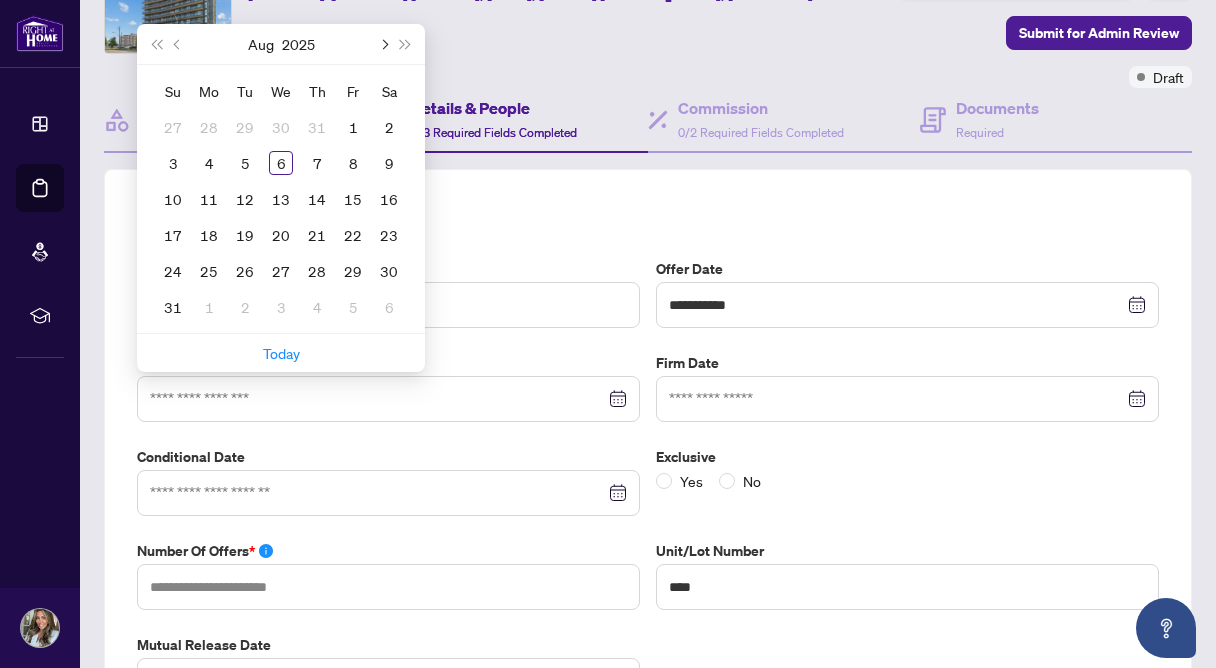 click at bounding box center (383, 44) 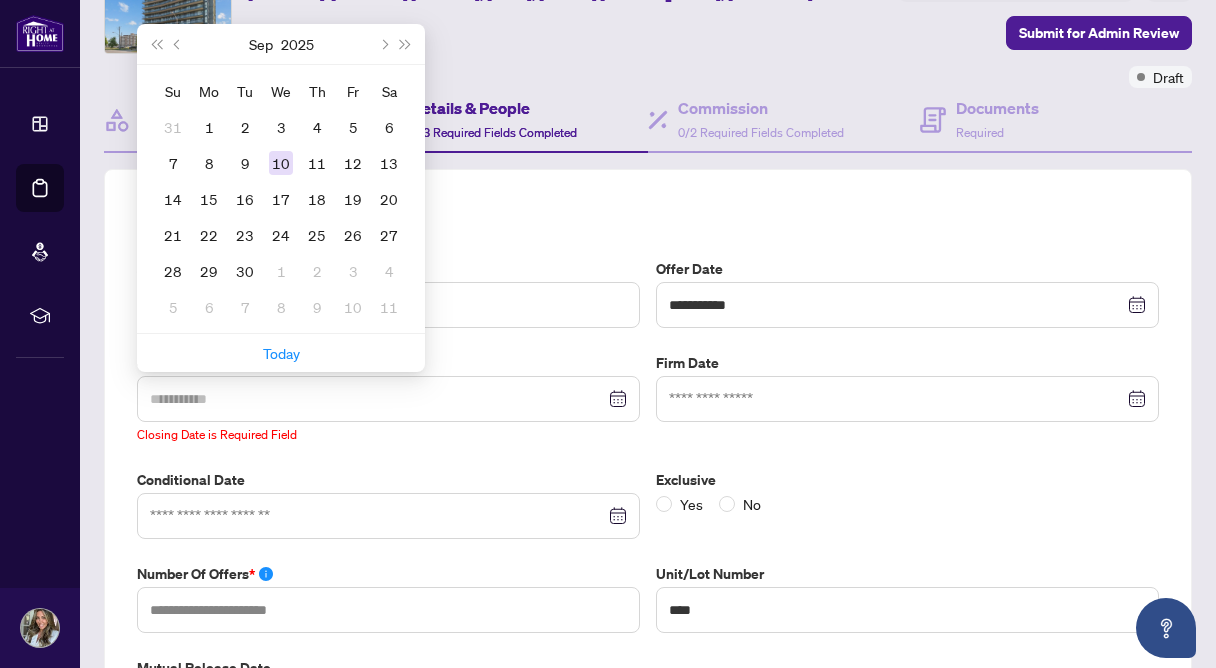 type on "**********" 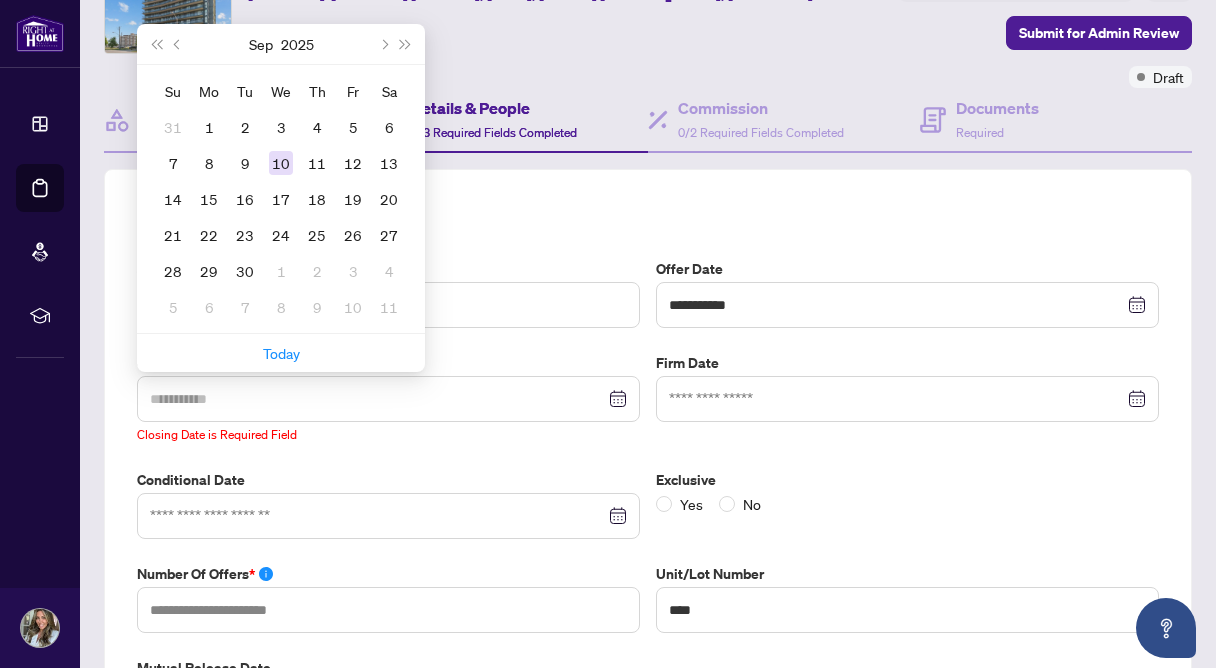 click on "10" at bounding box center [281, 163] 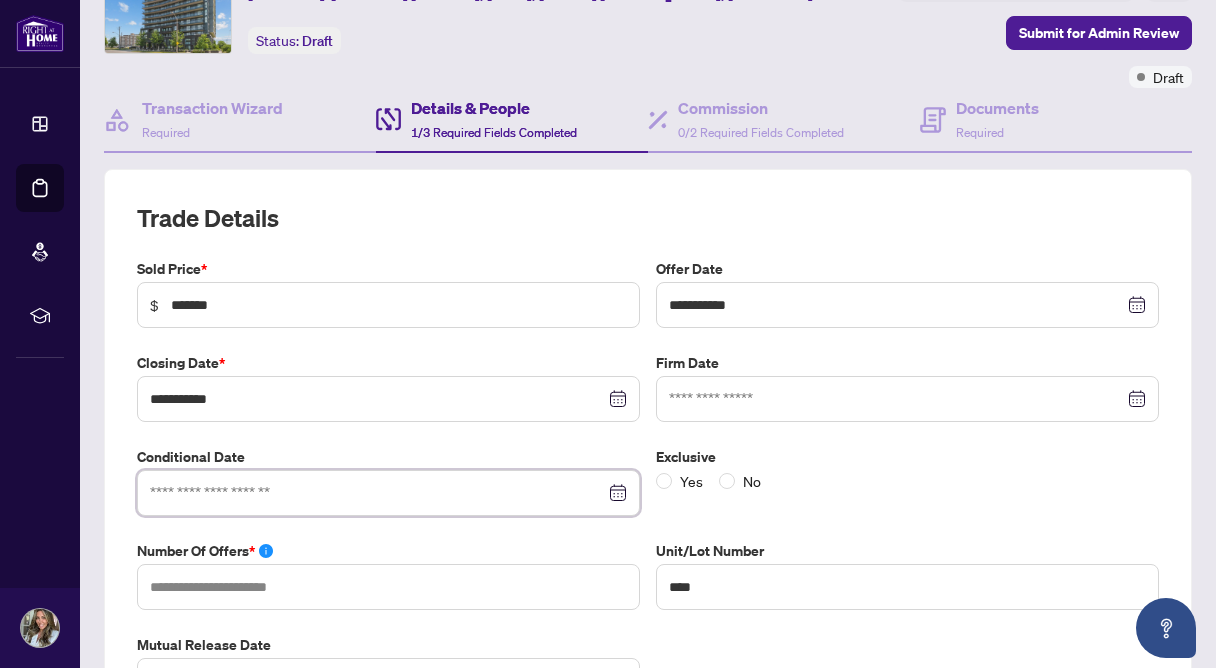 click at bounding box center [377, 493] 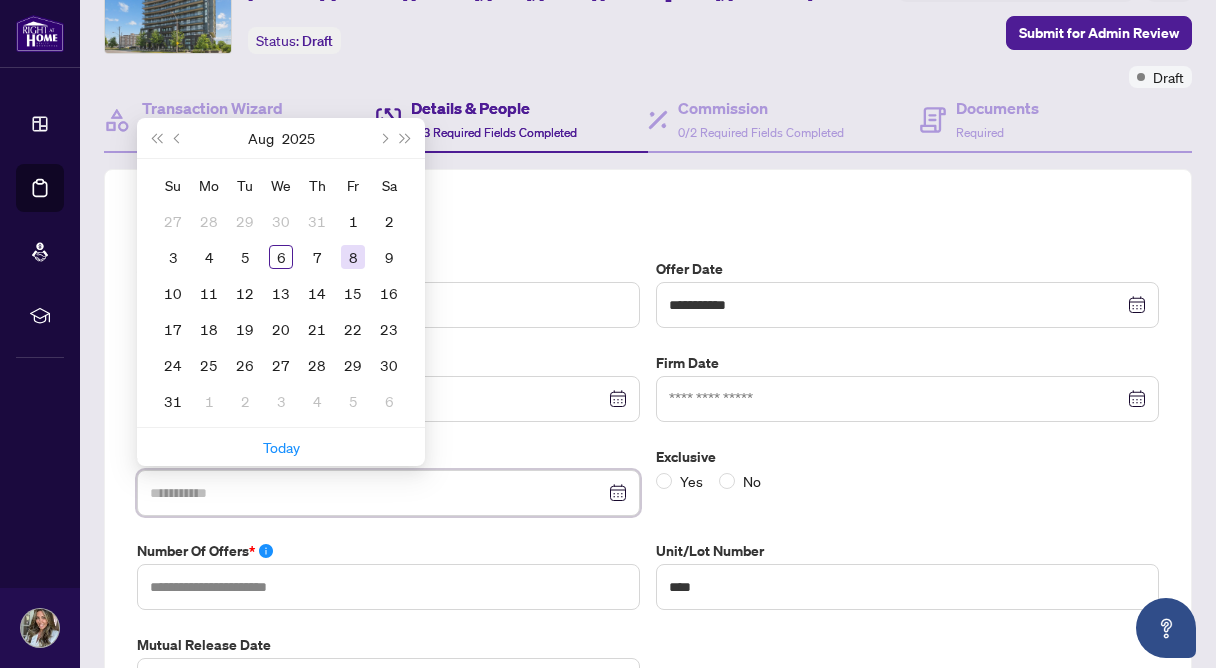 type on "**********" 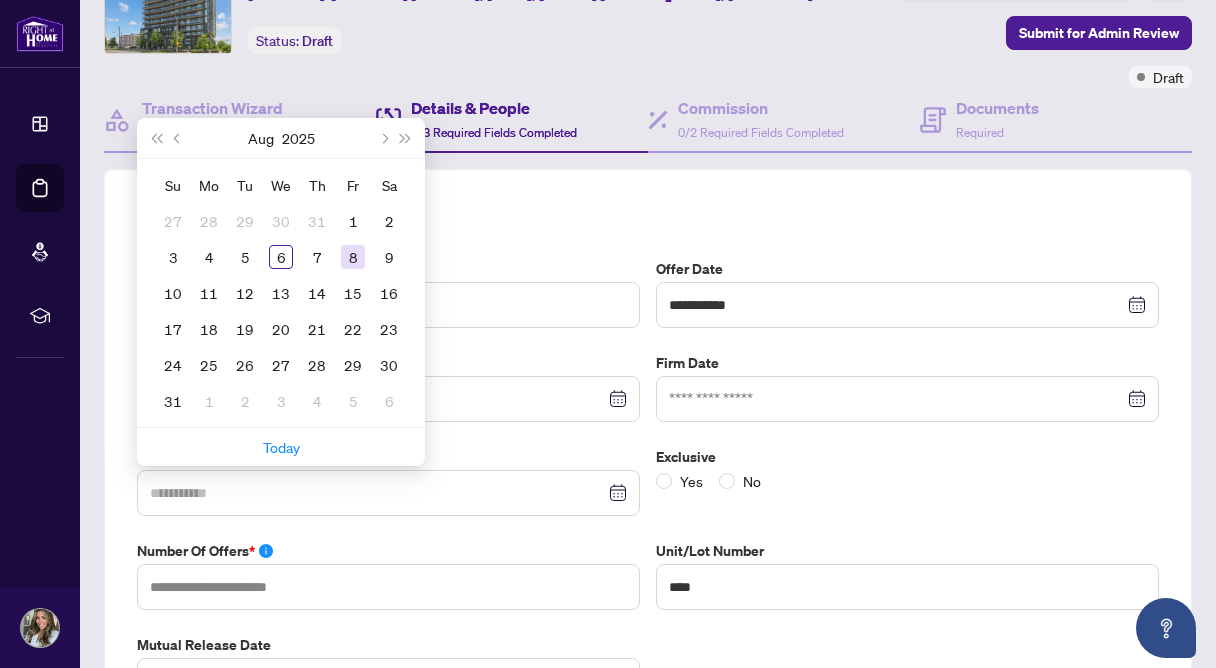 click on "8" at bounding box center [353, 257] 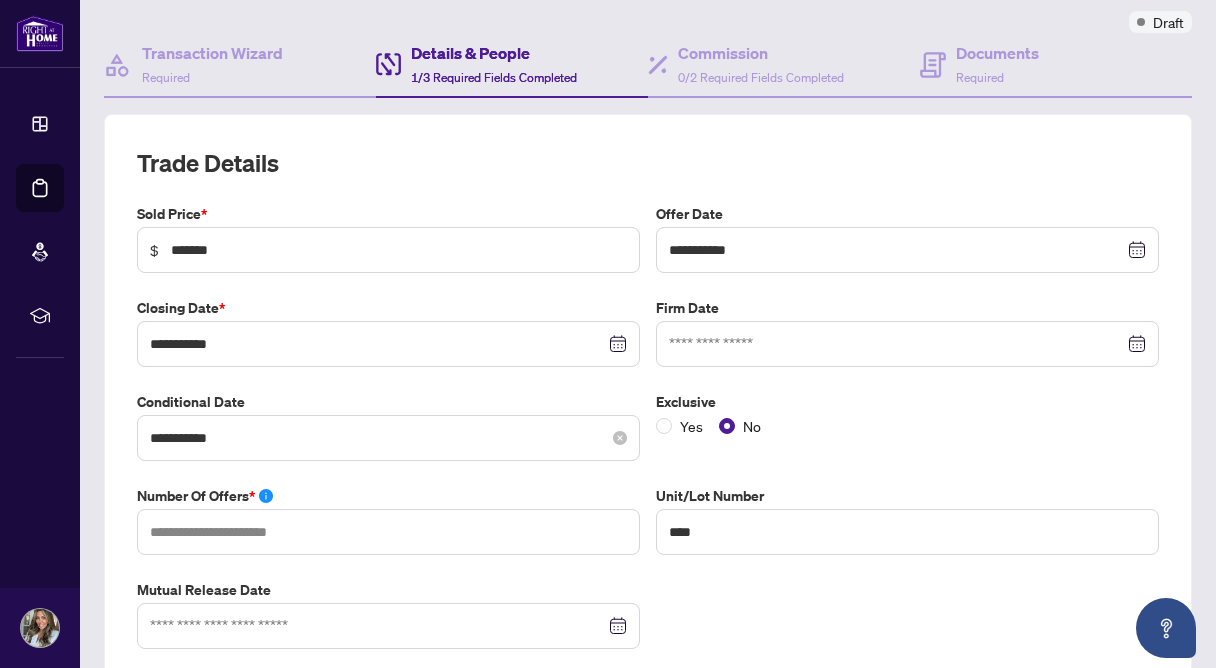 scroll, scrollTop: 245, scrollLeft: 0, axis: vertical 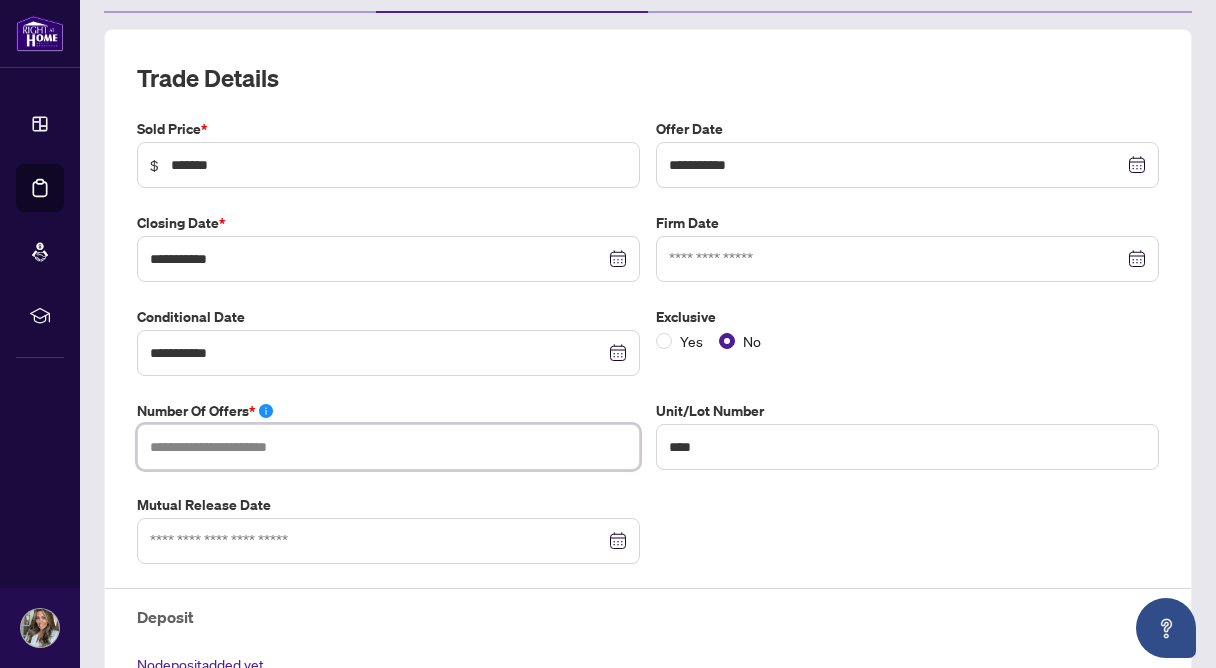 click at bounding box center [388, 447] 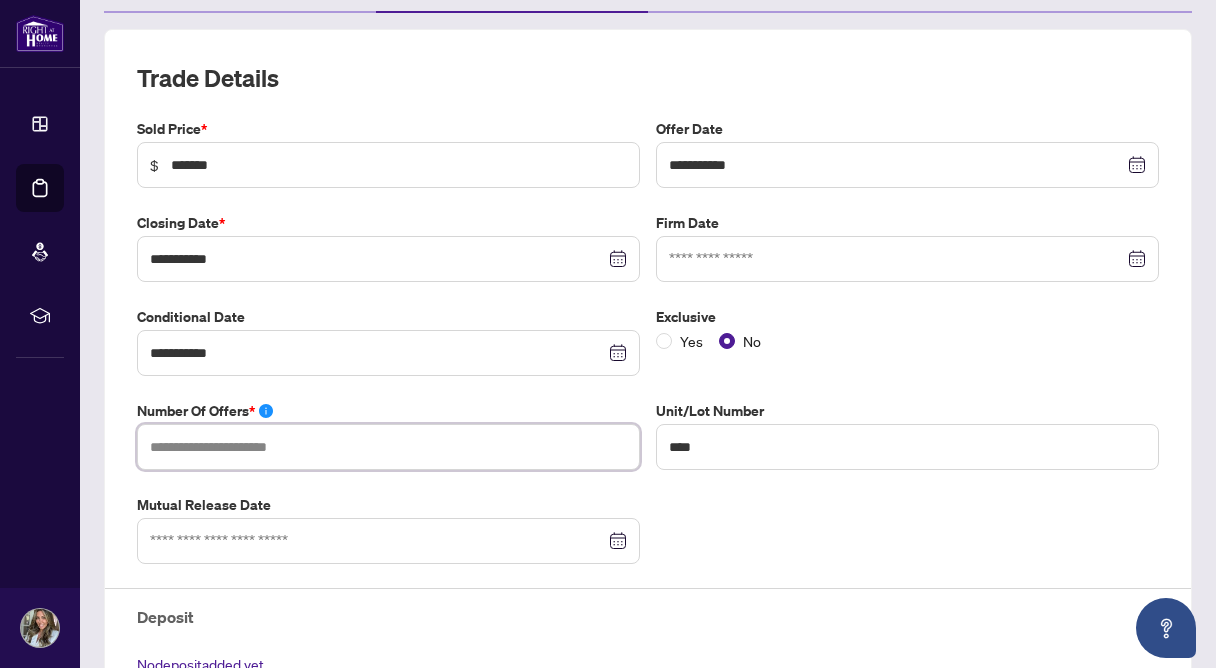 type on "*" 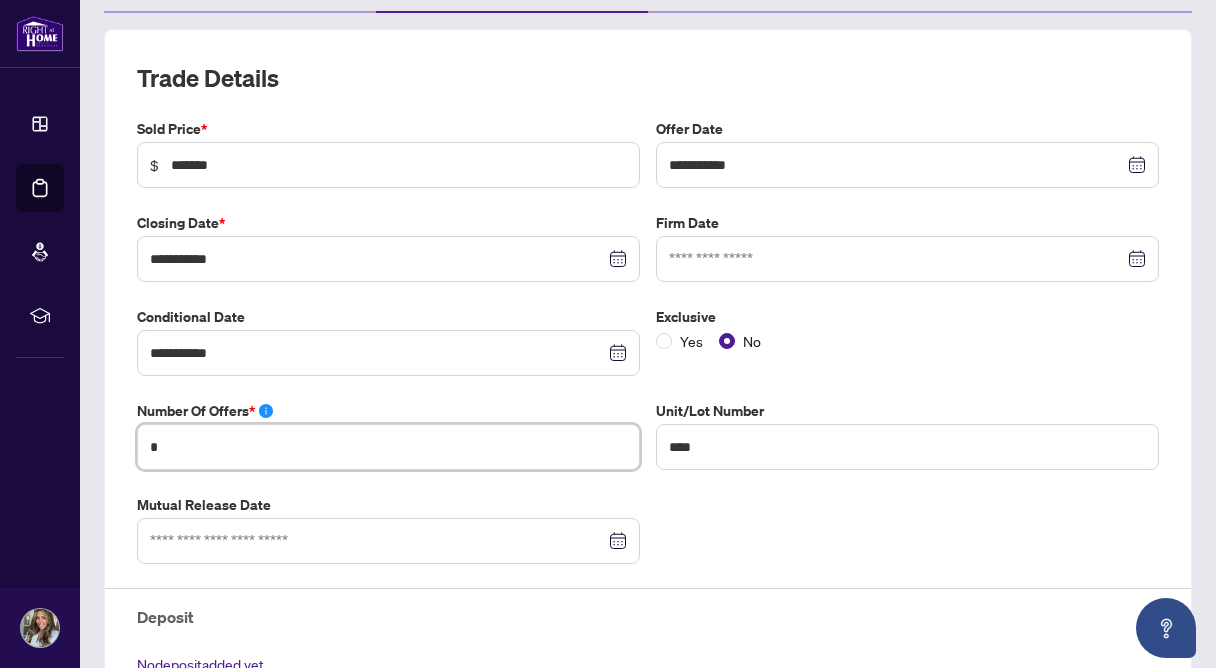 scroll, scrollTop: 583, scrollLeft: 0, axis: vertical 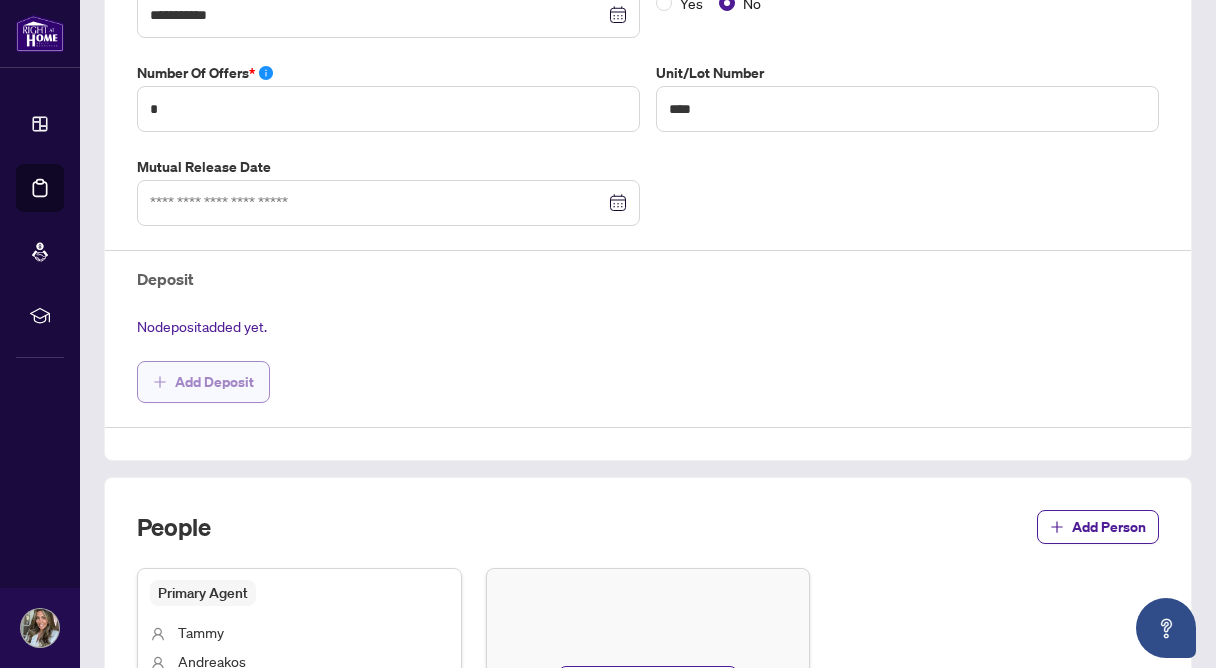click on "Add Deposit" at bounding box center [214, 382] 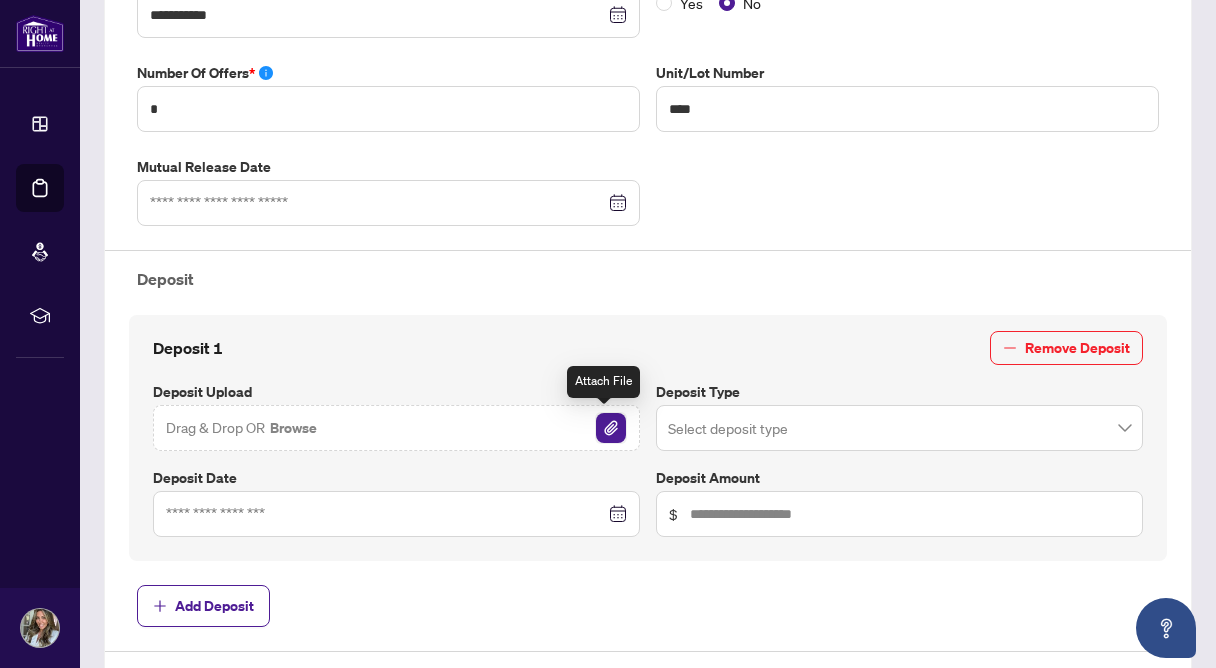 click at bounding box center (611, 428) 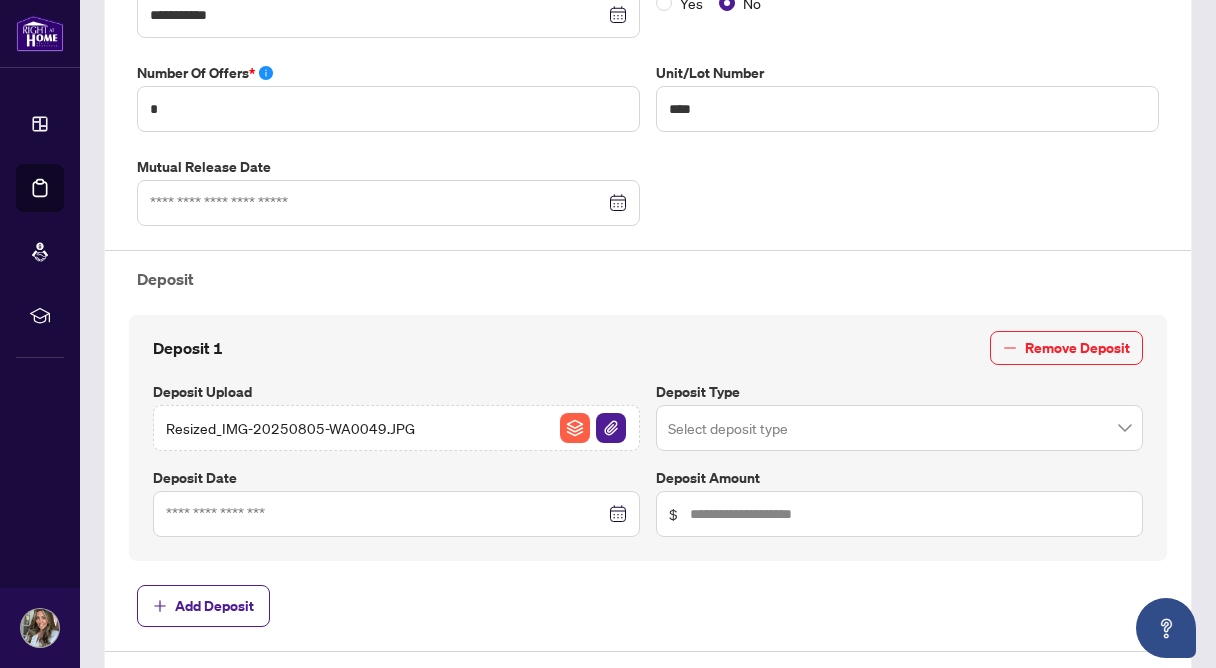 click at bounding box center (899, 428) 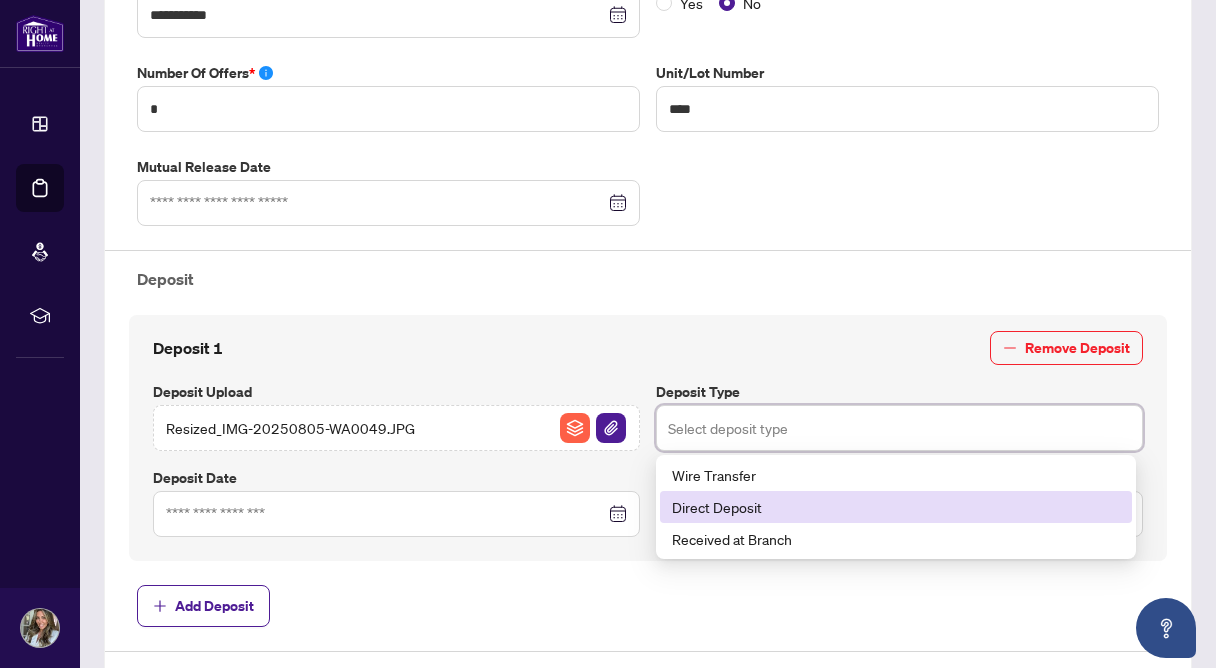 click on "Direct Deposit" at bounding box center [896, 507] 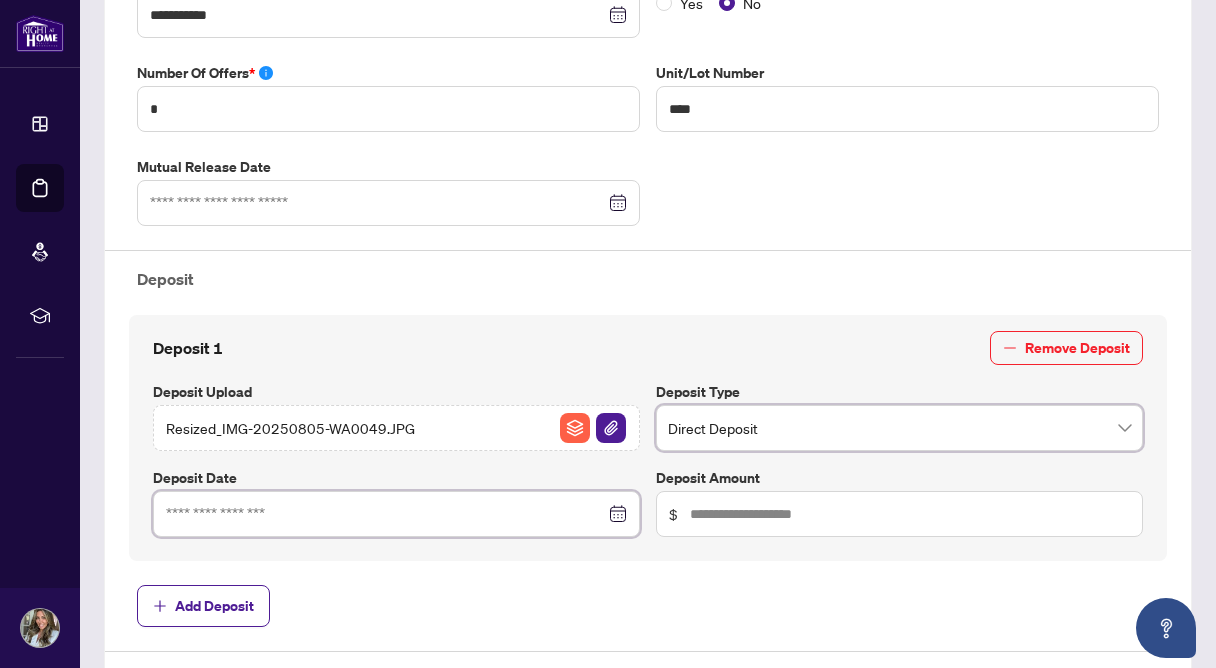 click at bounding box center (385, 514) 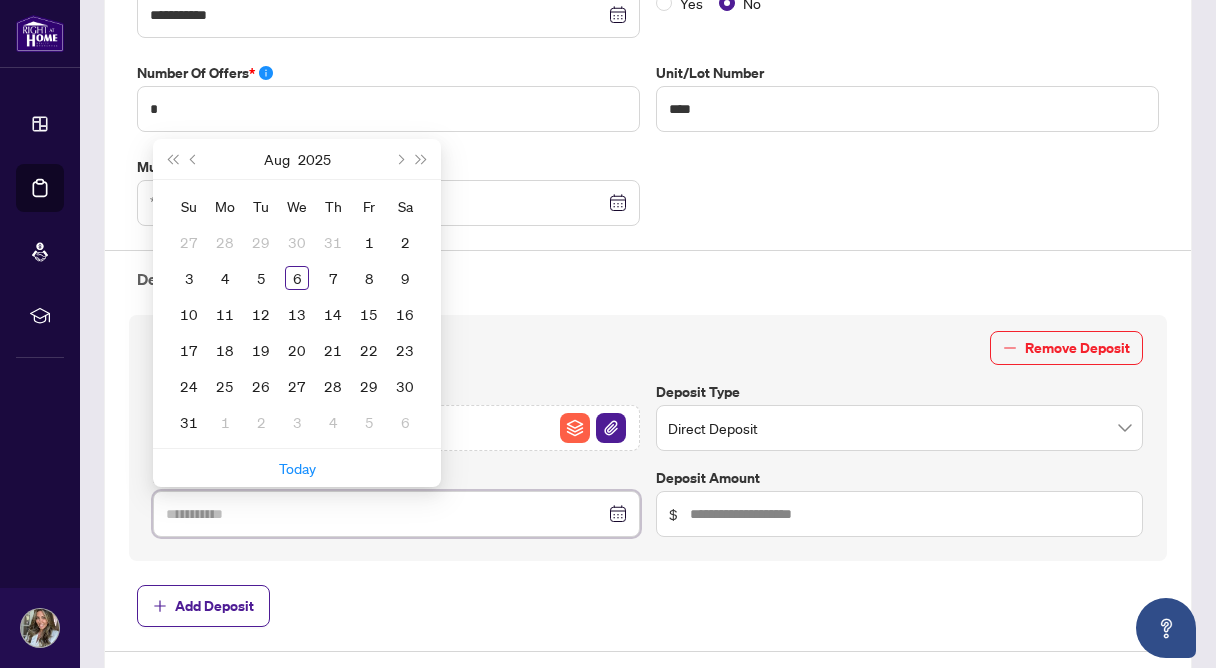 type on "**********" 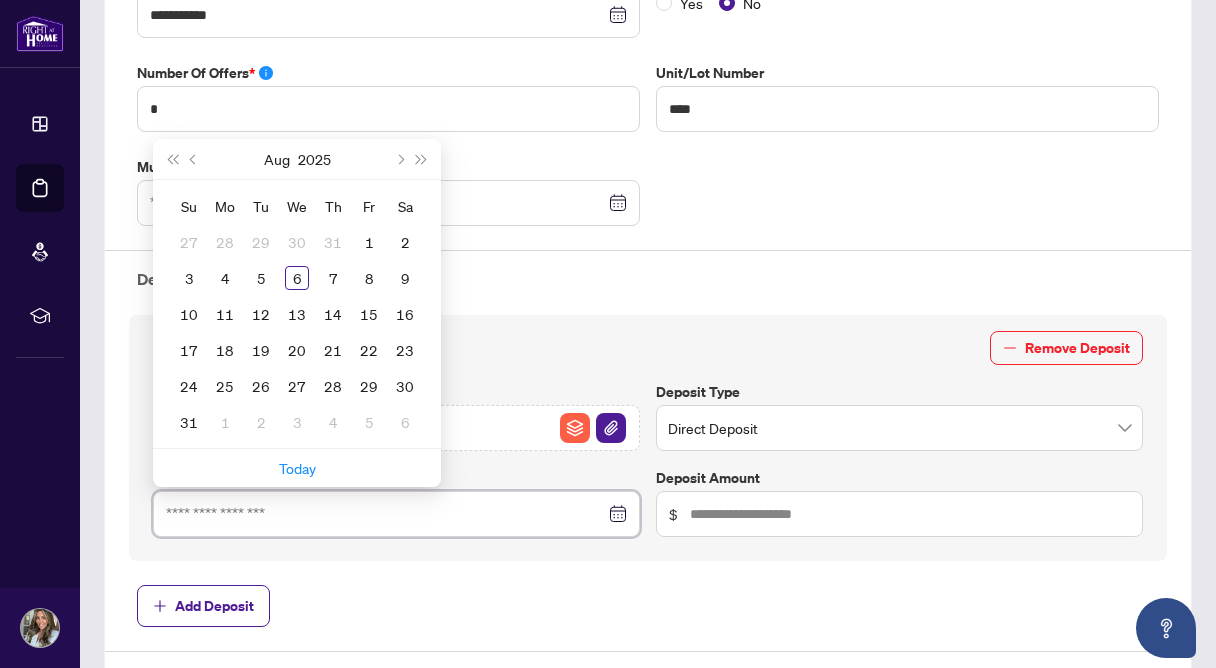 type on "**********" 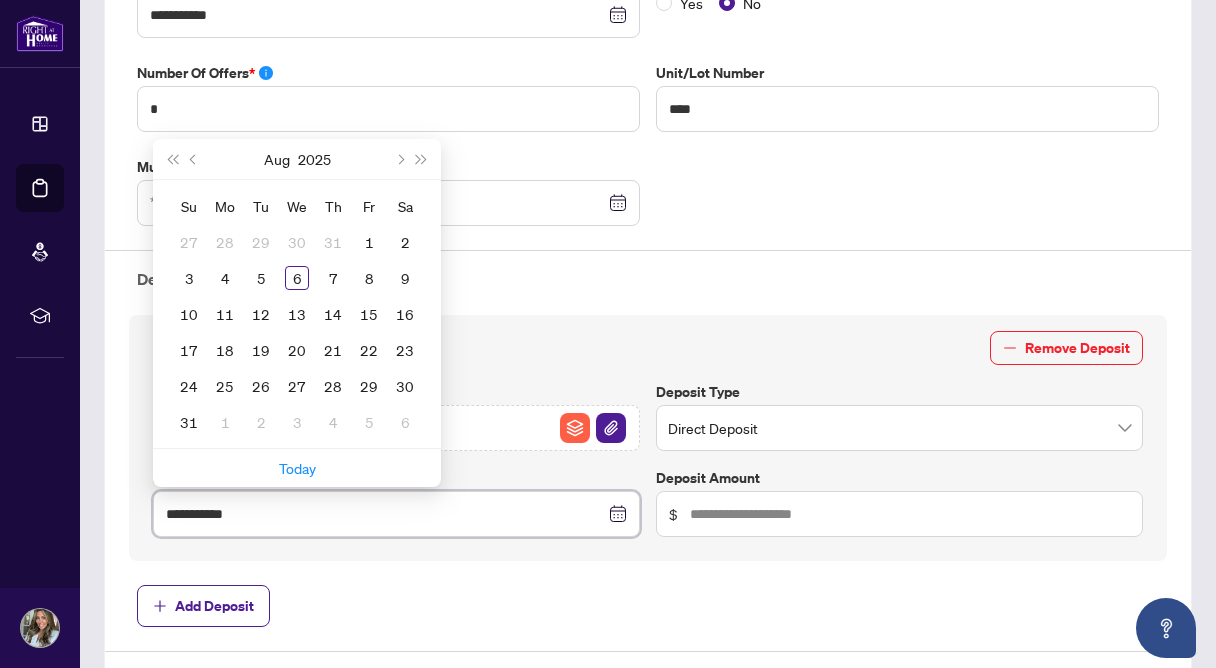 type 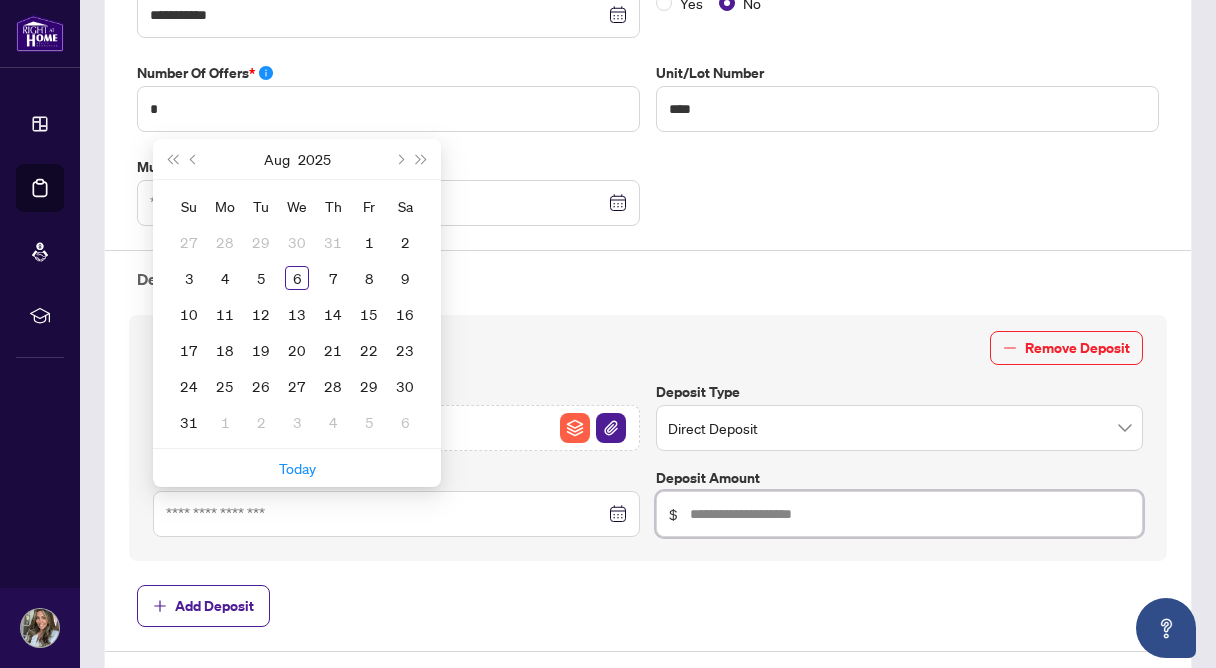 click at bounding box center [910, 514] 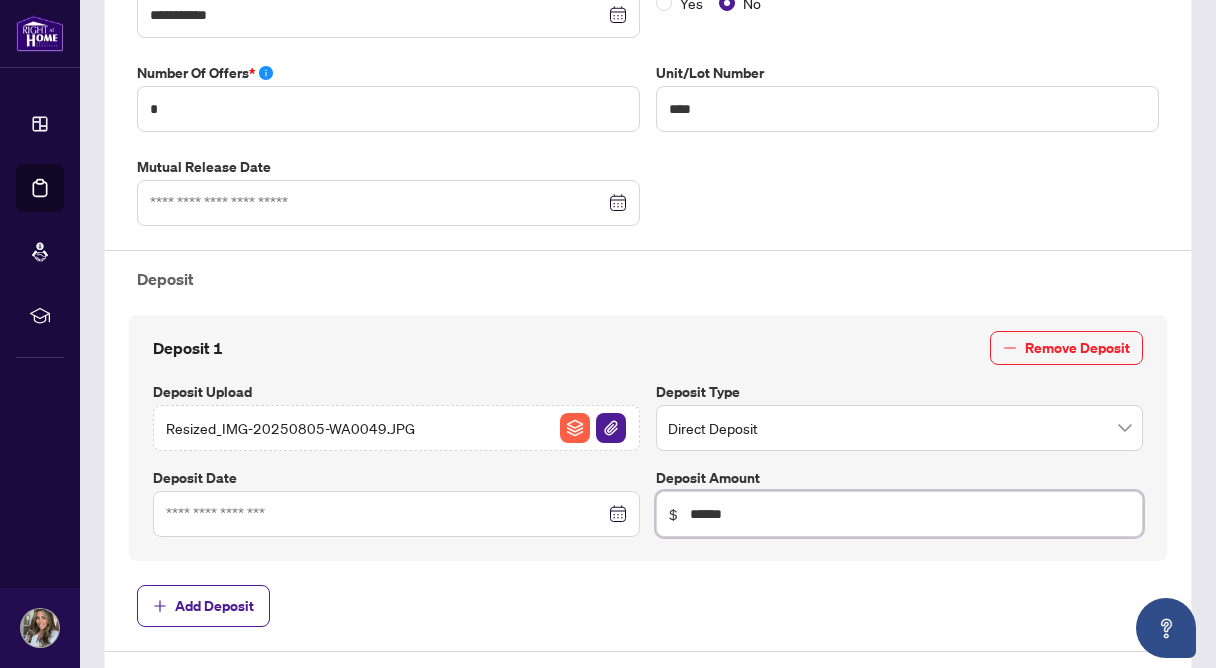 type on "******" 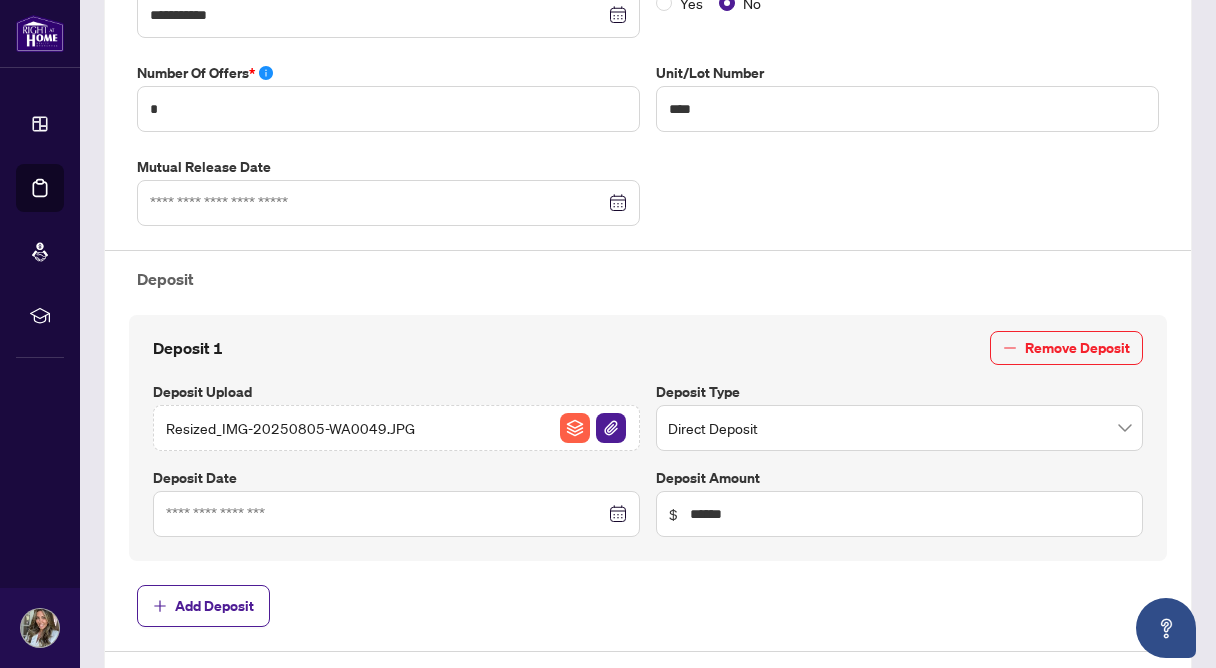 type 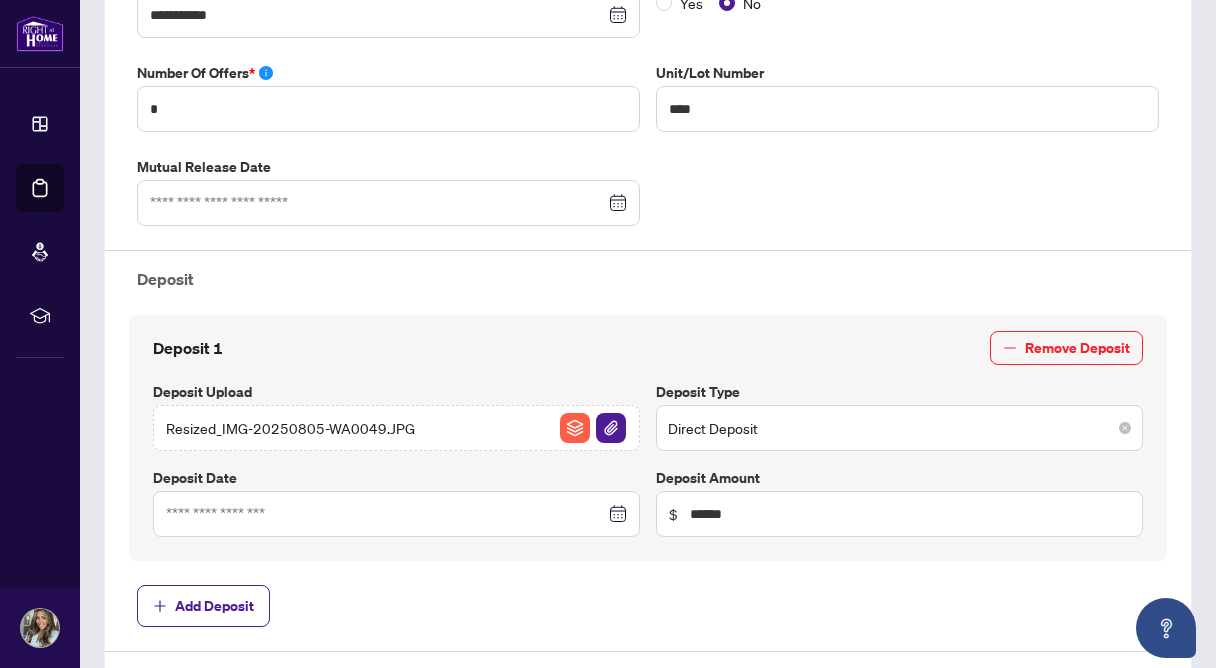 click on "Direct Deposit" at bounding box center (899, 428) 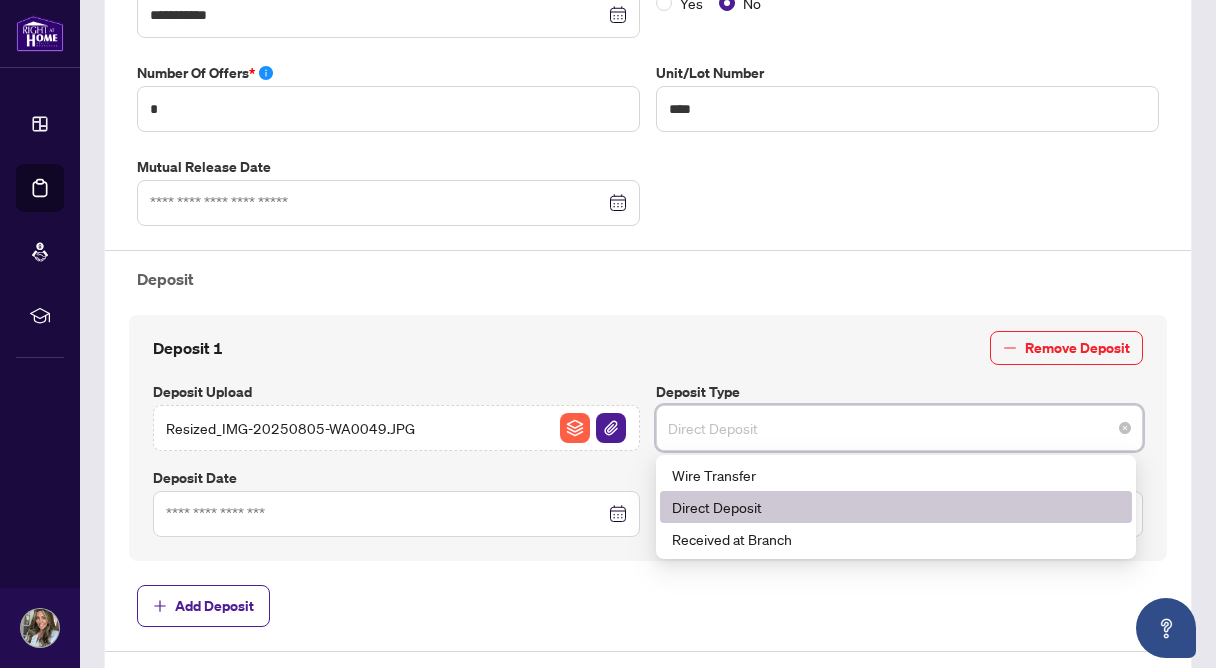 click on "Direct Deposit" at bounding box center (896, 507) 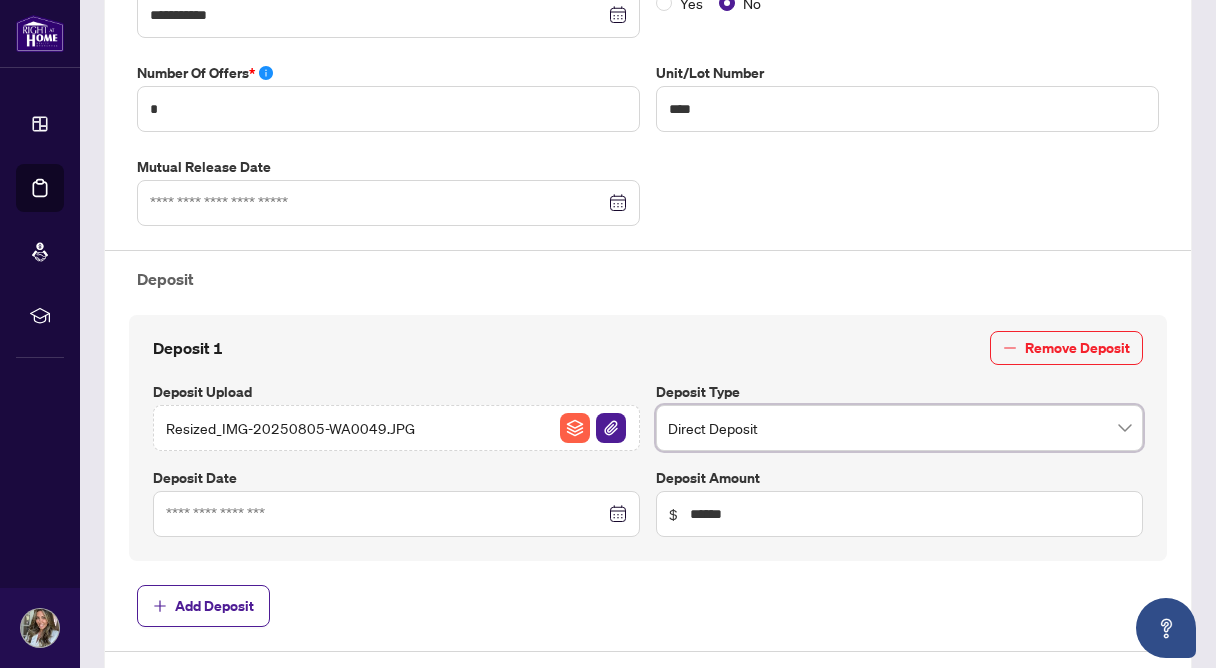 click at bounding box center (396, 514) 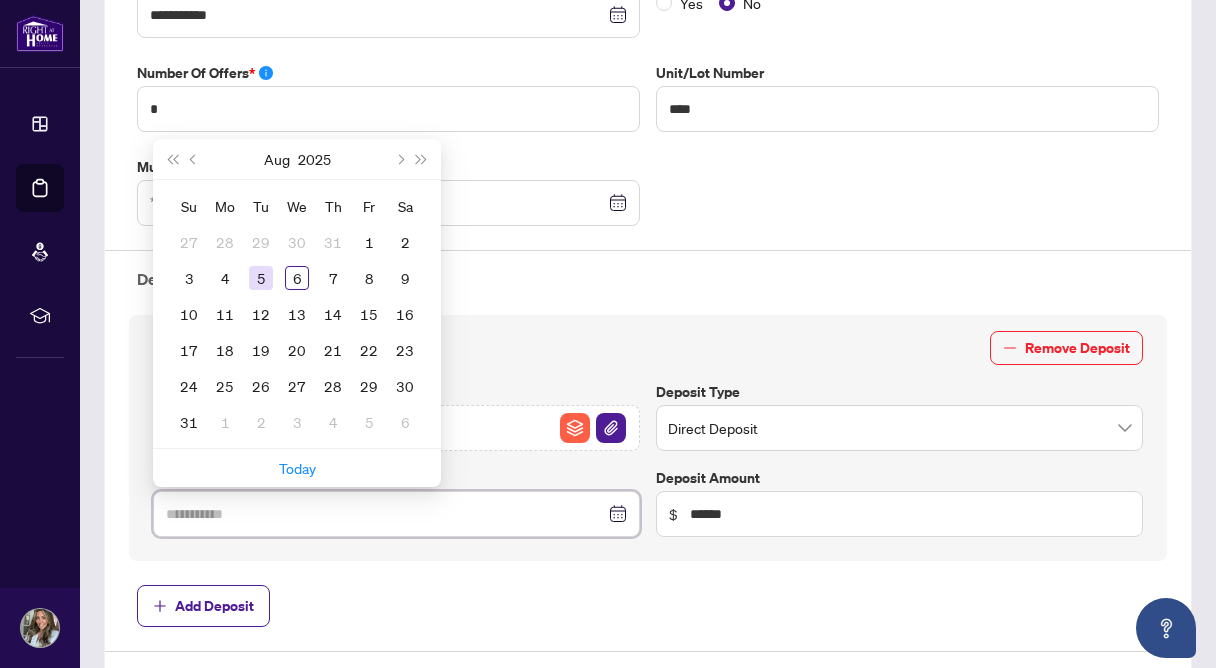 type on "**********" 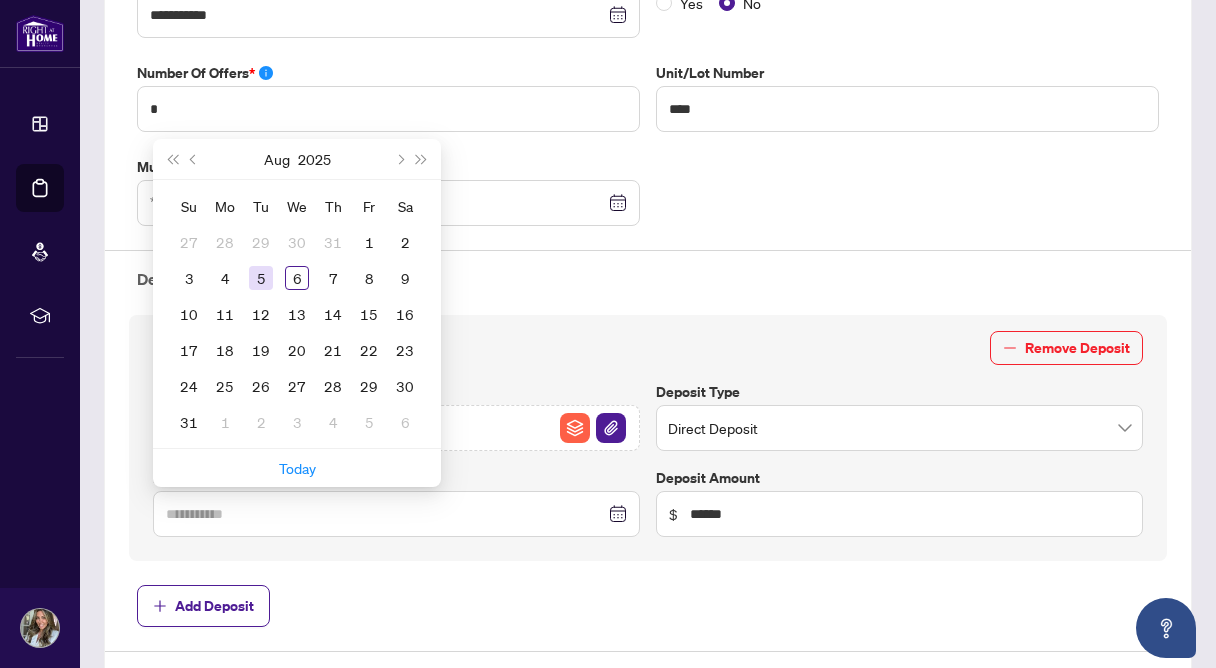 click on "5" at bounding box center (261, 278) 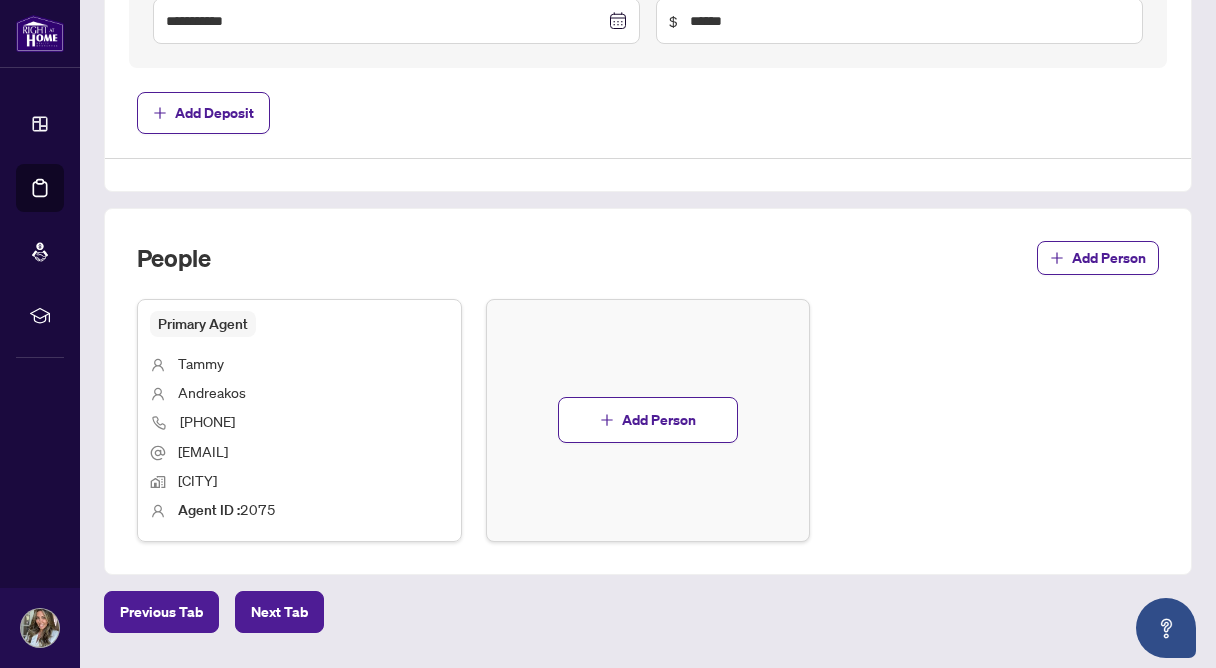 scroll, scrollTop: 1132, scrollLeft: 0, axis: vertical 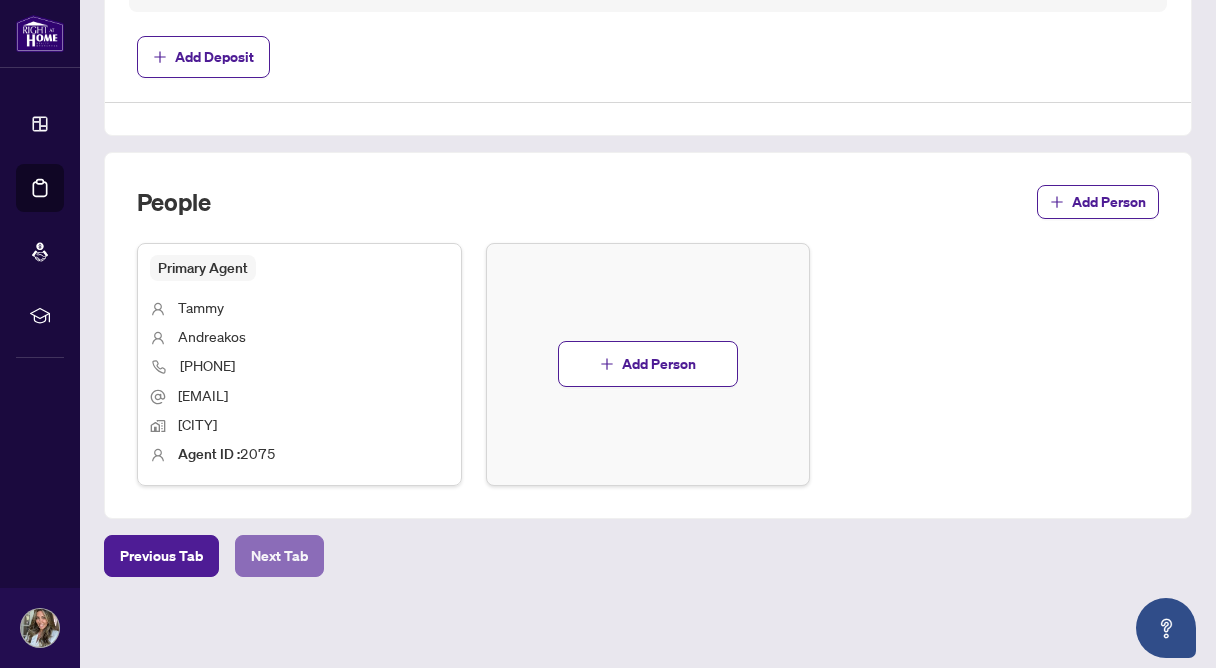 click on "Next Tab" at bounding box center [279, 556] 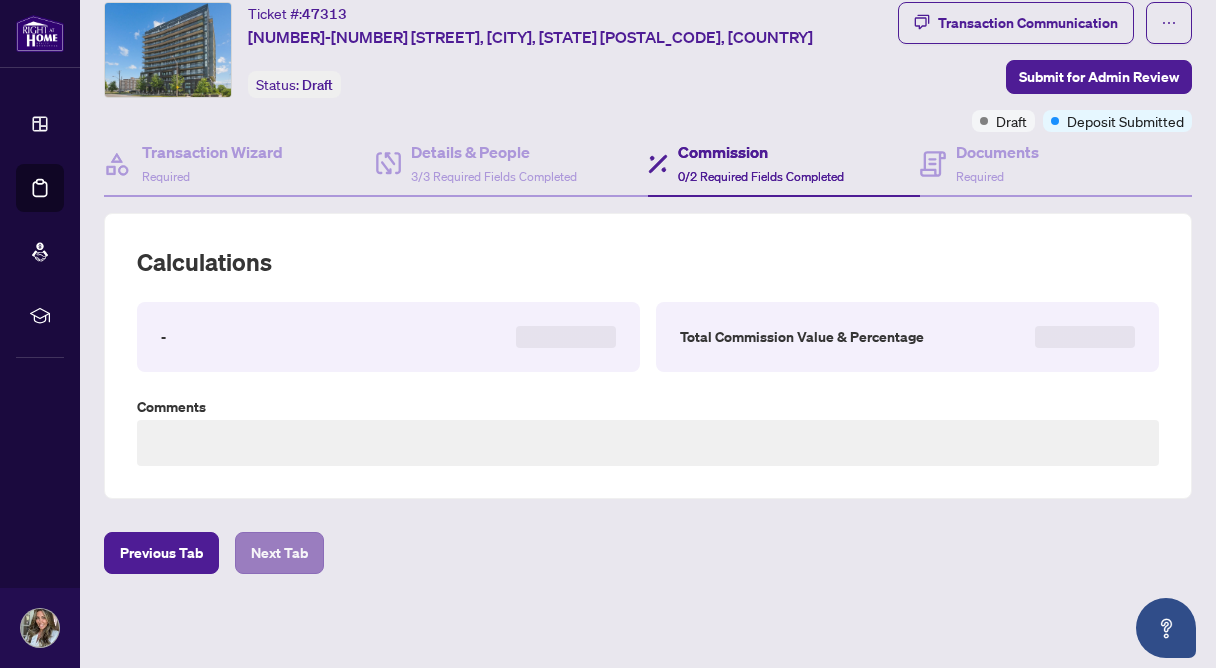 scroll, scrollTop: 0, scrollLeft: 0, axis: both 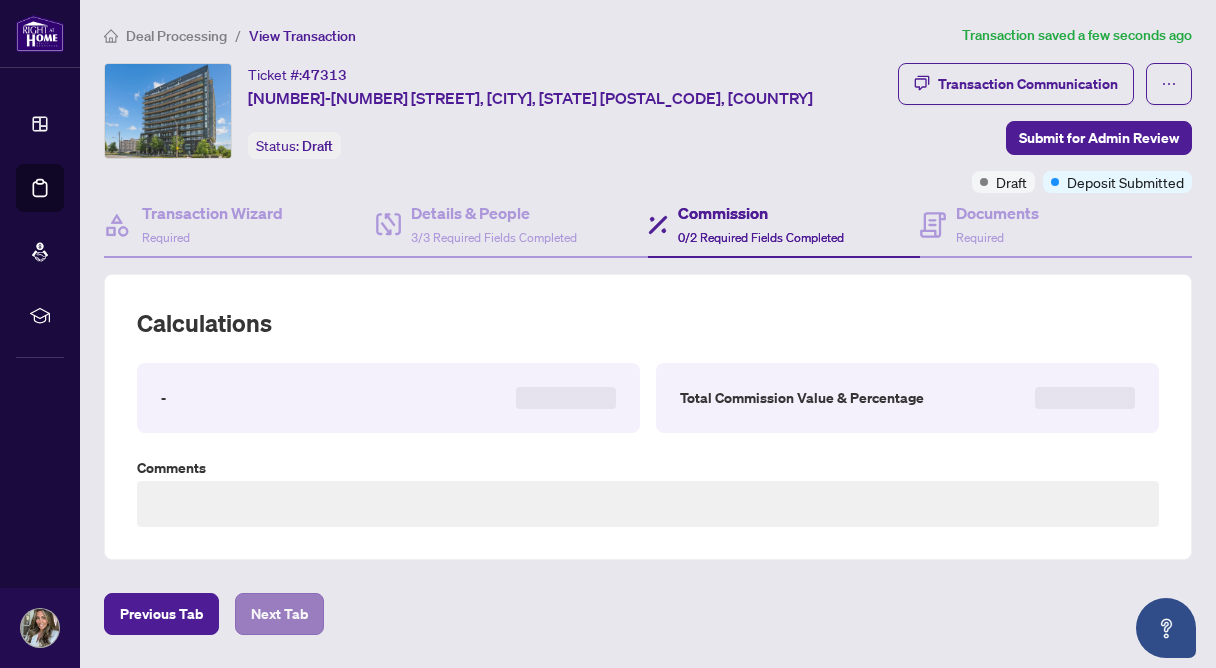 type on "**********" 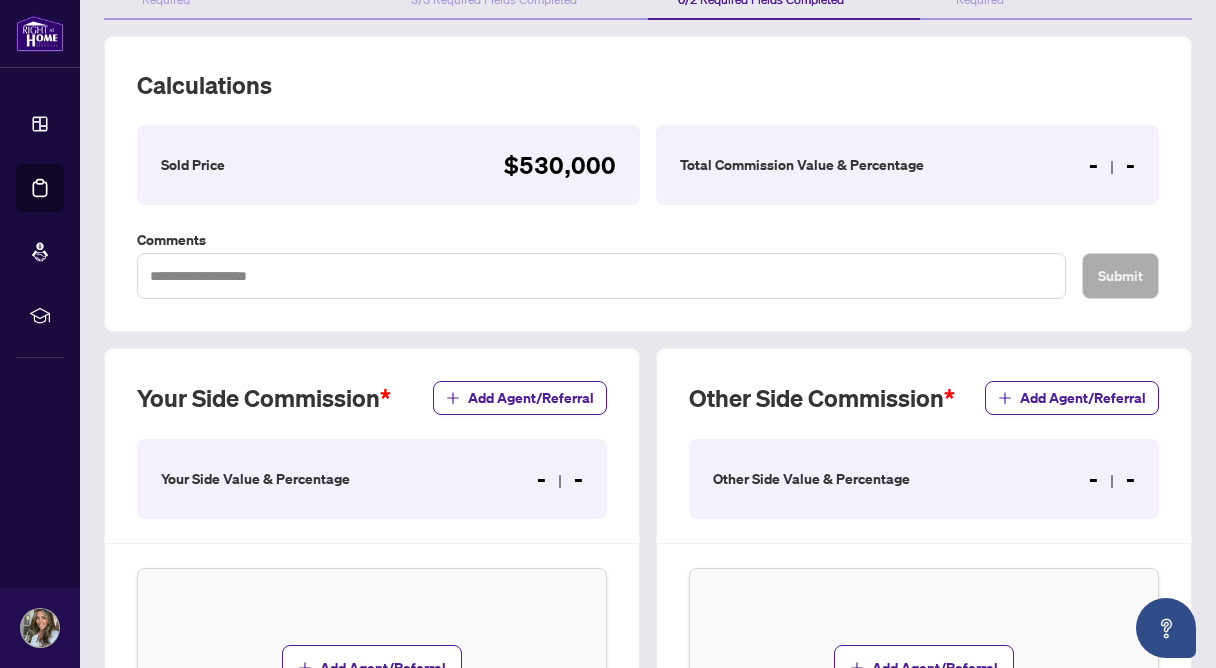 scroll, scrollTop: 275, scrollLeft: 0, axis: vertical 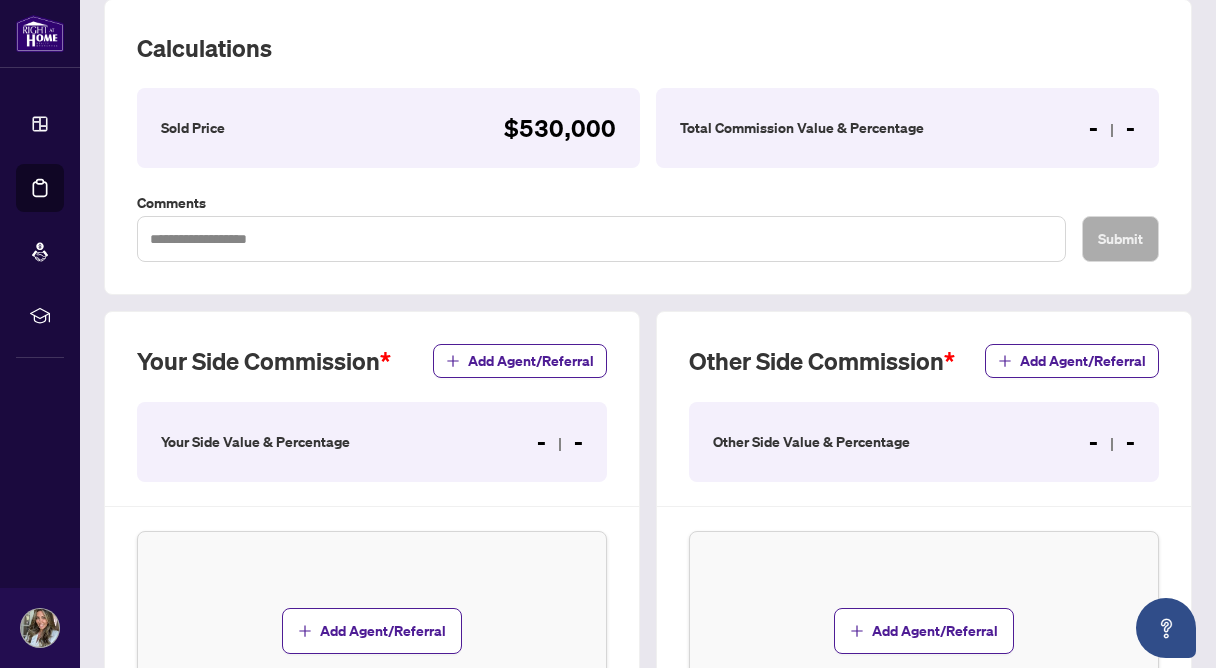 click on "Your Side Value & Percentage -     -" at bounding box center [372, 442] 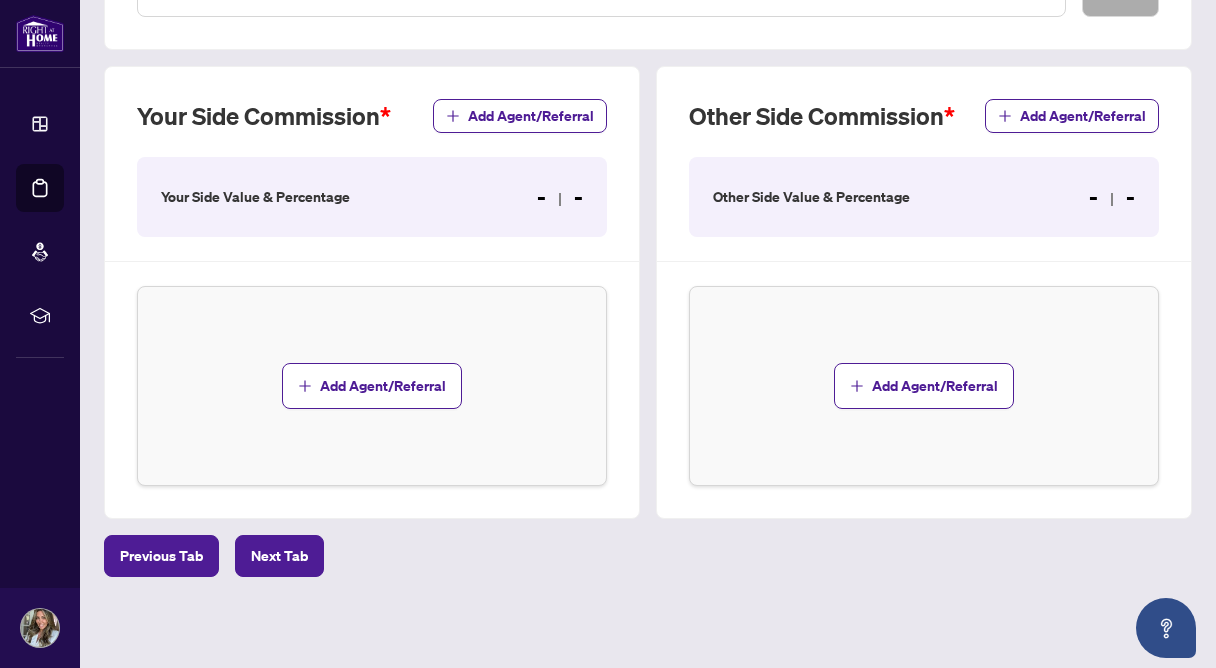 scroll, scrollTop: 521, scrollLeft: 0, axis: vertical 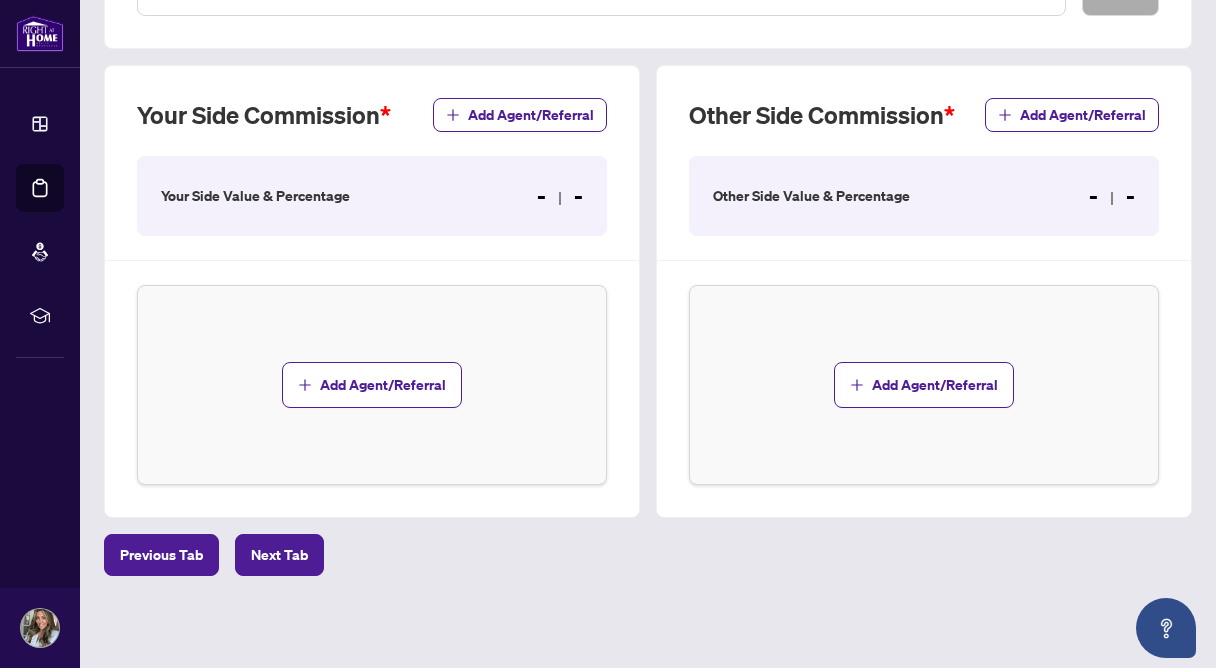 click on "Your Side Value & Percentage" at bounding box center [255, 196] 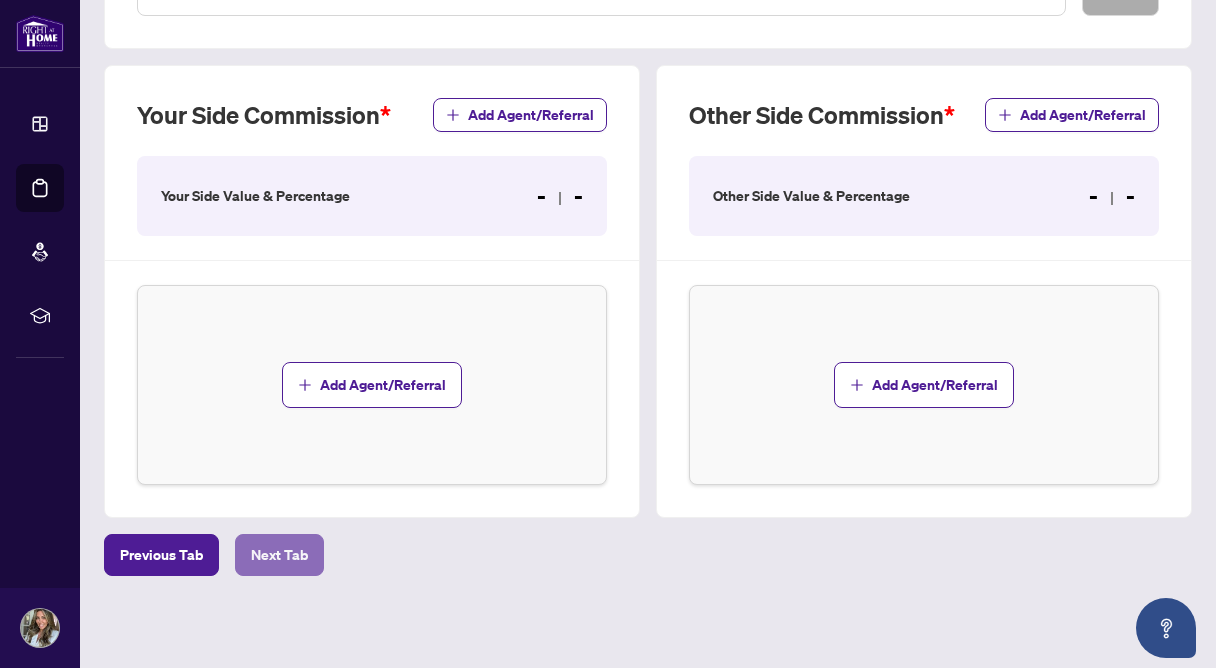 click on "Next Tab" at bounding box center (279, 555) 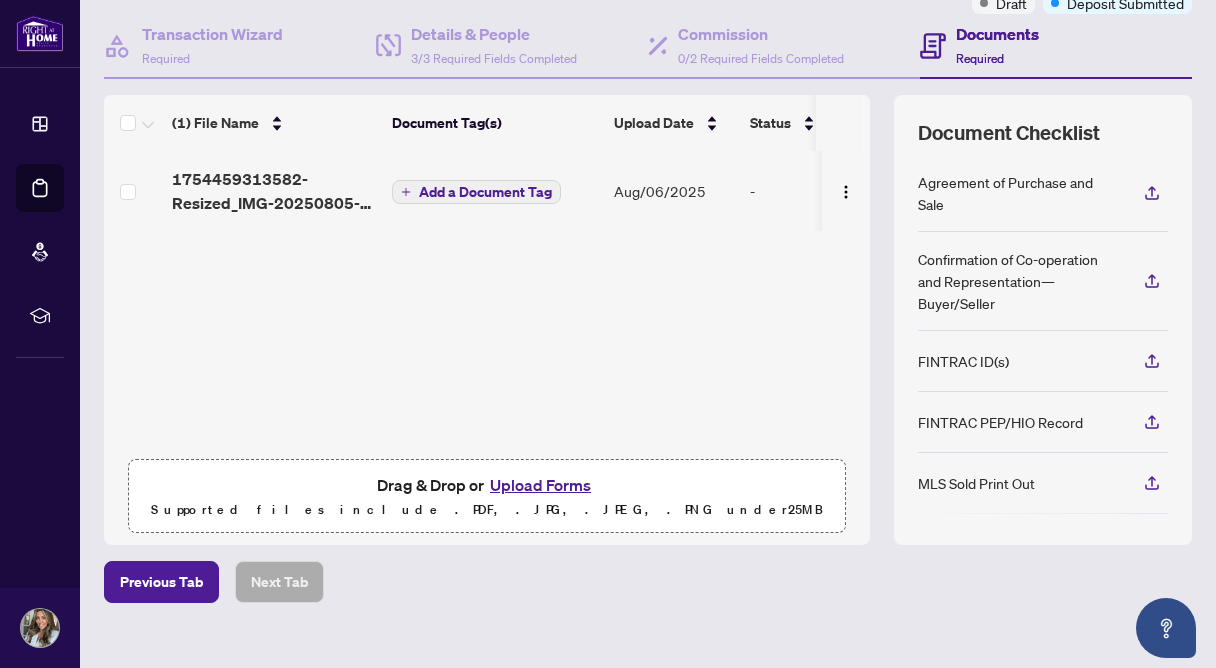 scroll, scrollTop: 206, scrollLeft: 0, axis: vertical 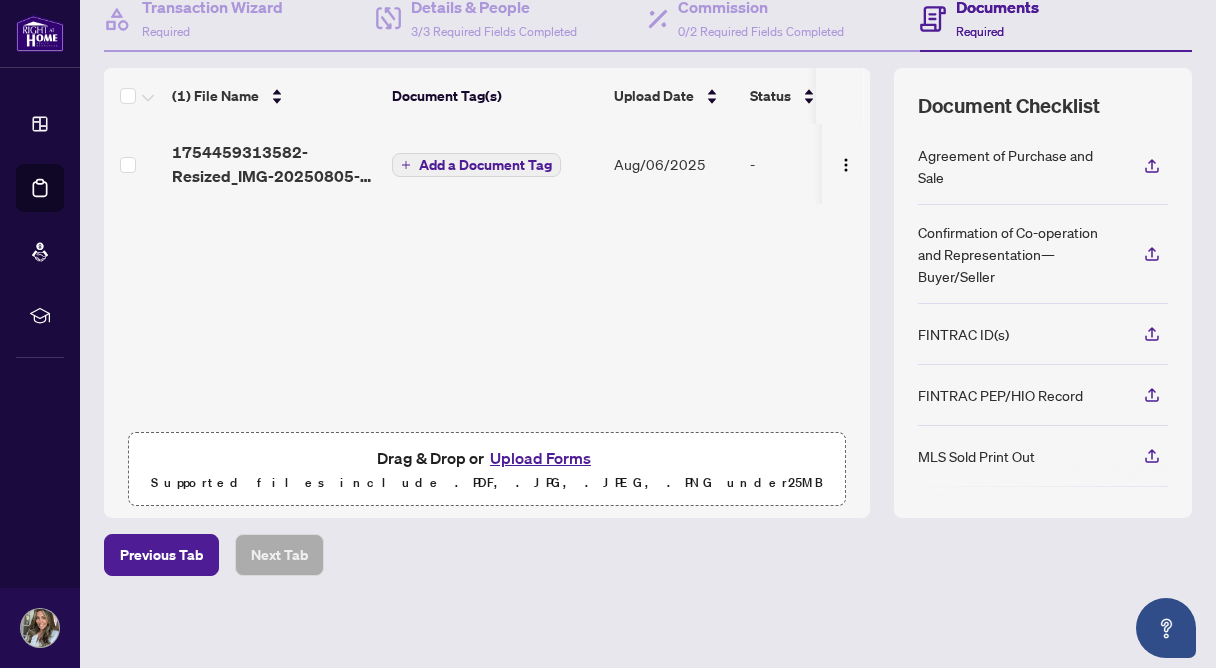click on "Upload Forms" at bounding box center [540, 458] 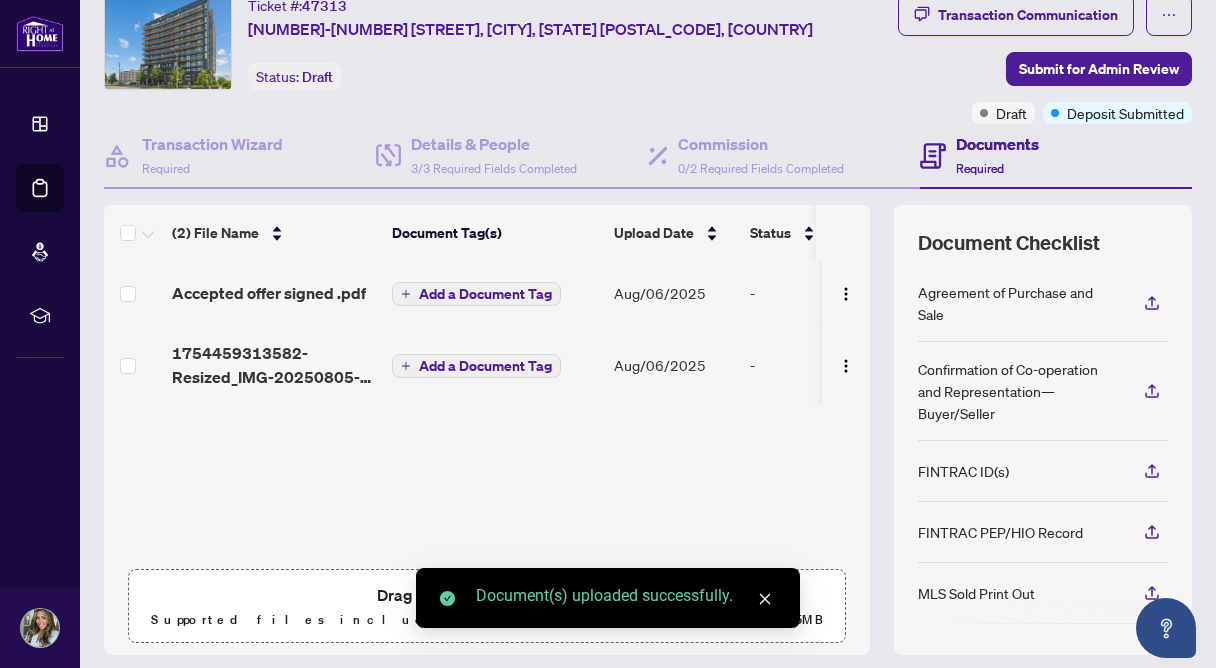 scroll, scrollTop: 0, scrollLeft: 0, axis: both 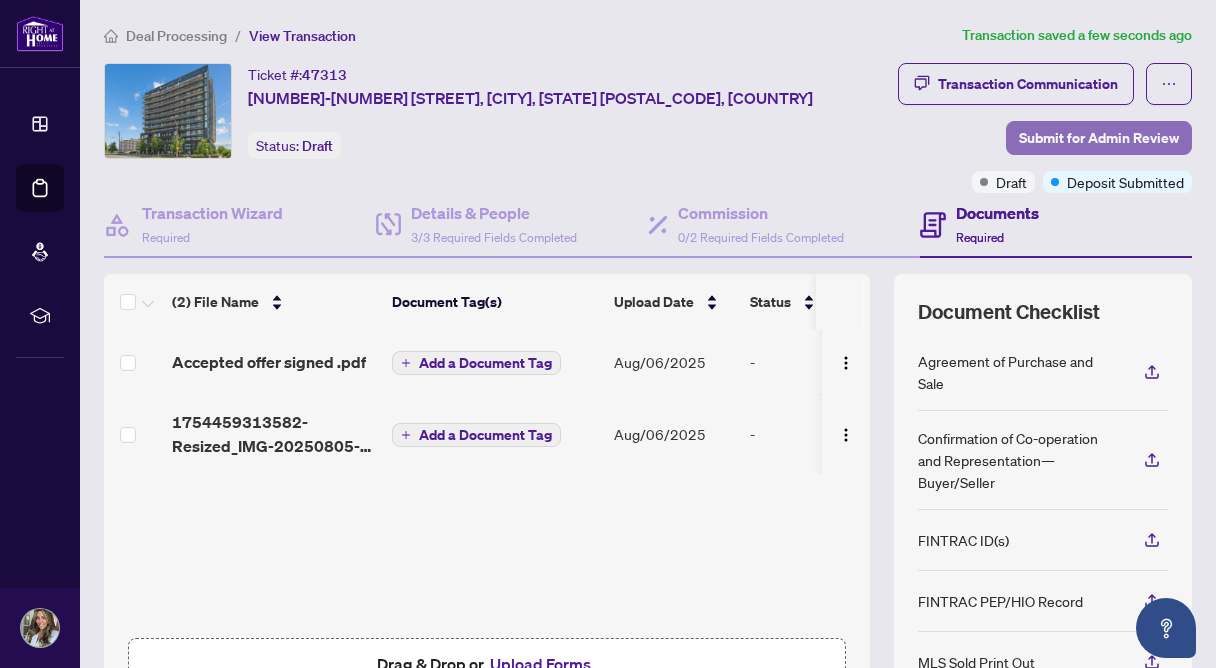 click on "Submit for Admin Review" at bounding box center (1099, 138) 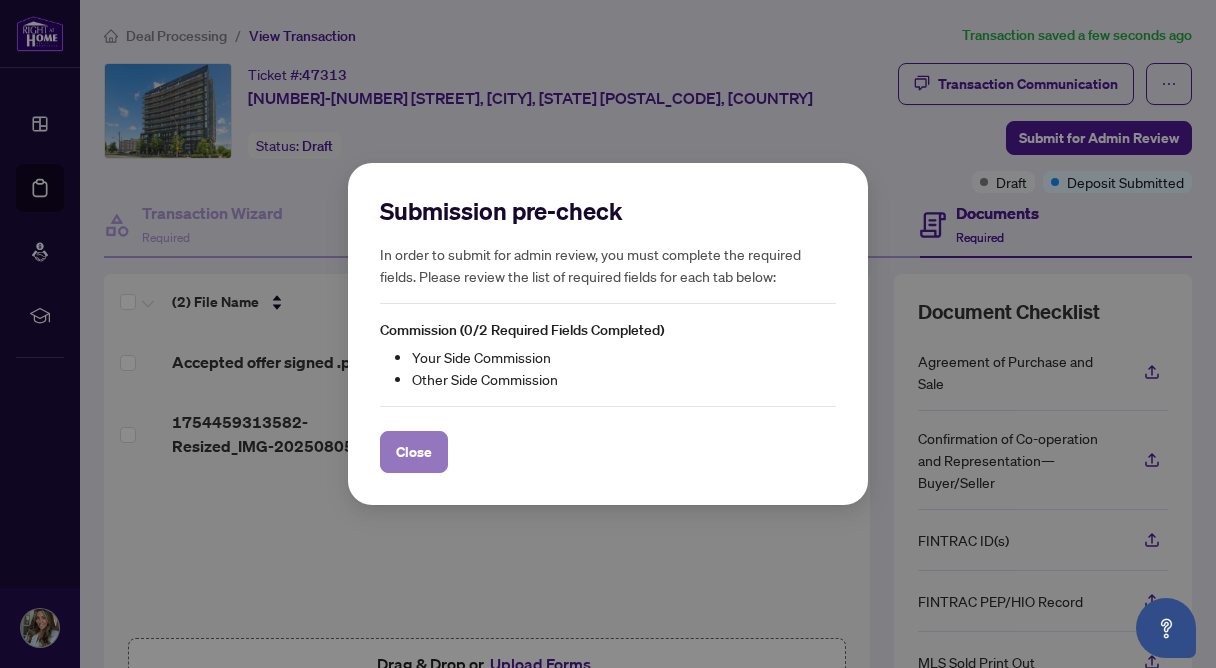 click on "Close" at bounding box center (414, 452) 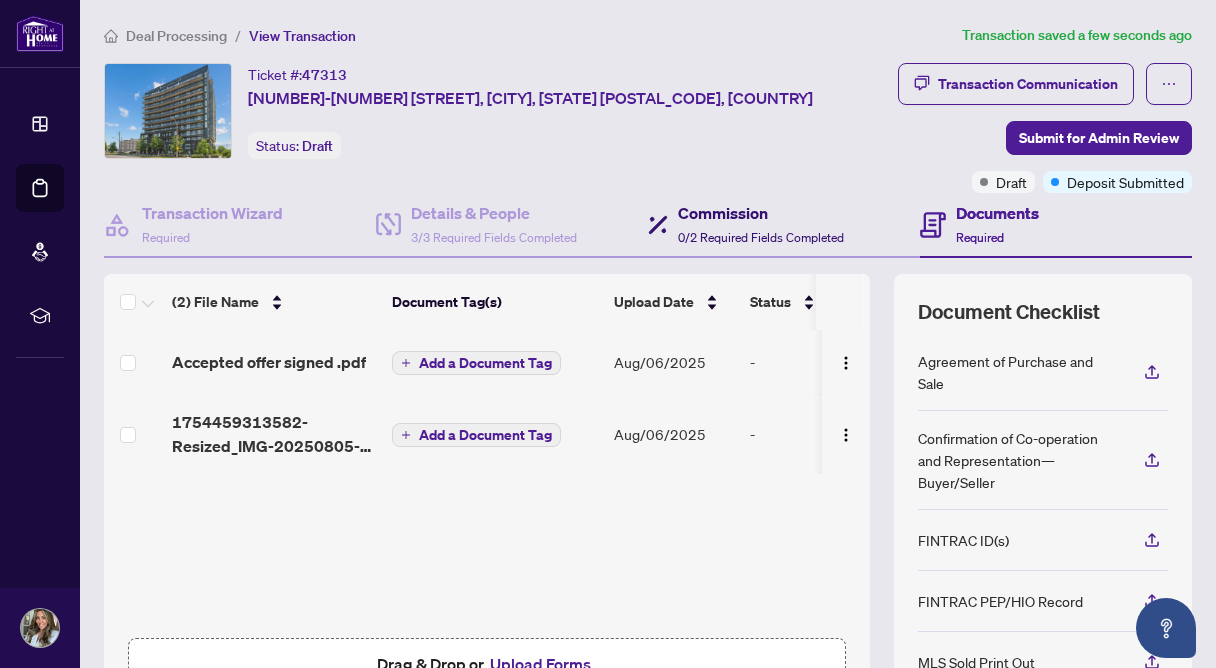 click on "Commission" at bounding box center (761, 213) 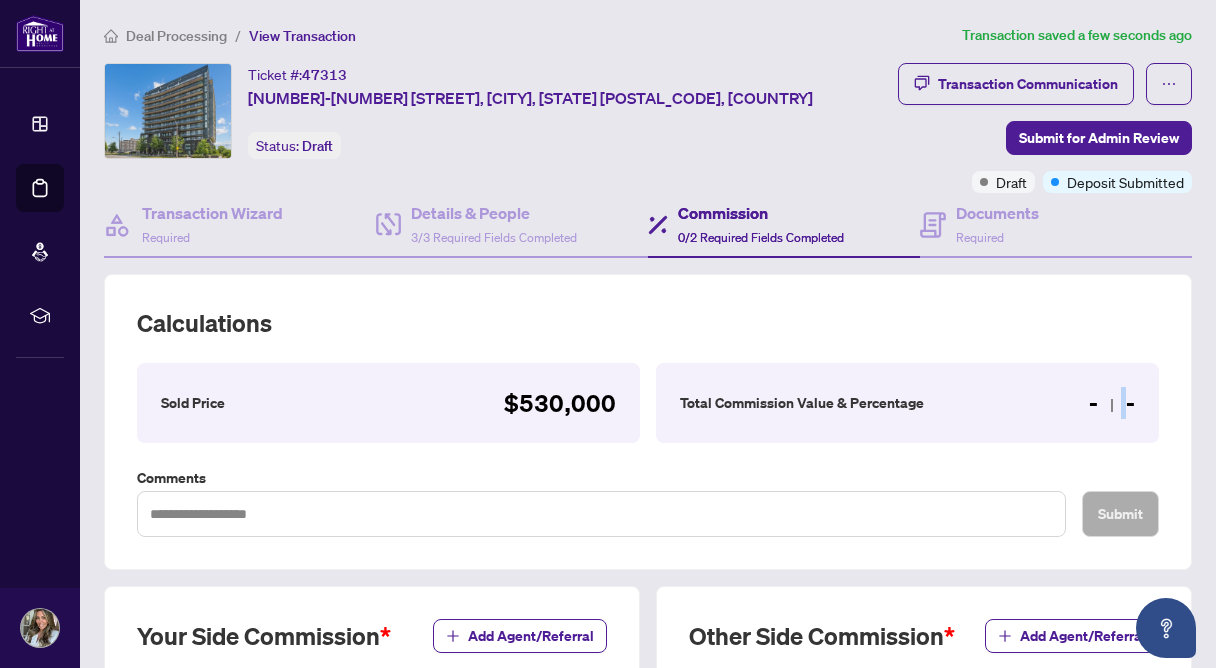 click on "-     -" at bounding box center (1112, 403) 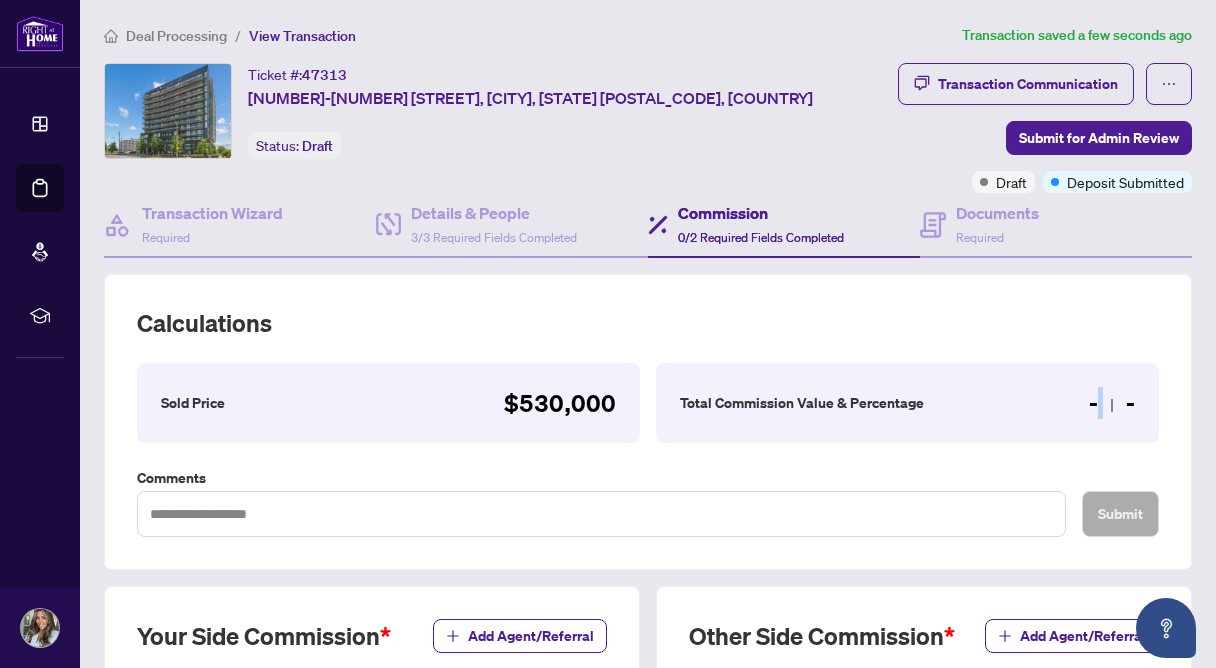 click on "-     -" at bounding box center [1112, 403] 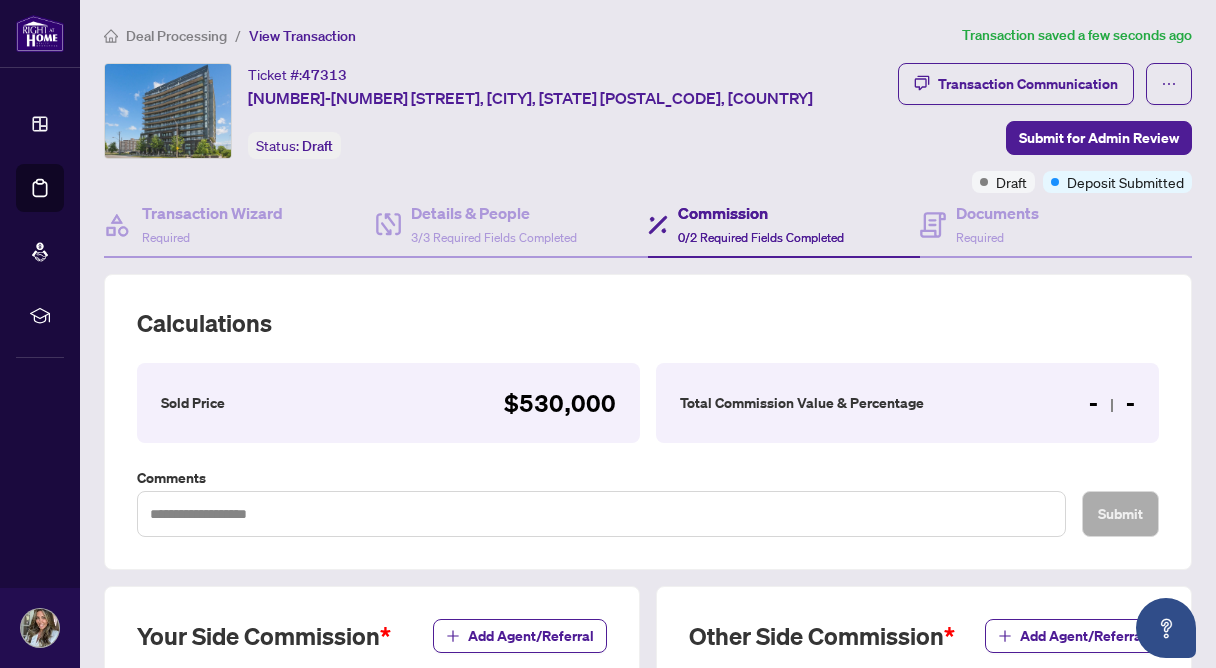click on "Total Commission Value & Percentage -     -" at bounding box center [907, 403] 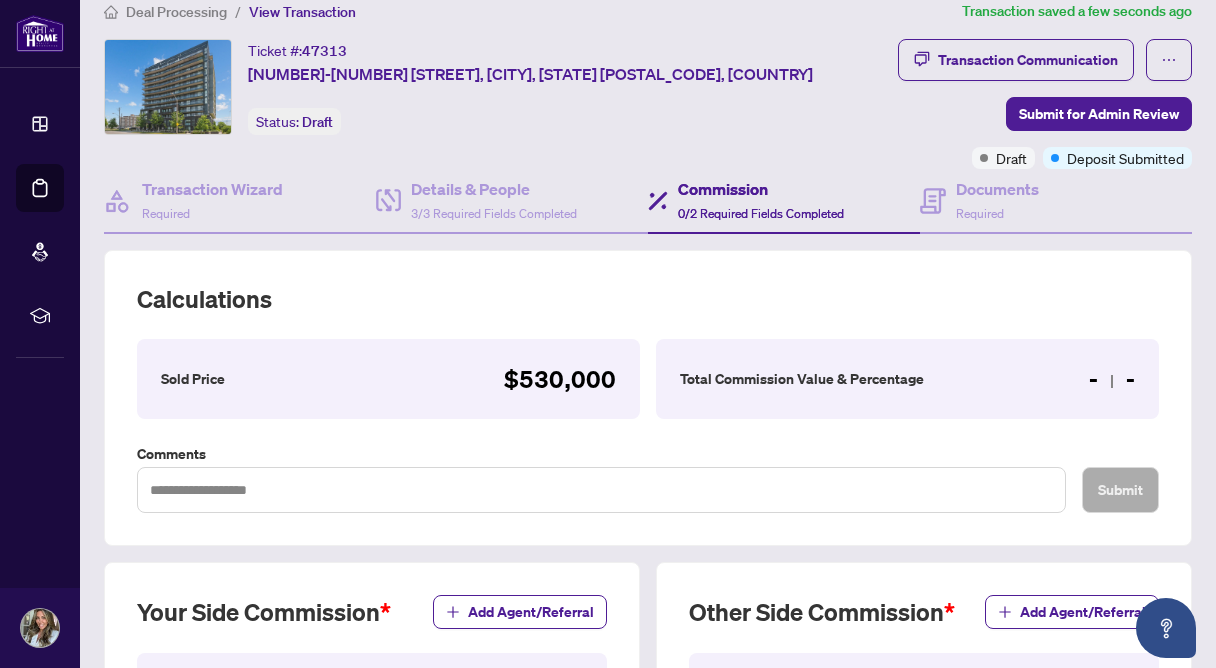 click on "Total Commission Value & Percentage" at bounding box center [802, 379] 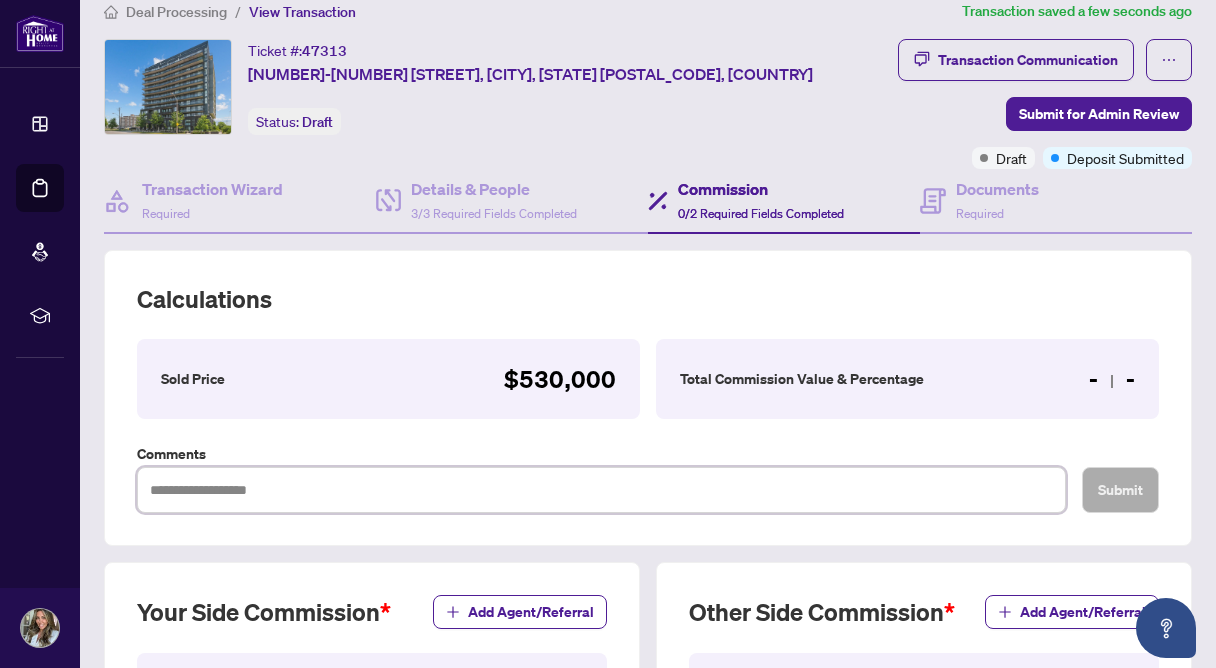 scroll, scrollTop: 198, scrollLeft: 0, axis: vertical 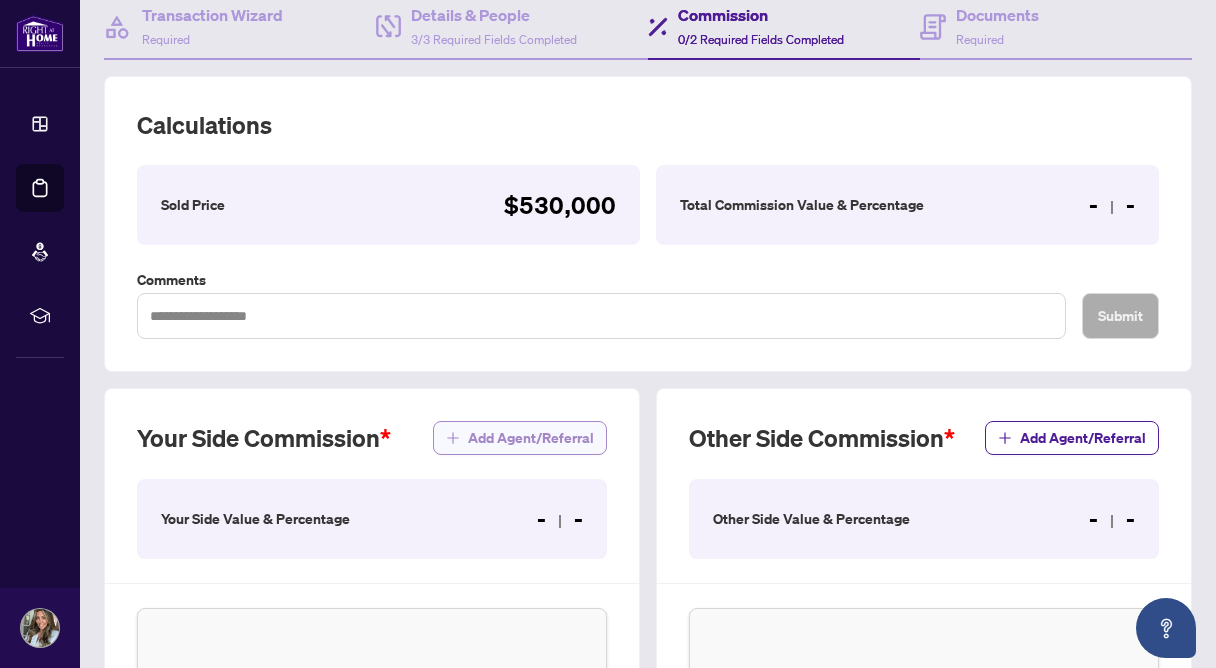 click on "Add Agent/Referral" at bounding box center [531, 438] 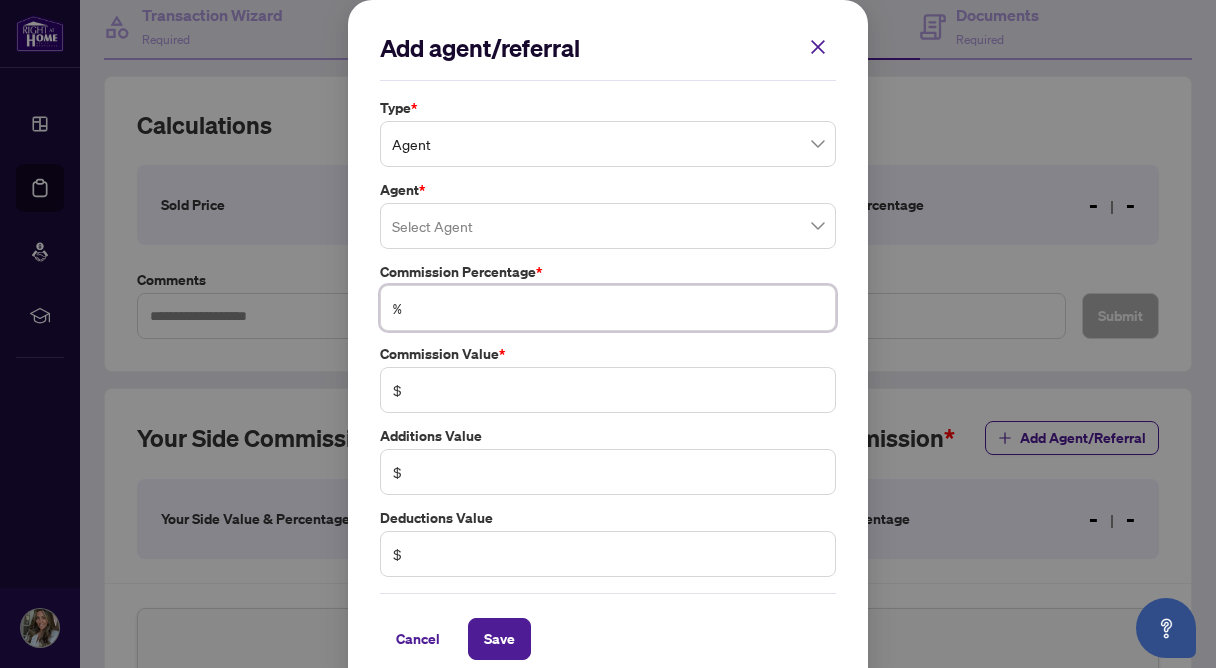 click at bounding box center (618, 308) 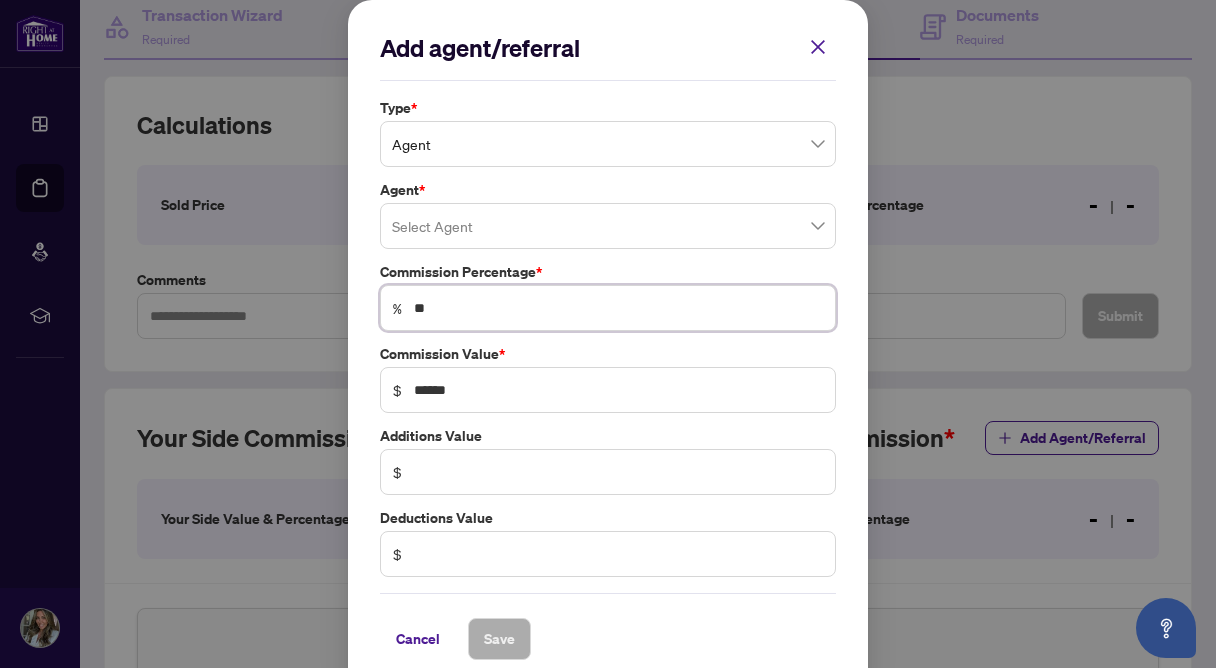 type on "***" 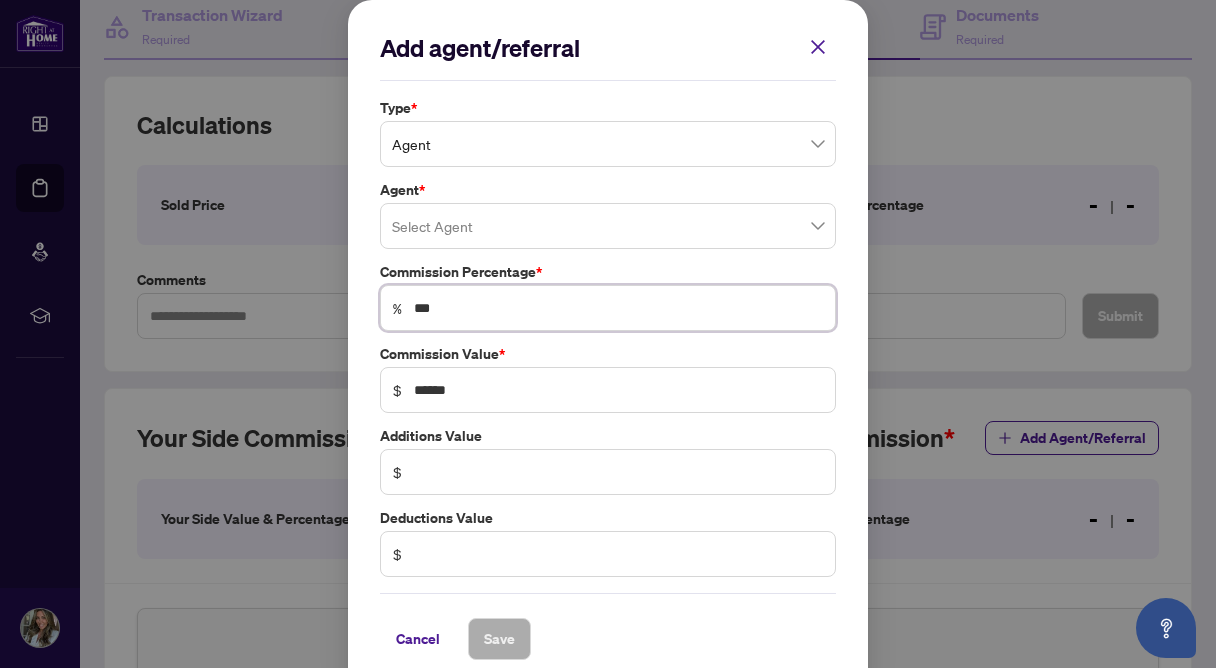 type on "***" 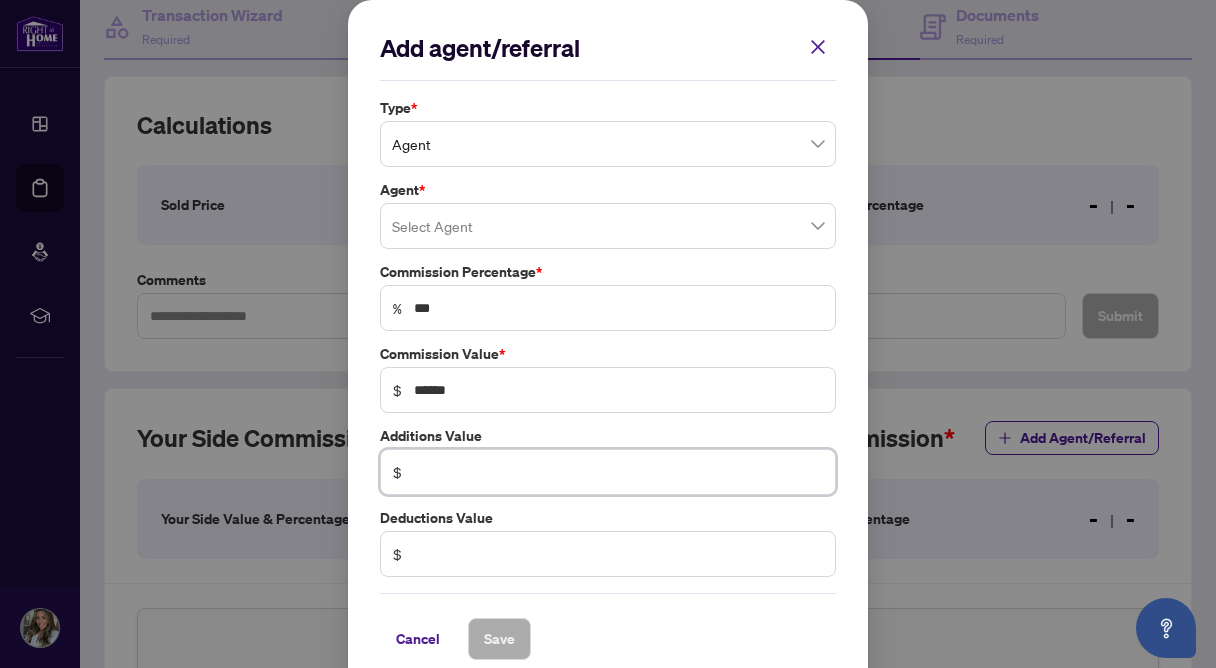 scroll, scrollTop: 24, scrollLeft: 0, axis: vertical 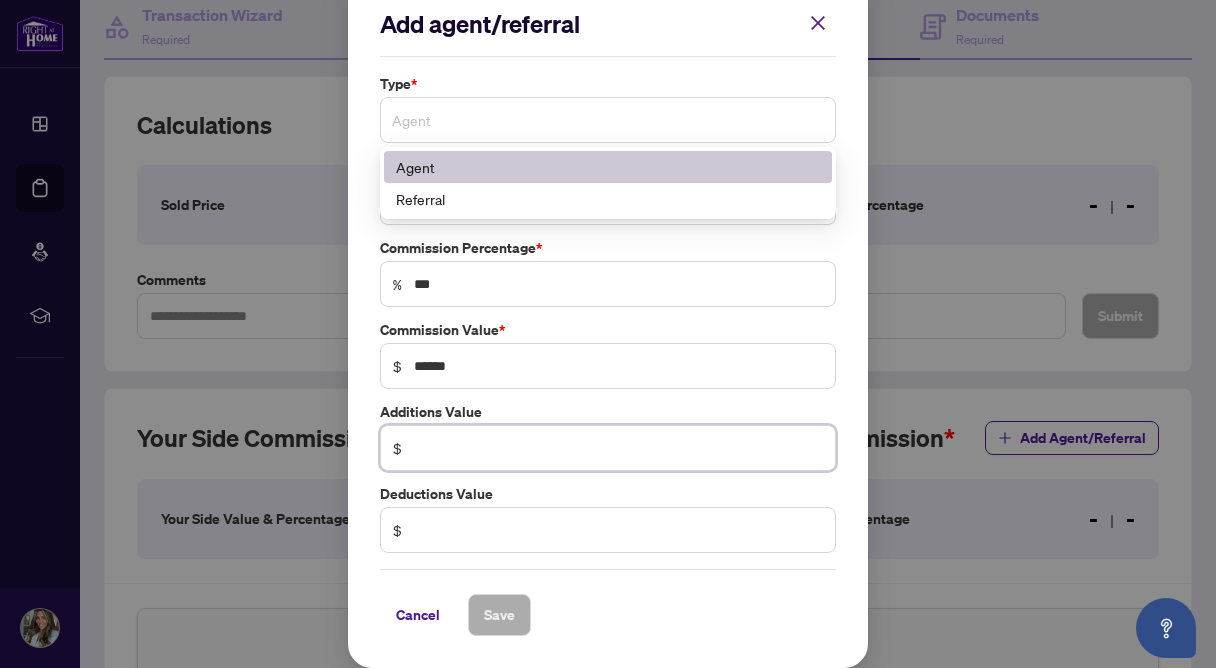 click on "Agent" at bounding box center (608, 120) 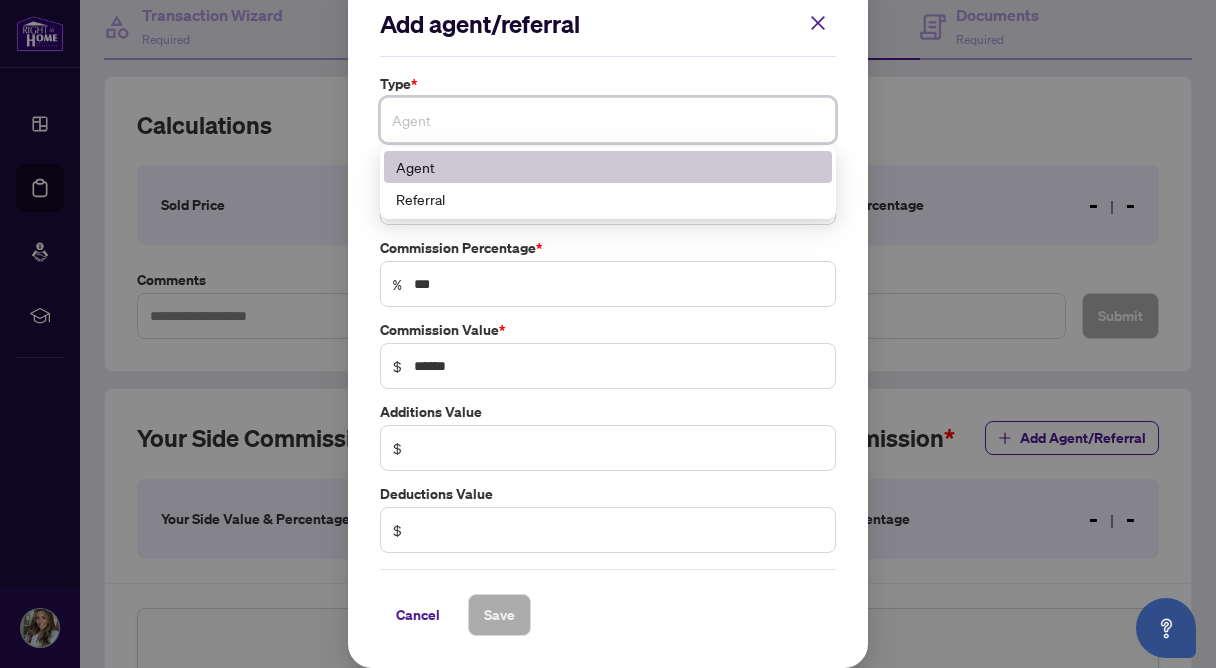 click on "Agent" at bounding box center [608, 167] 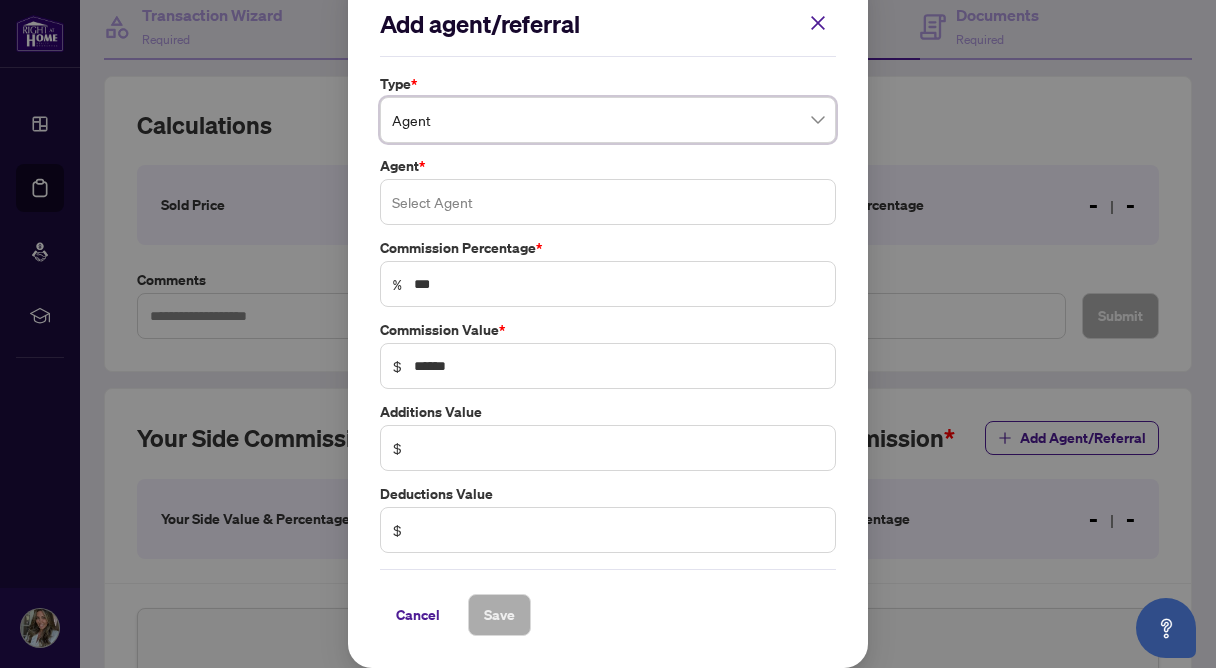 click at bounding box center (608, 202) 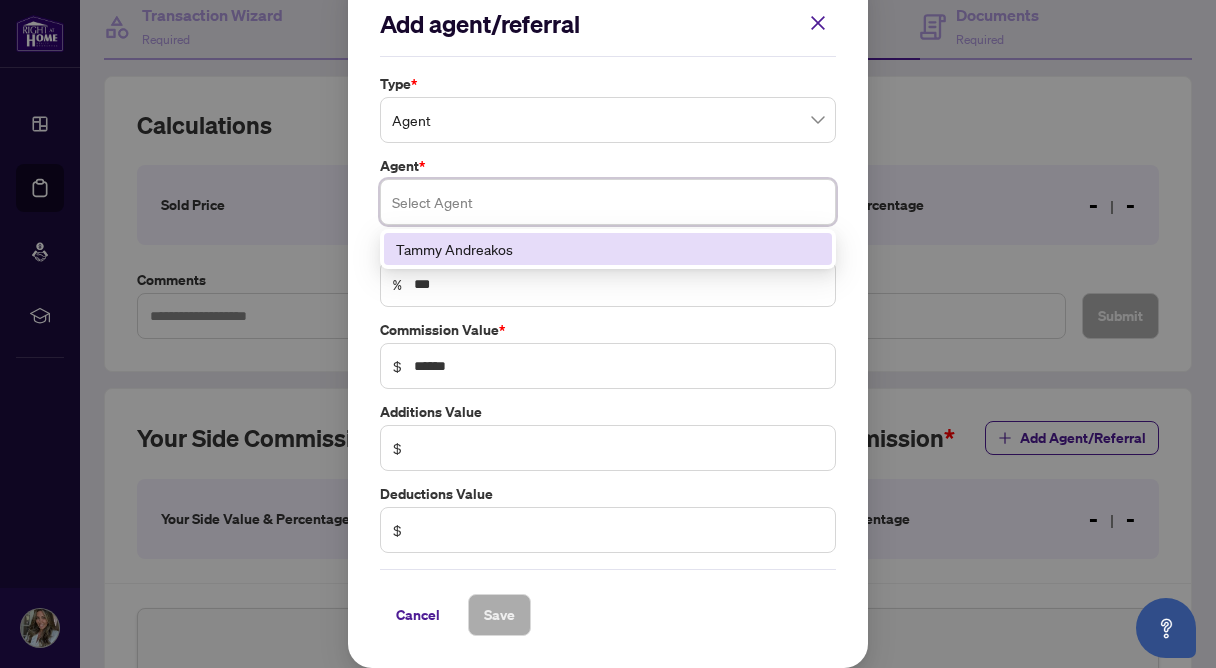 click on "Tammy Andreakos" at bounding box center (608, 249) 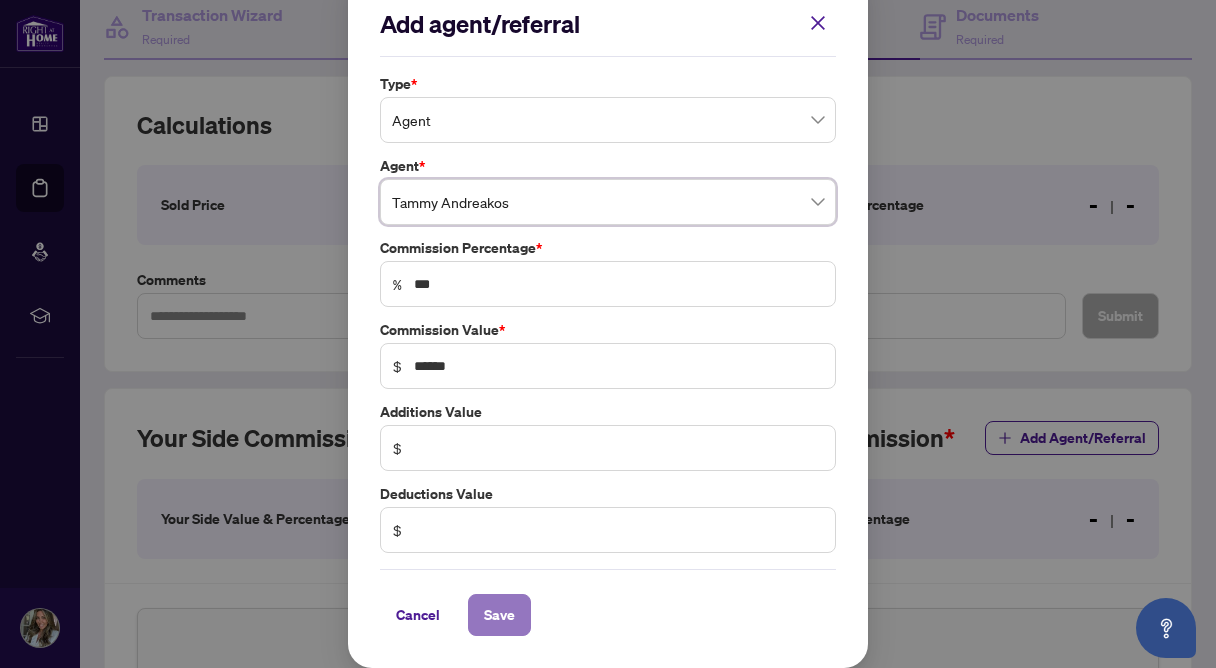 click on "Save" at bounding box center [499, 615] 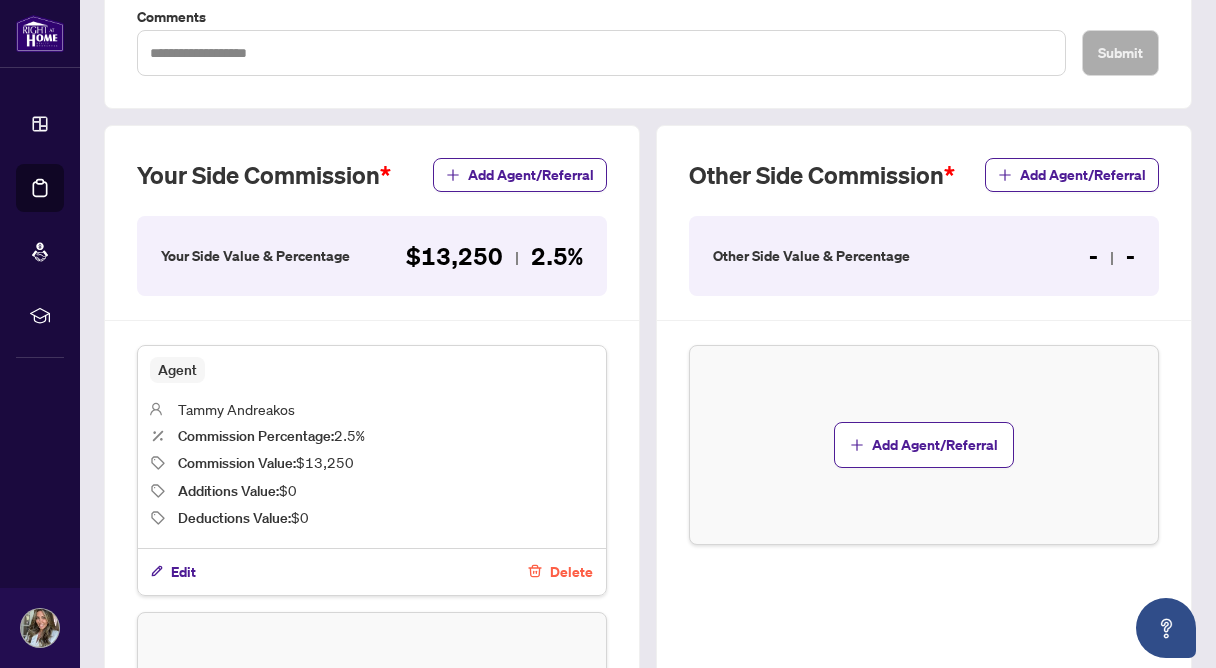 scroll, scrollTop: 462, scrollLeft: 0, axis: vertical 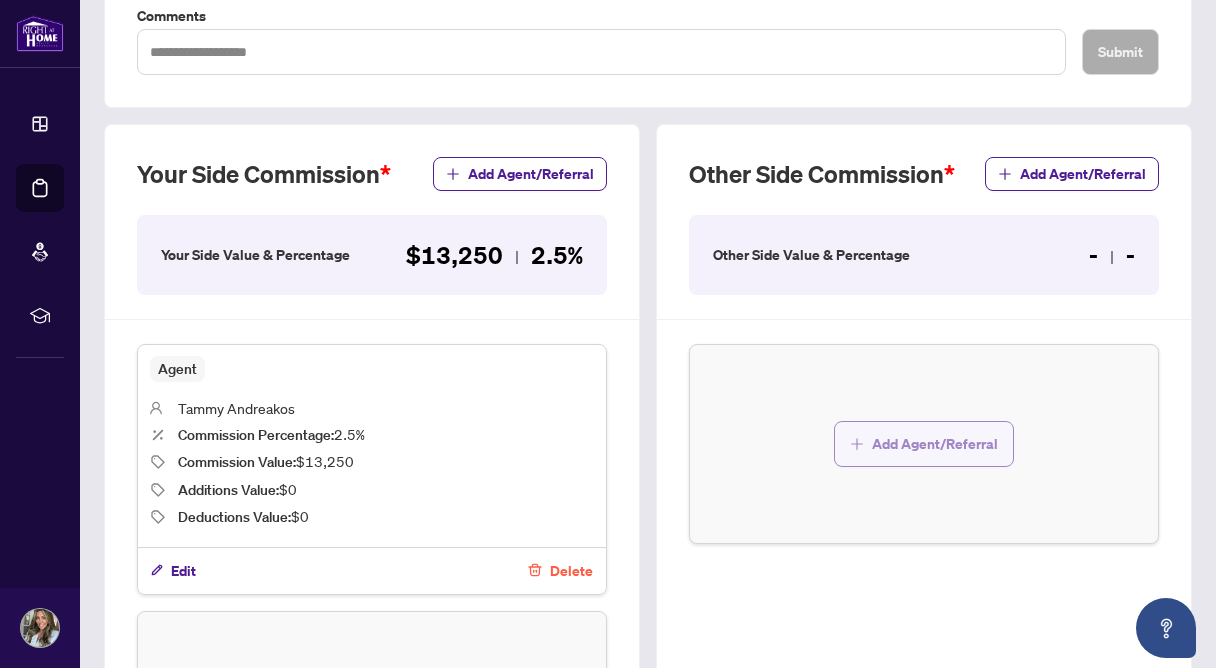 click on "Add Agent/Referral" at bounding box center [935, 444] 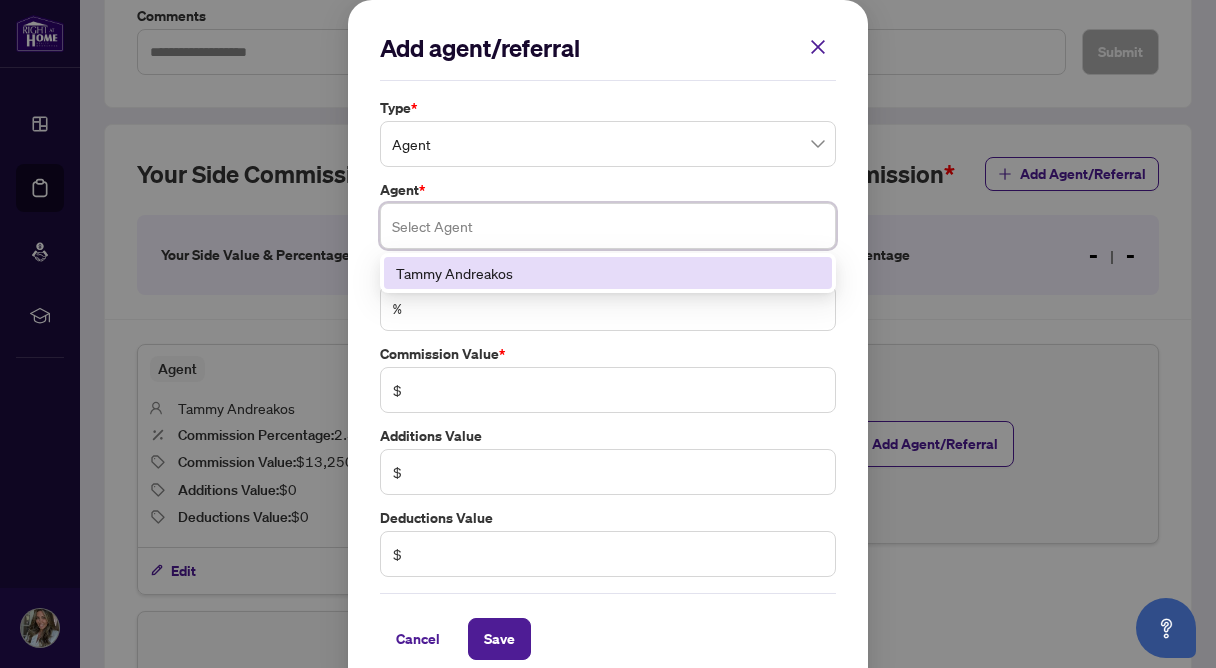 click at bounding box center [608, 226] 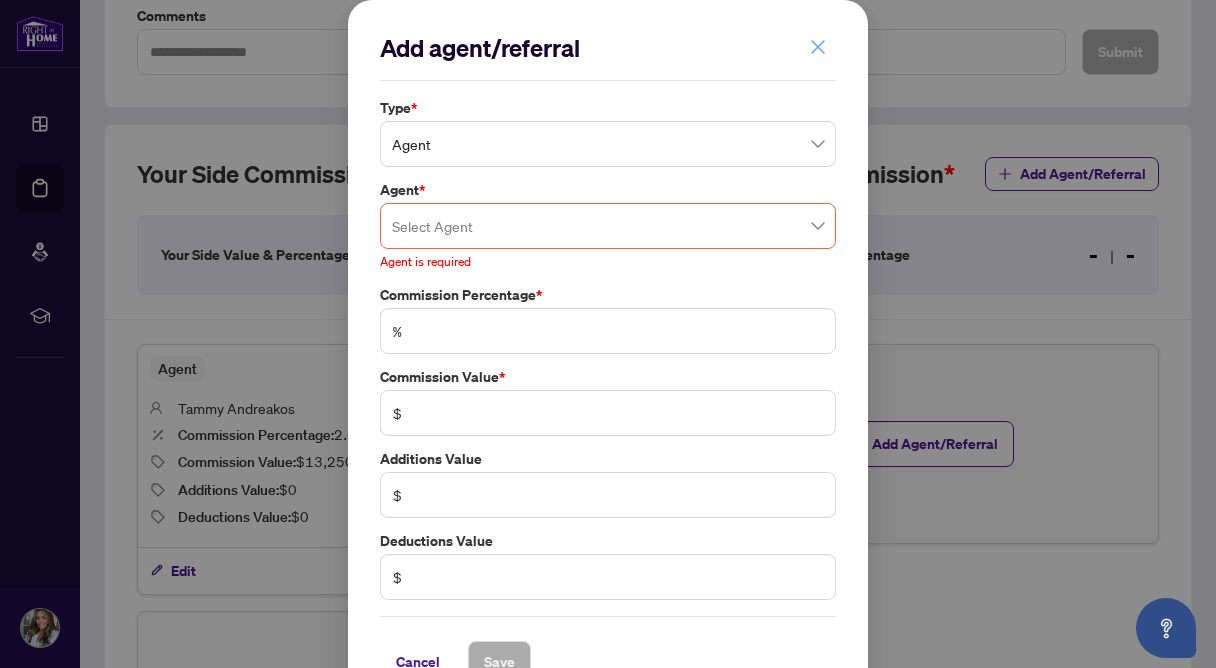 click at bounding box center [818, 47] 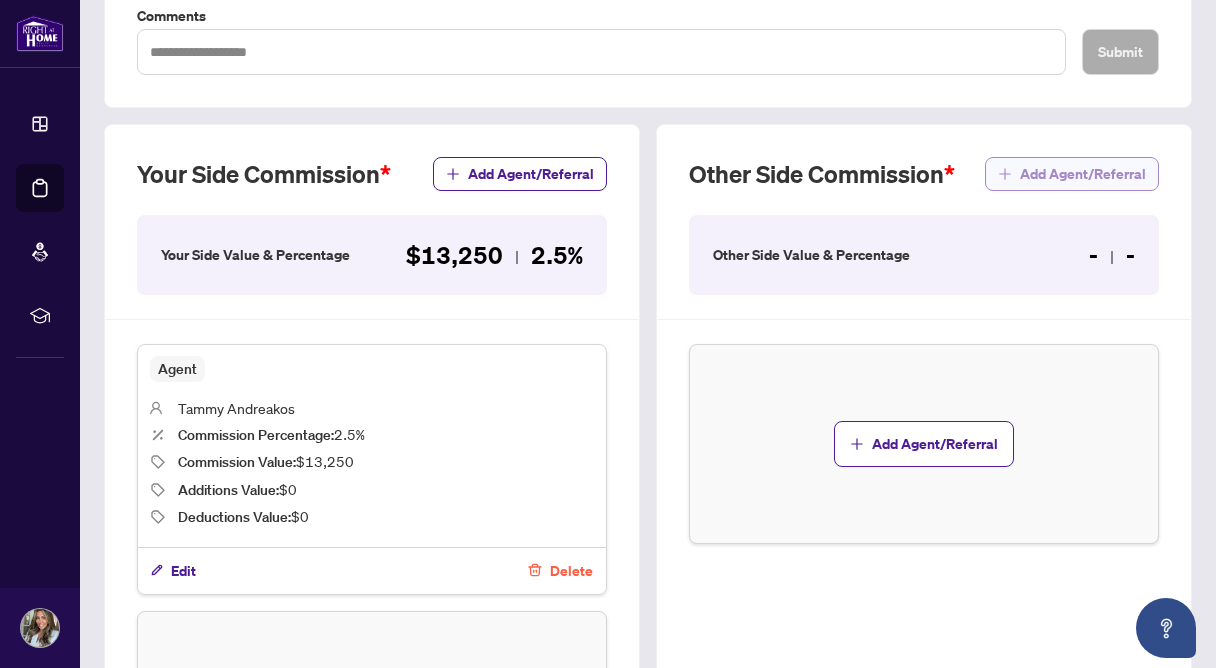 click on "Add Agent/Referral" at bounding box center (1083, 174) 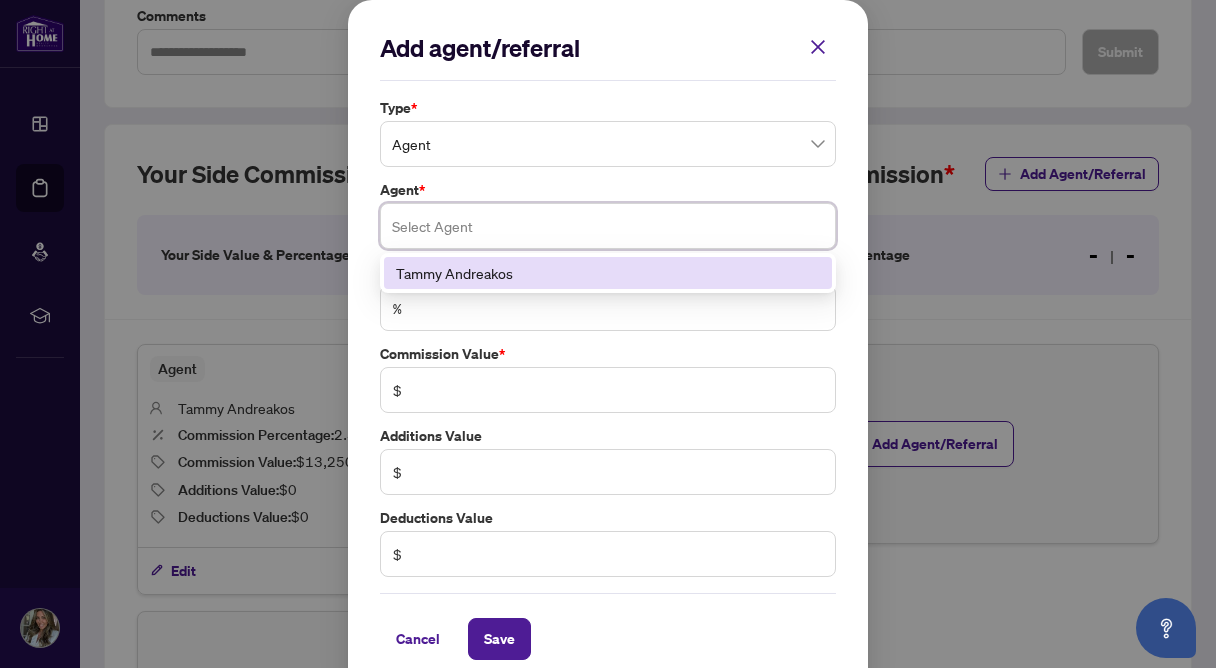 click at bounding box center [608, 226] 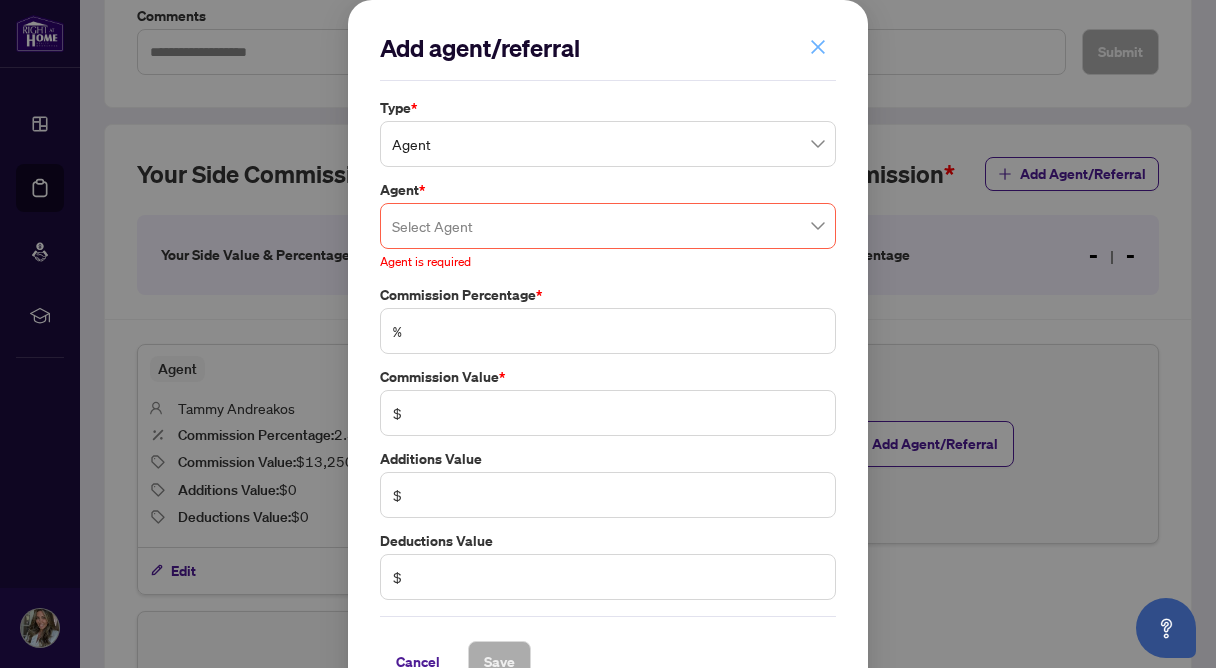click 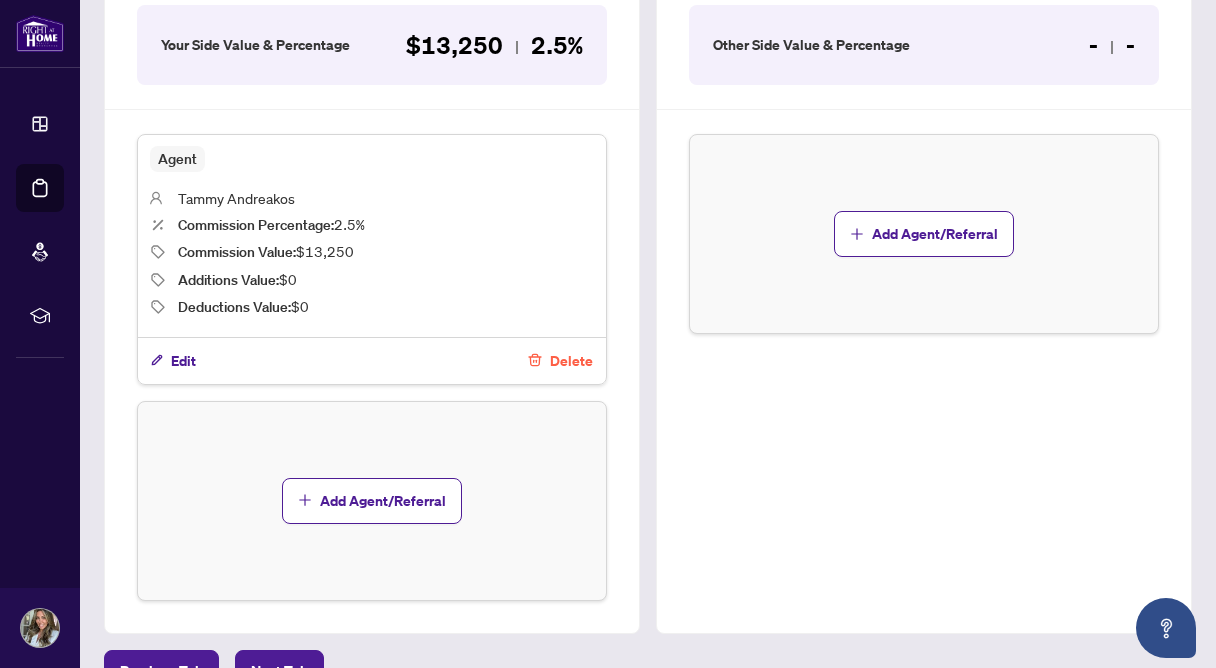 scroll, scrollTop: 692, scrollLeft: 0, axis: vertical 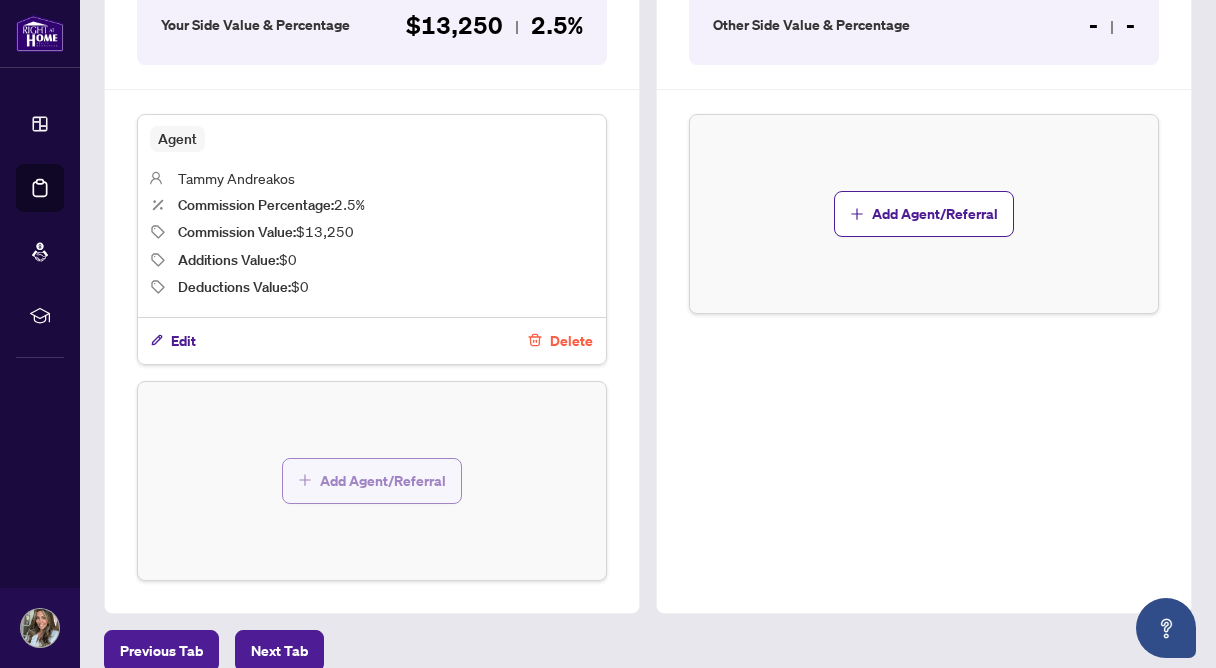 click on "Add Agent/Referral" at bounding box center (383, 481) 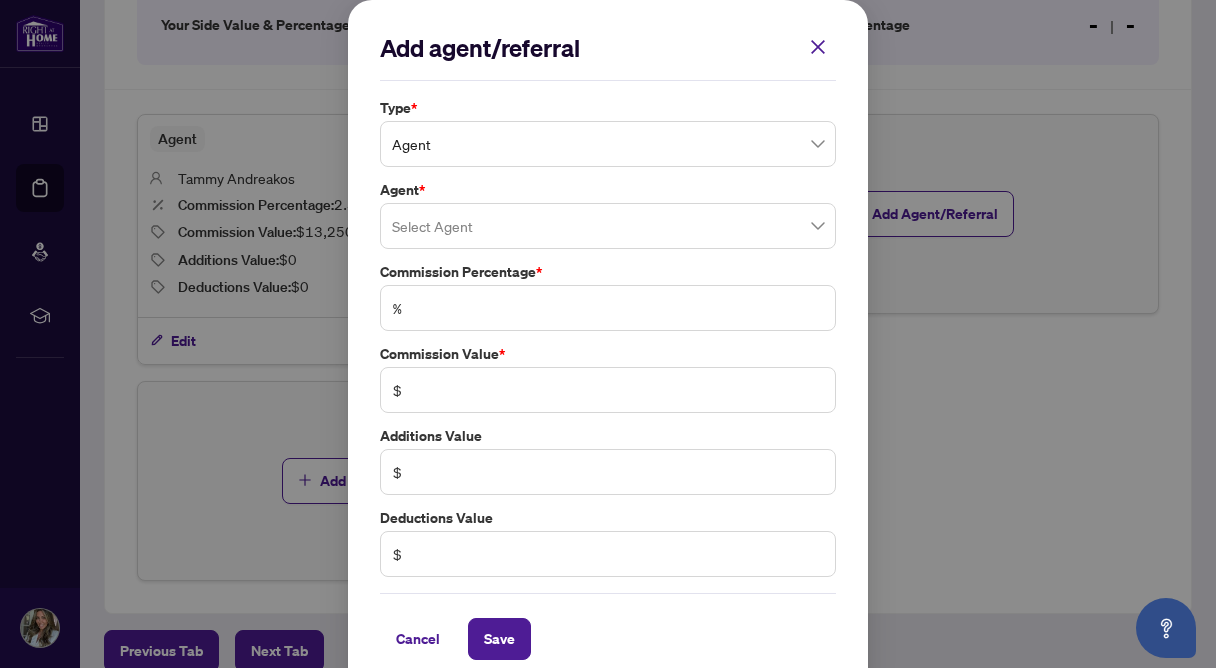 click at bounding box center (608, 226) 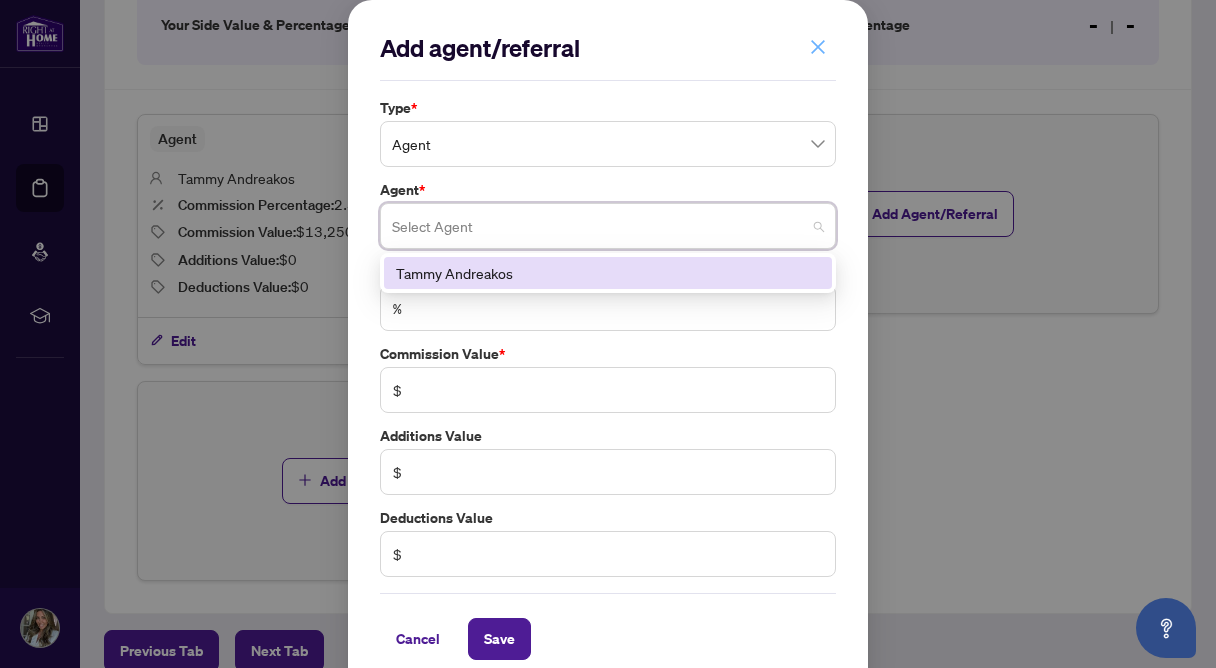 click 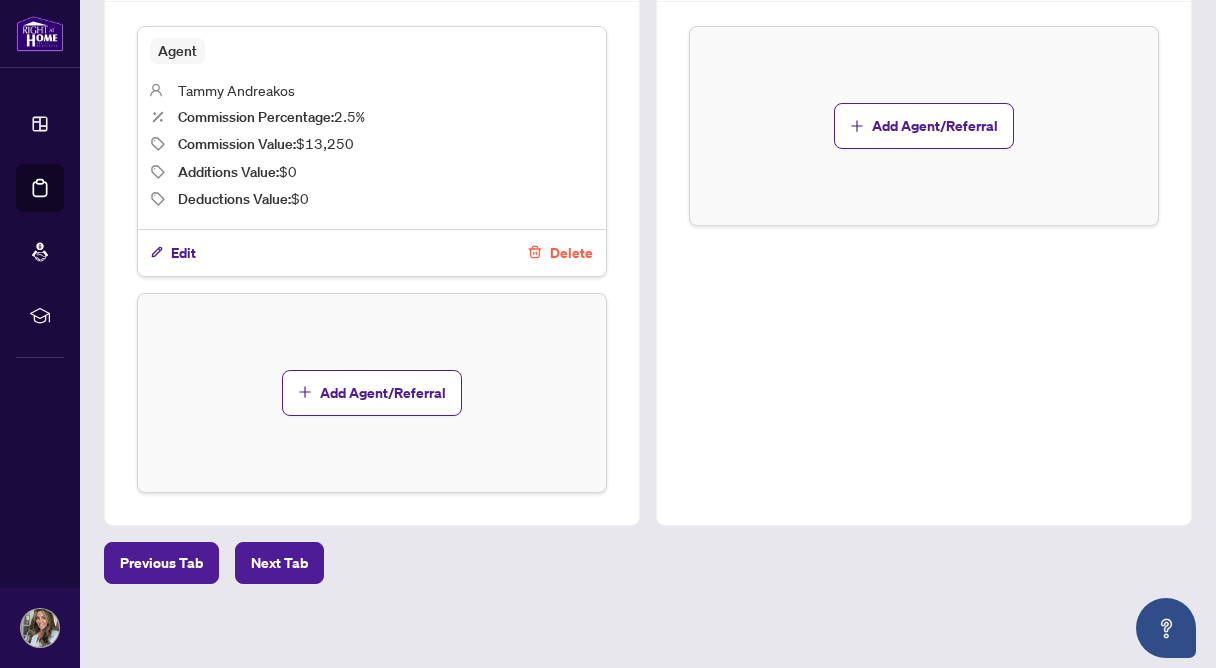 scroll, scrollTop: 782, scrollLeft: 0, axis: vertical 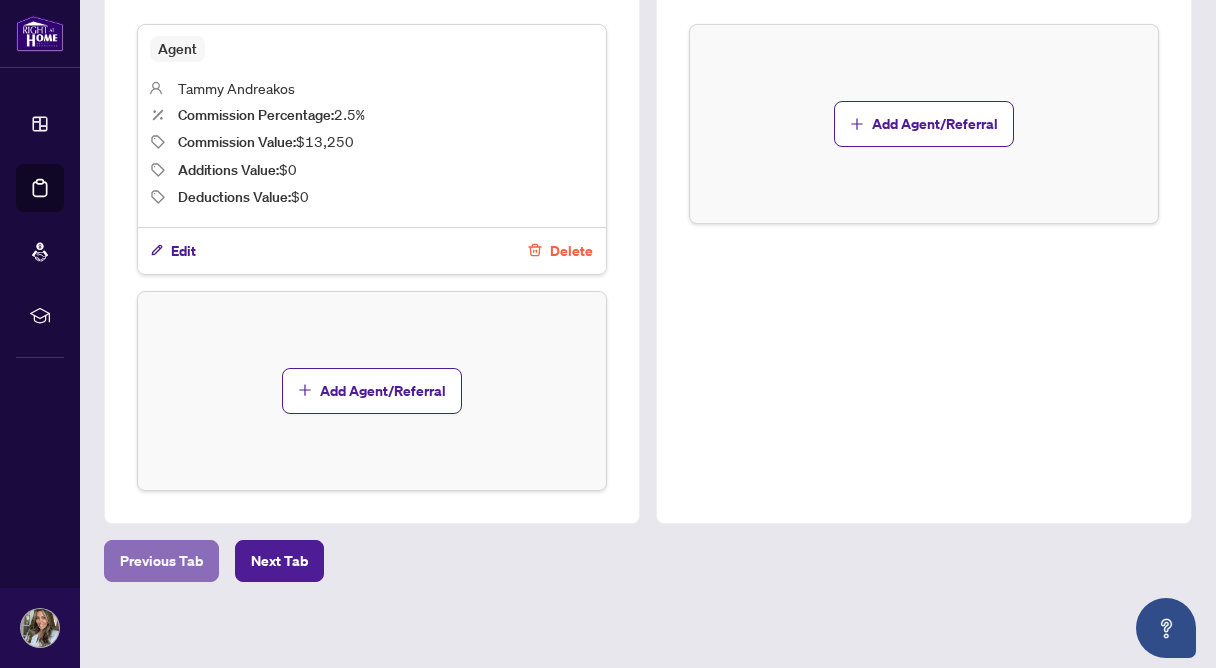 click on "Previous Tab" at bounding box center (161, 561) 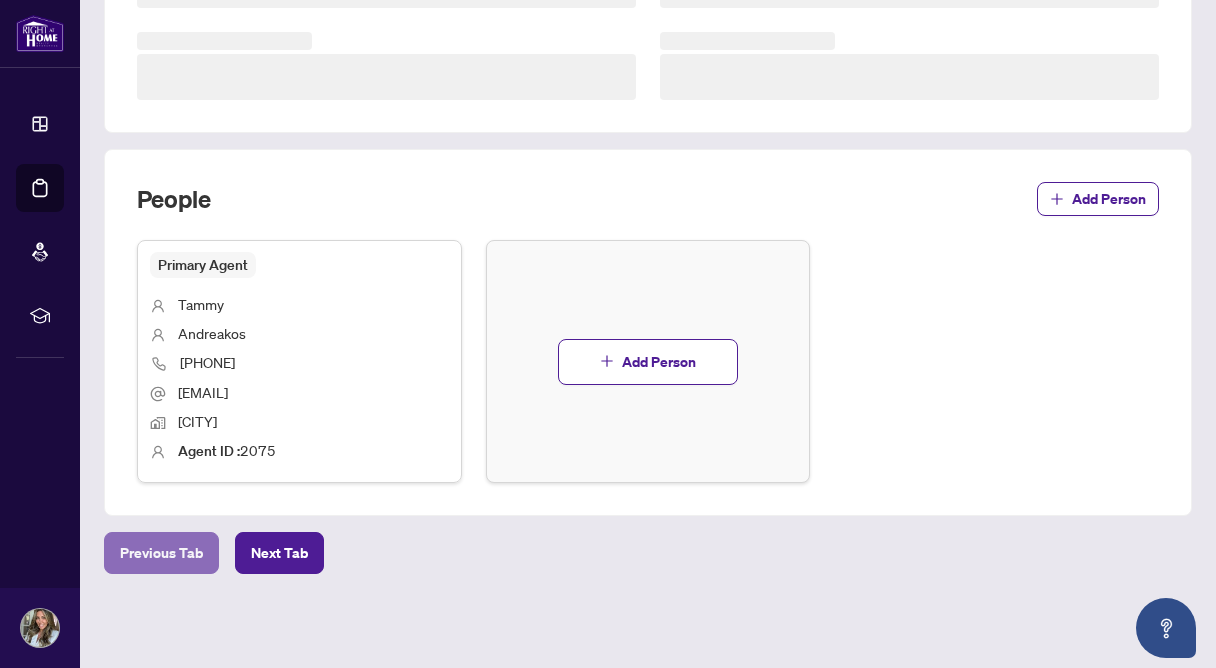 scroll, scrollTop: 604, scrollLeft: 0, axis: vertical 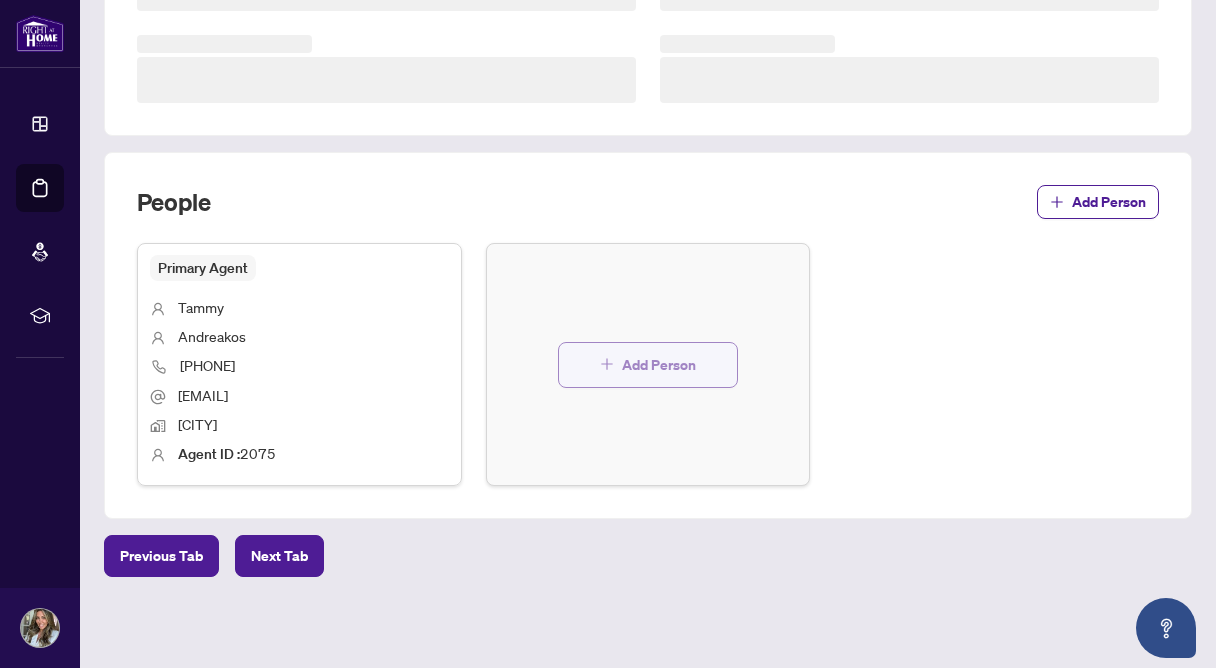 click on "Trade Details People Add Person Primary Agent     [FIRST]     [LAST]
[PHONE]
[EMAIL]
[CITY]     Agent ID :  2075 Add Person" at bounding box center (648, 94) 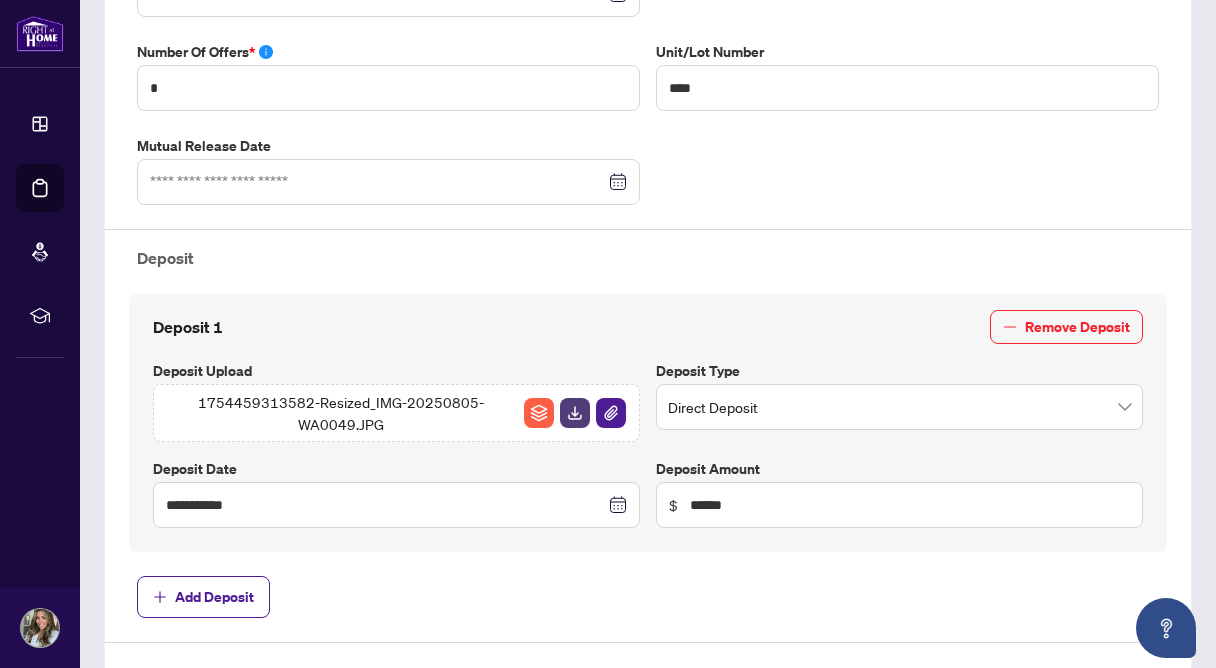 type on "**********" 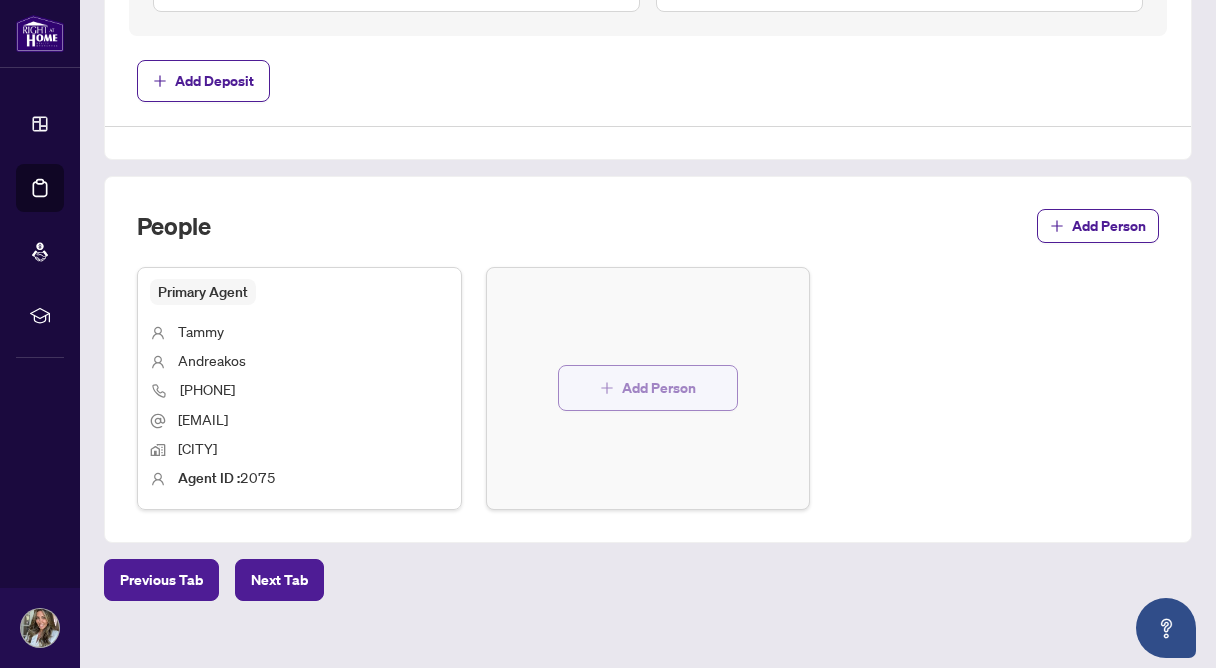 scroll, scrollTop: 1144, scrollLeft: 0, axis: vertical 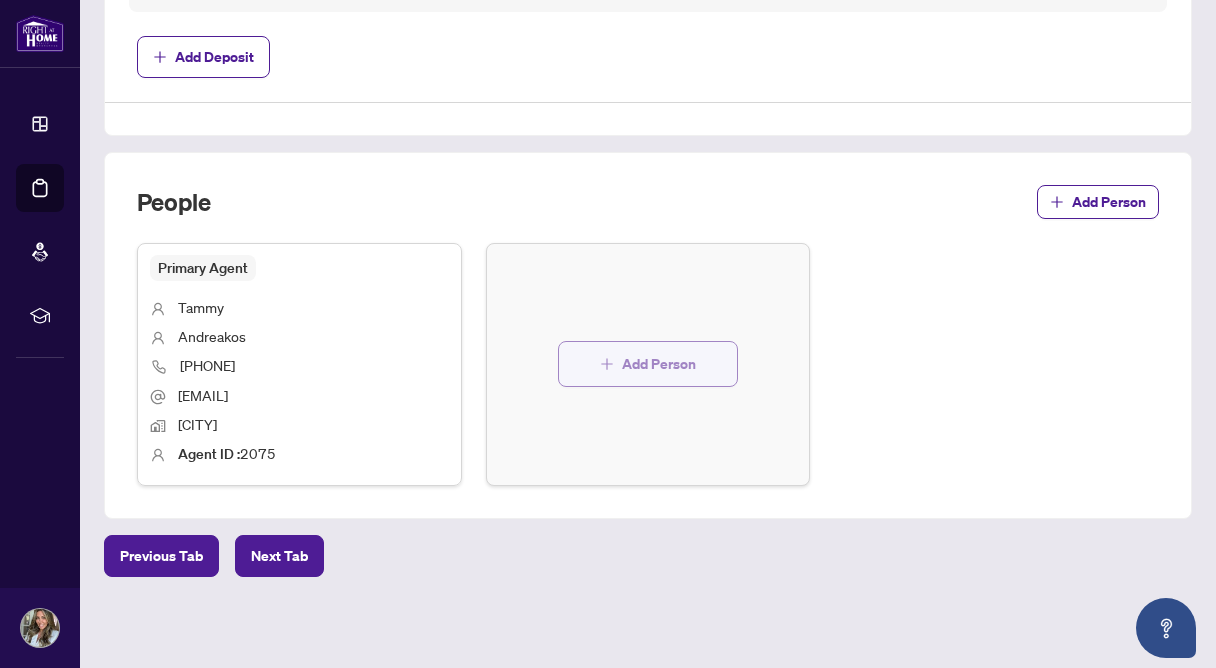 click on "Add Person" at bounding box center [659, 364] 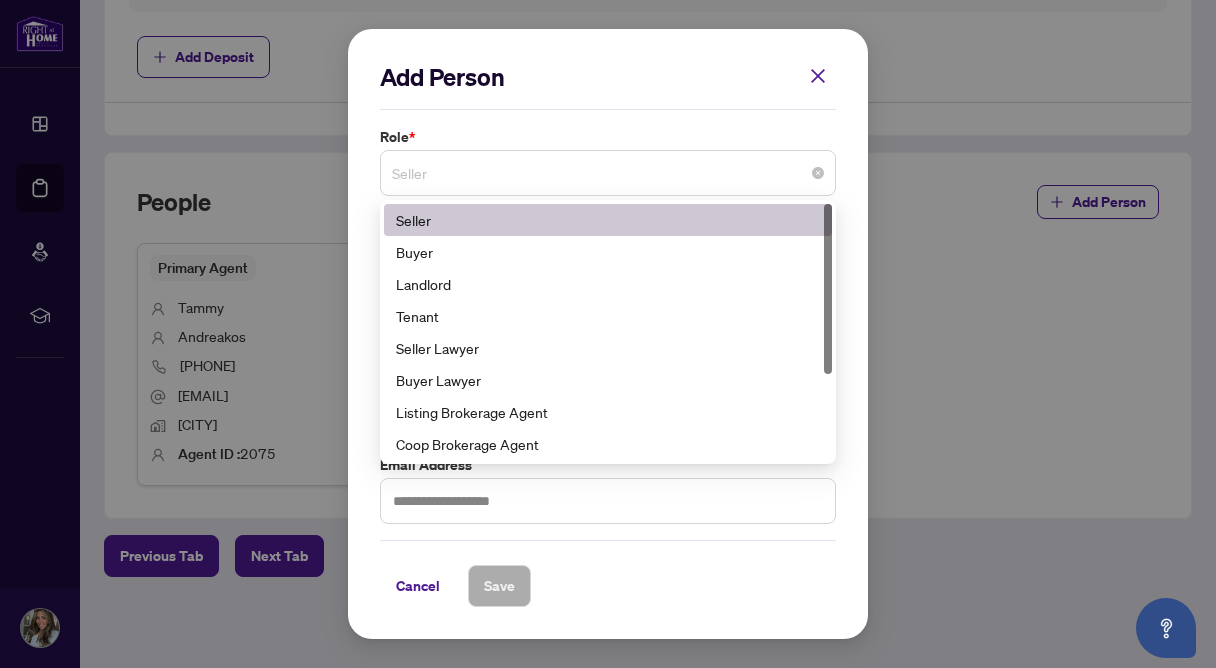 click on "Seller" at bounding box center [608, 173] 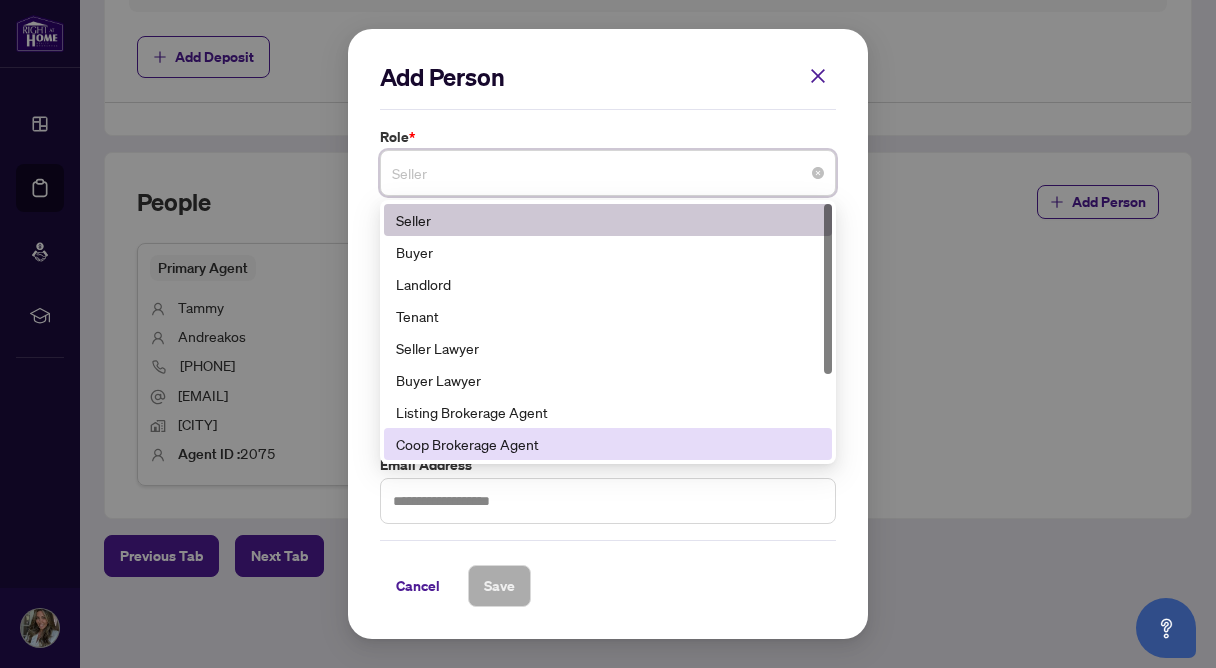 click on "Coop Brokerage Agent" at bounding box center (608, 444) 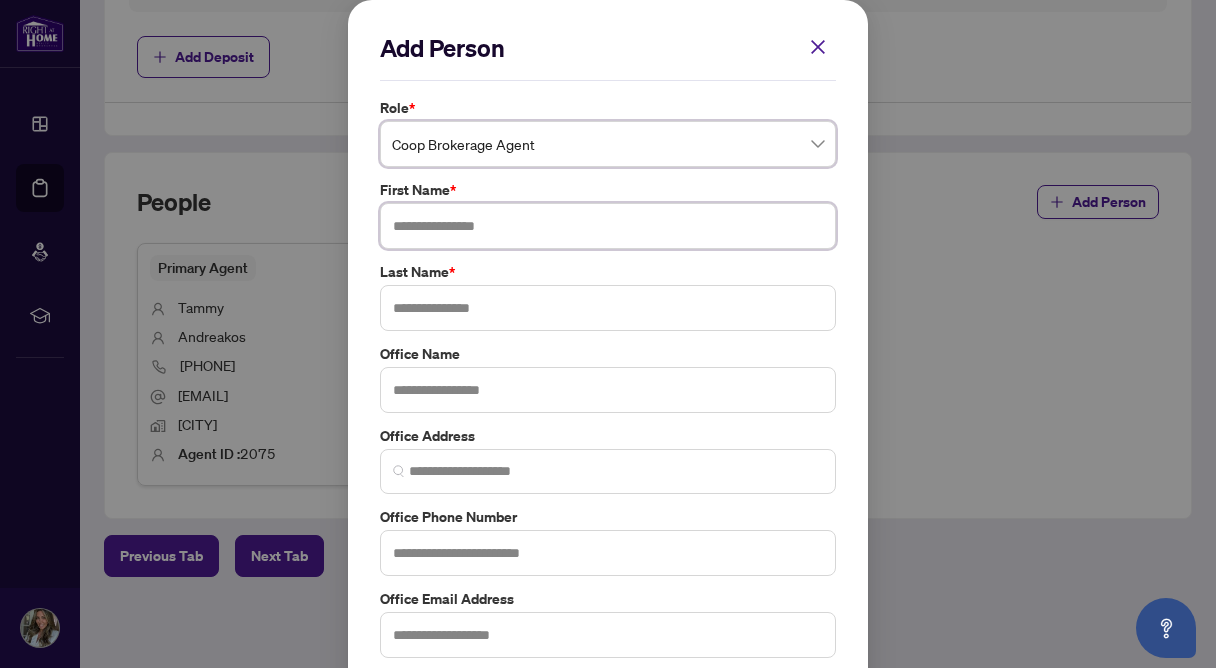 click at bounding box center [608, 226] 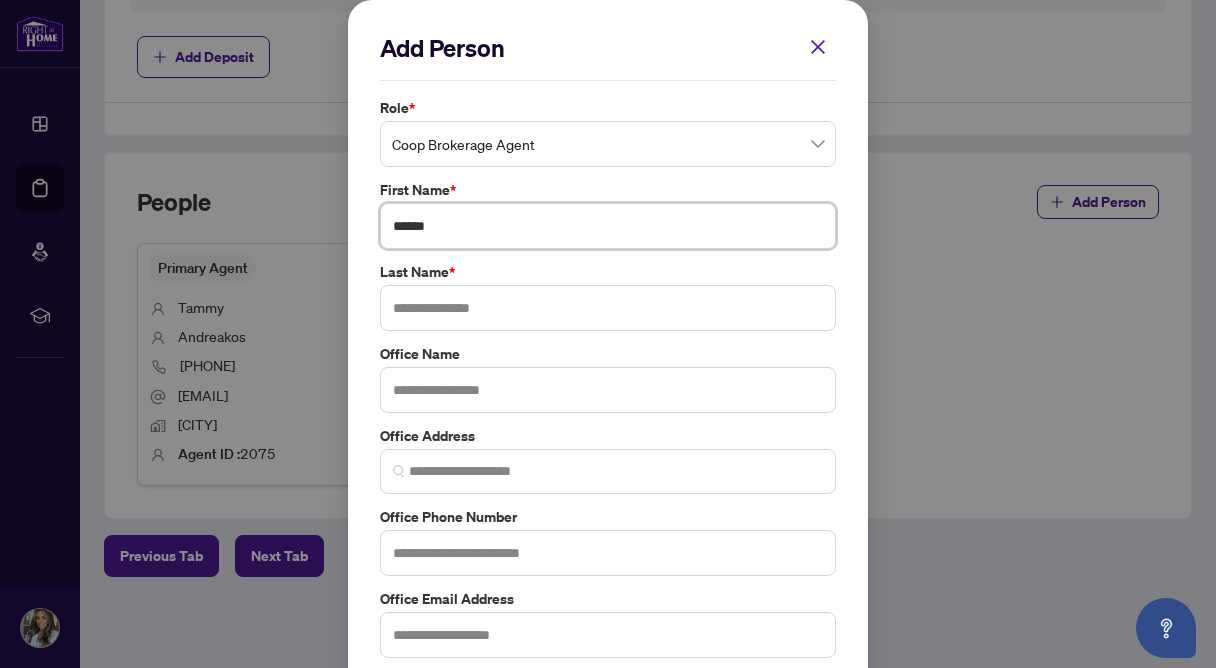 type on "******" 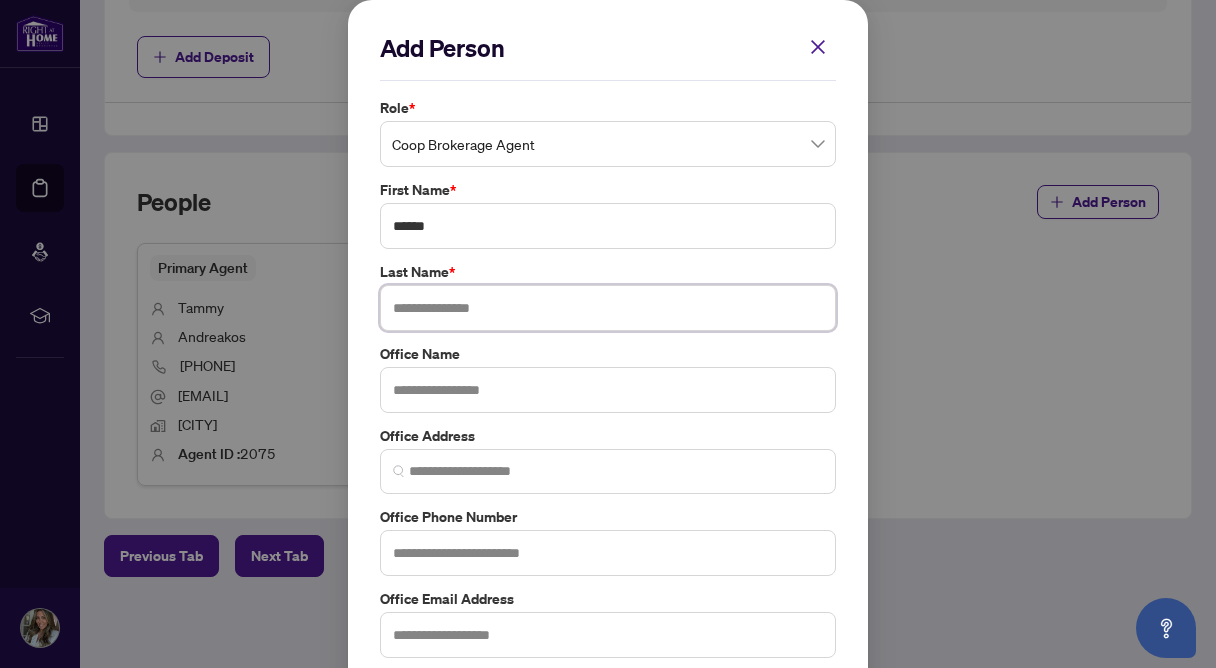click at bounding box center [608, 308] 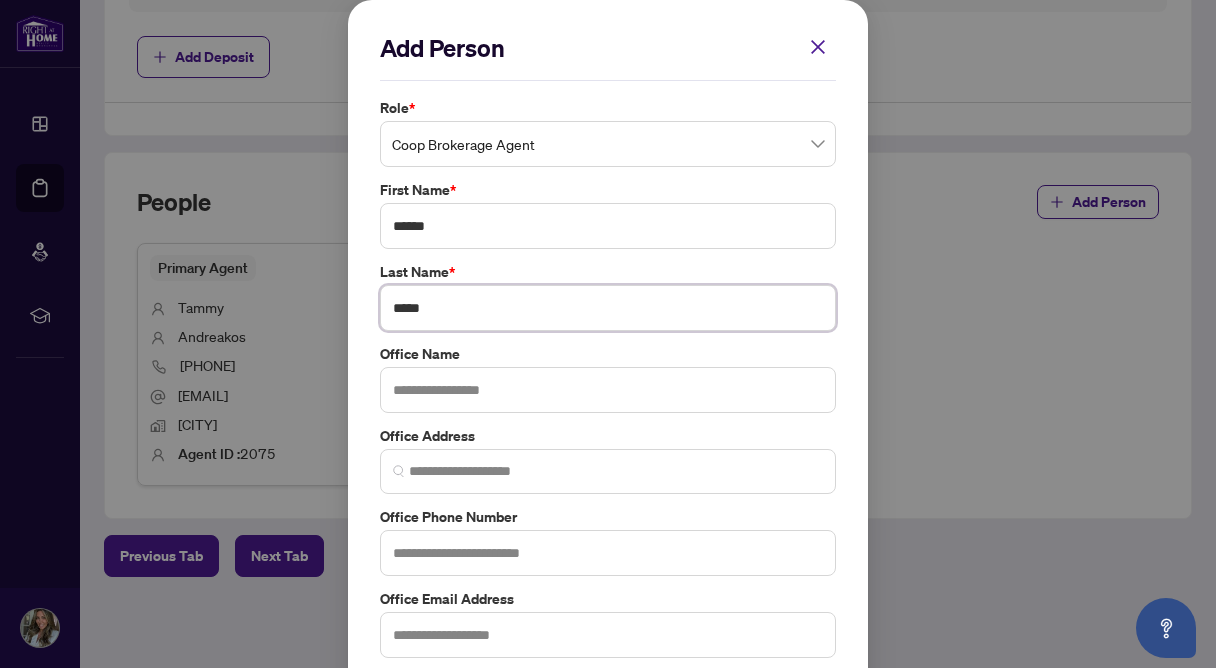type on "*****" 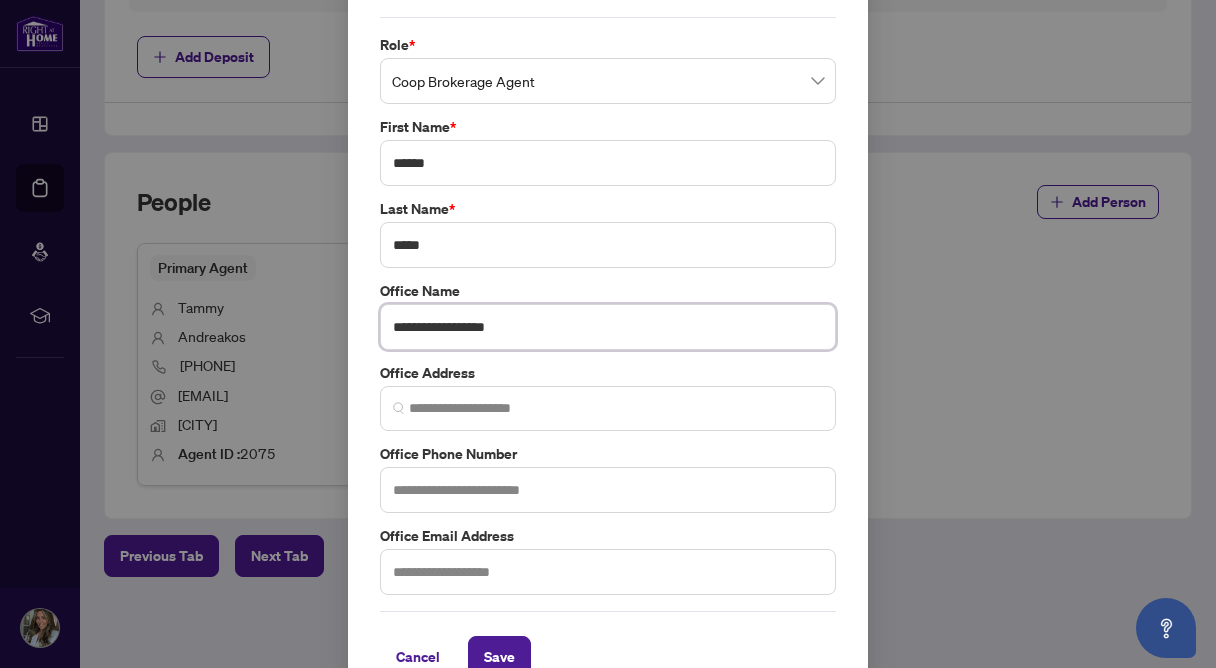 scroll, scrollTop: 105, scrollLeft: 0, axis: vertical 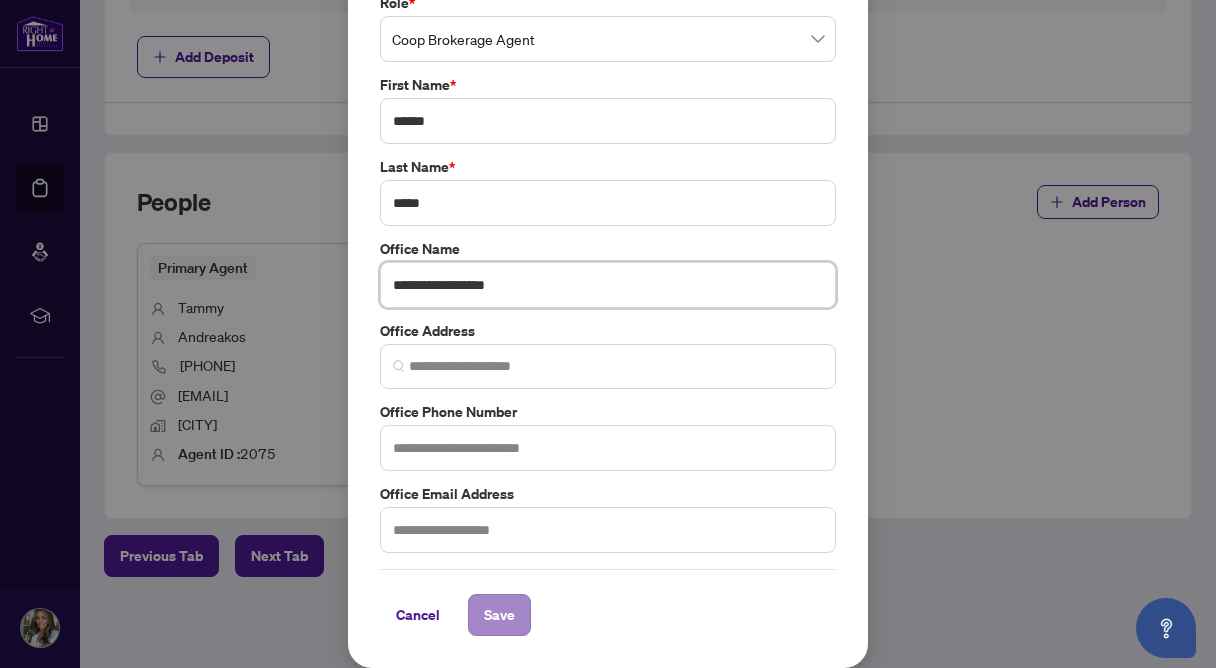 type on "**********" 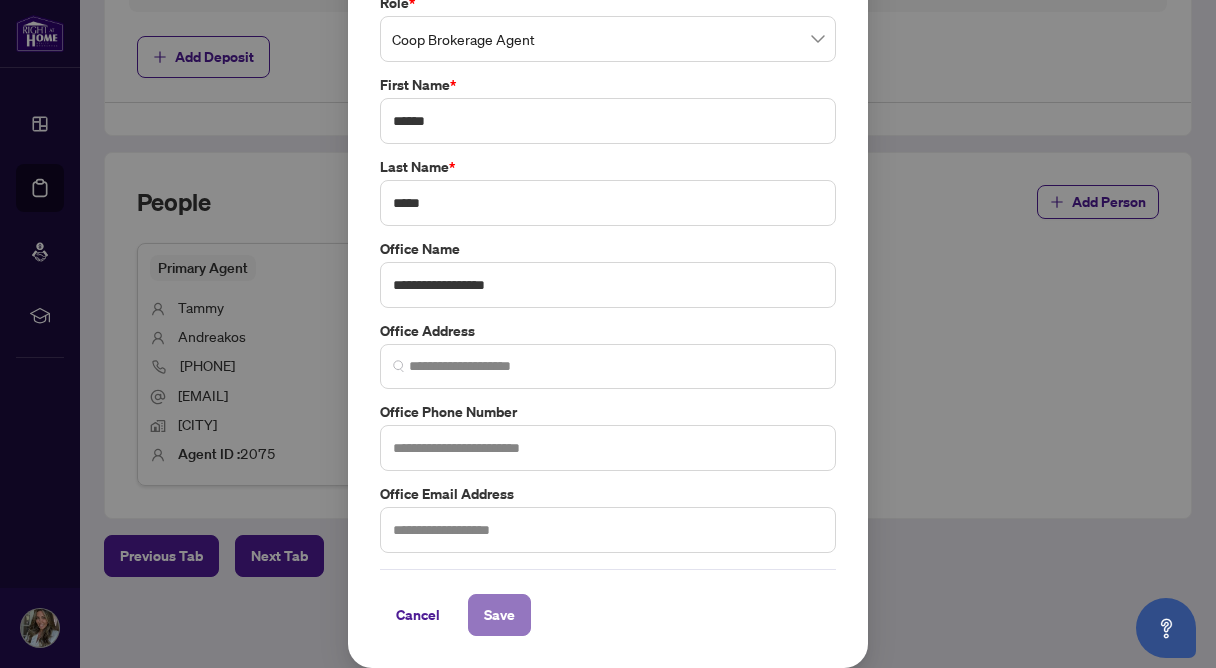 click on "Save" at bounding box center (499, 615) 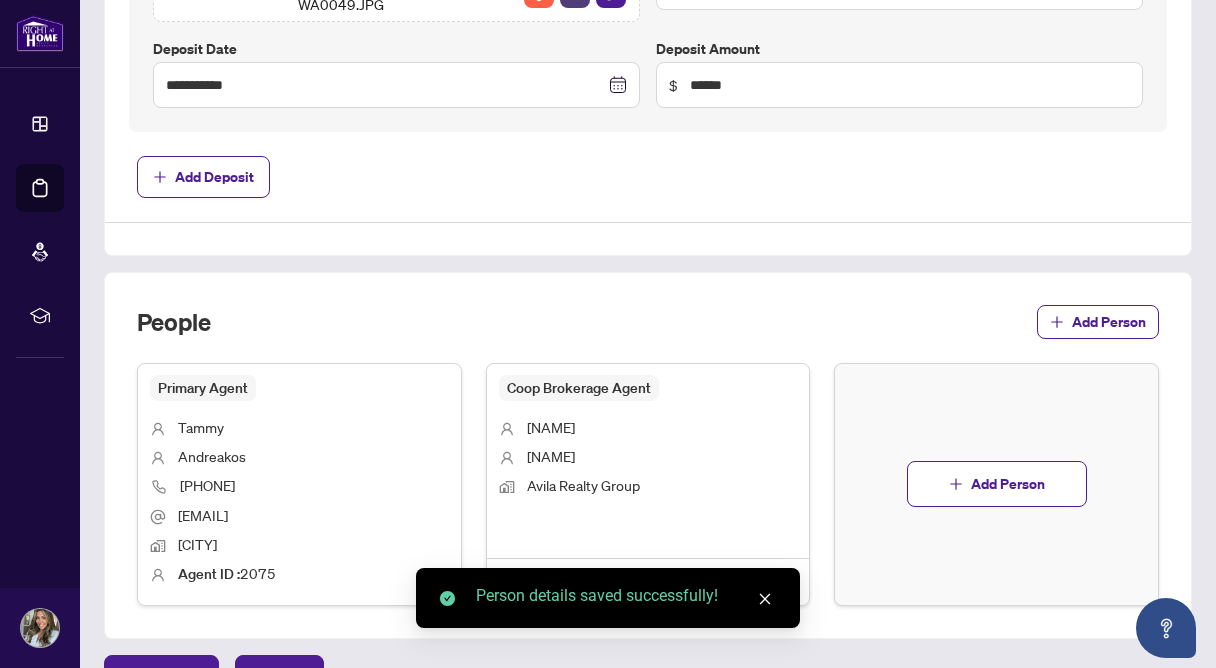scroll, scrollTop: 1144, scrollLeft: 0, axis: vertical 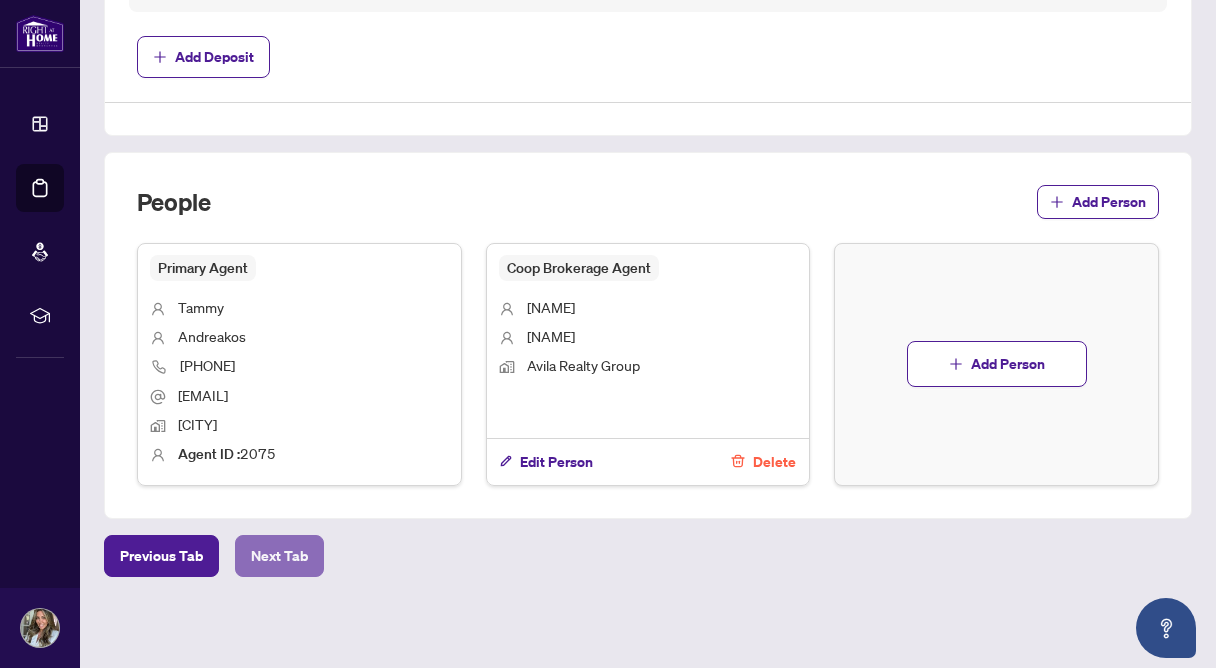 click on "Next Tab" at bounding box center [279, 556] 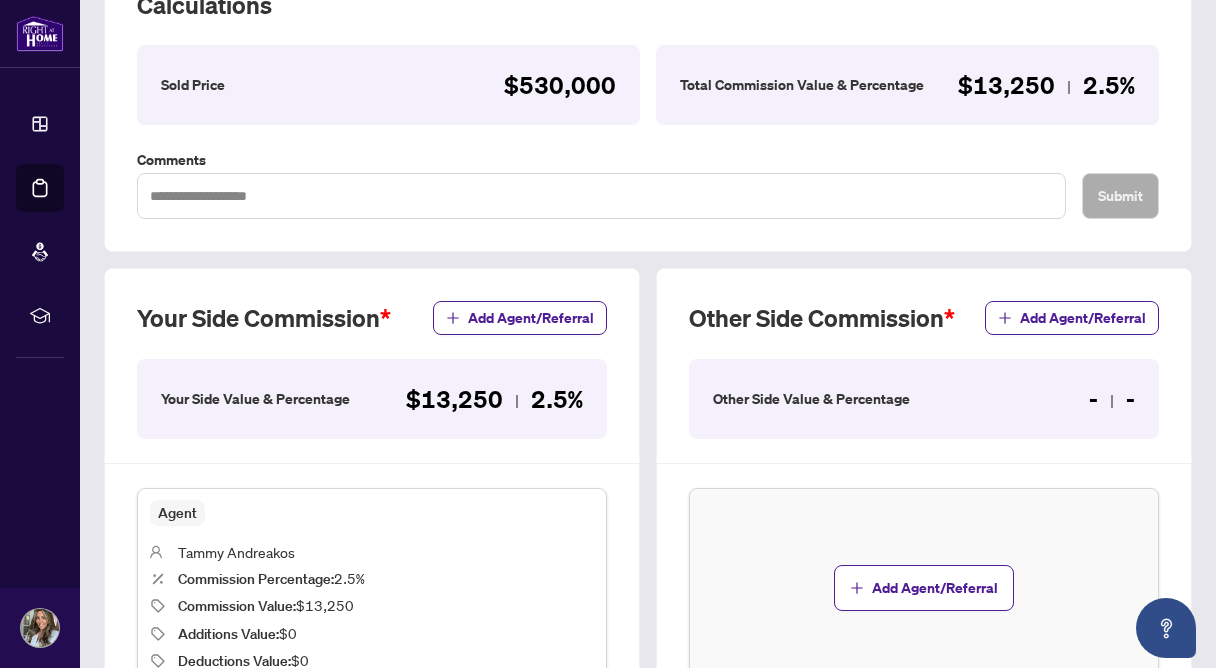 scroll, scrollTop: 319, scrollLeft: 0, axis: vertical 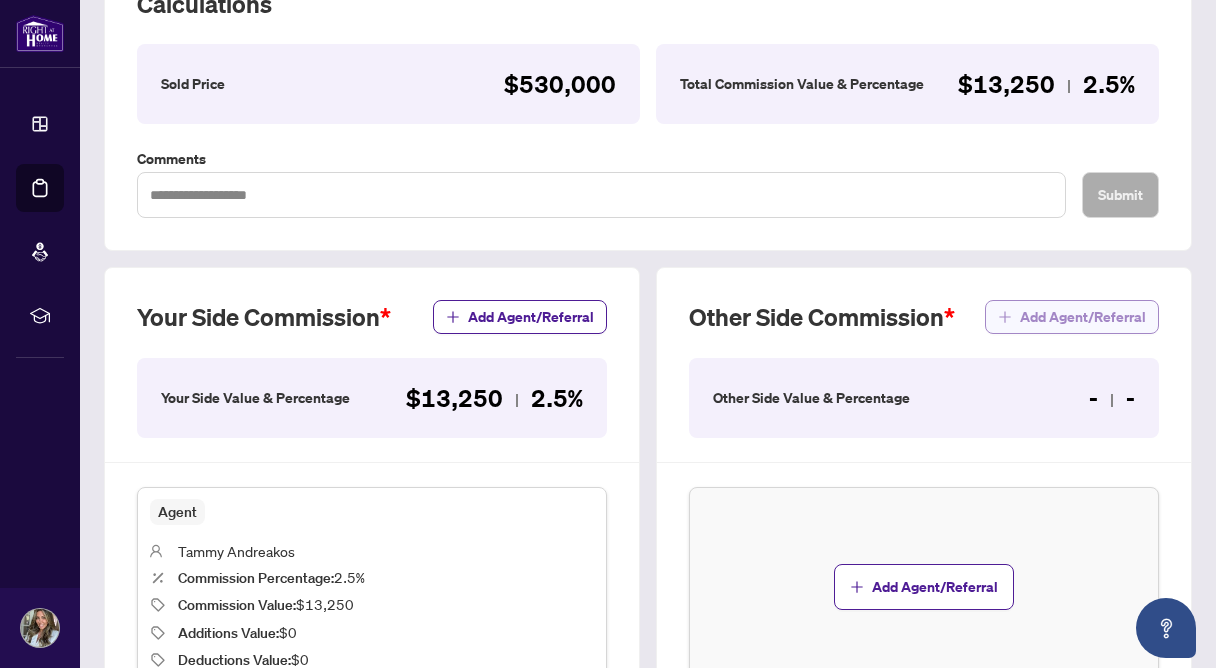 click on "Add Agent/Referral" at bounding box center [1083, 317] 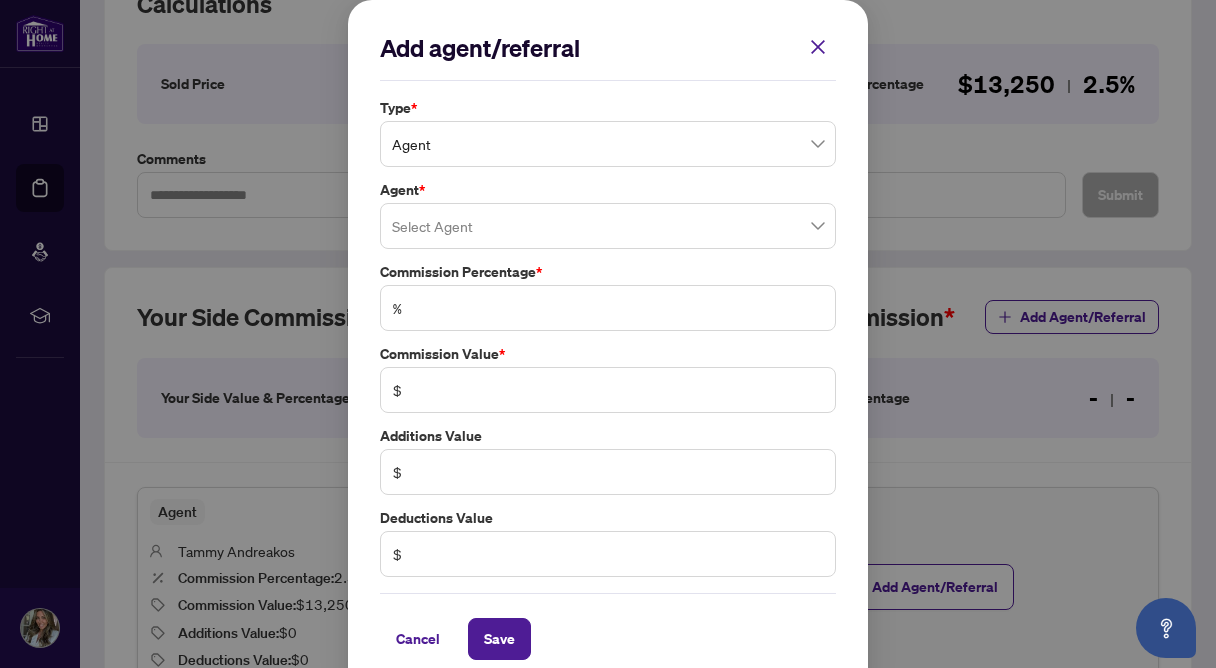 click at bounding box center [608, 226] 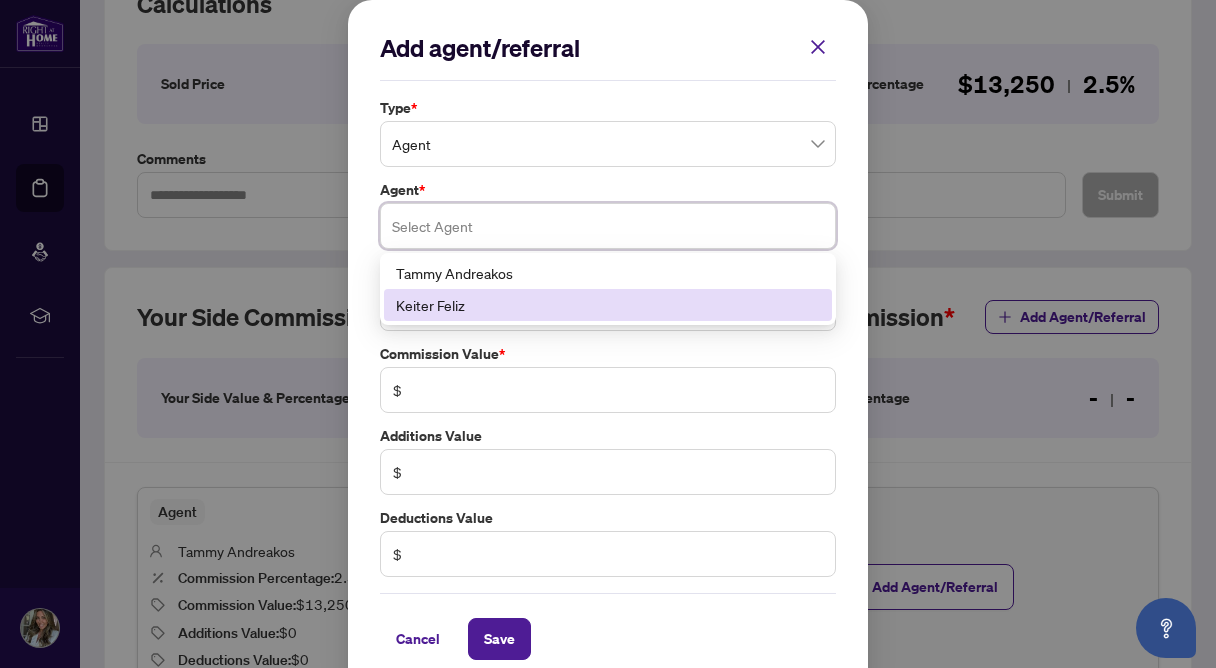 click on "Keiter Feliz" at bounding box center [608, 305] 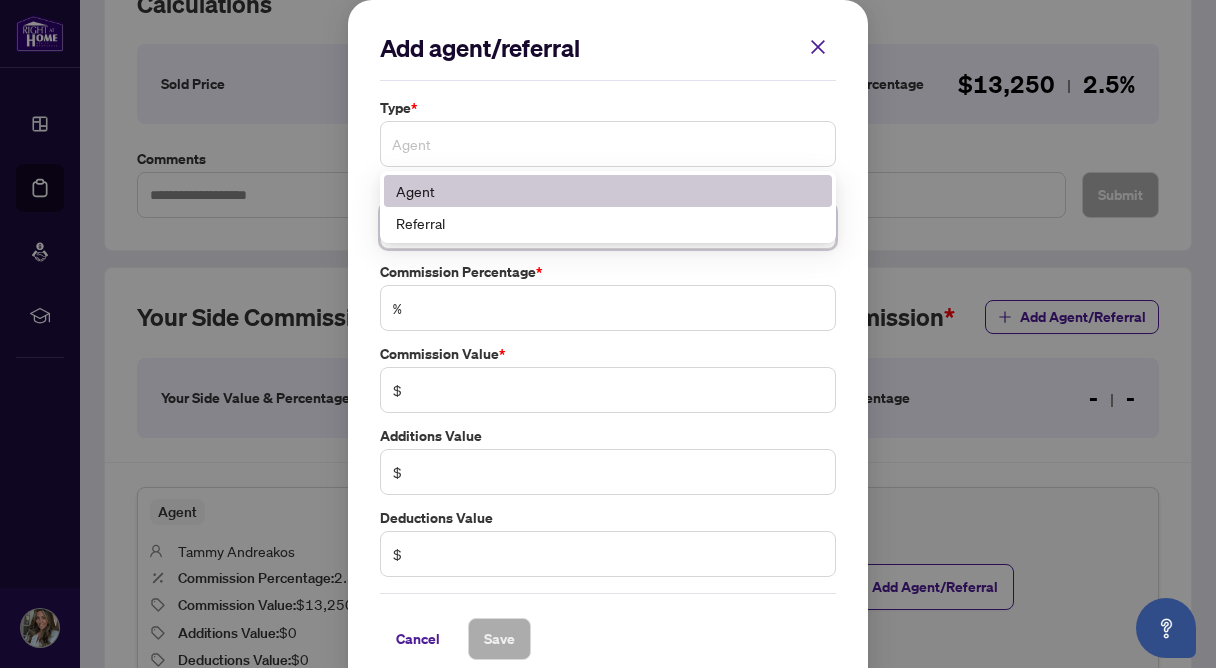 click on "Agent" at bounding box center (608, 144) 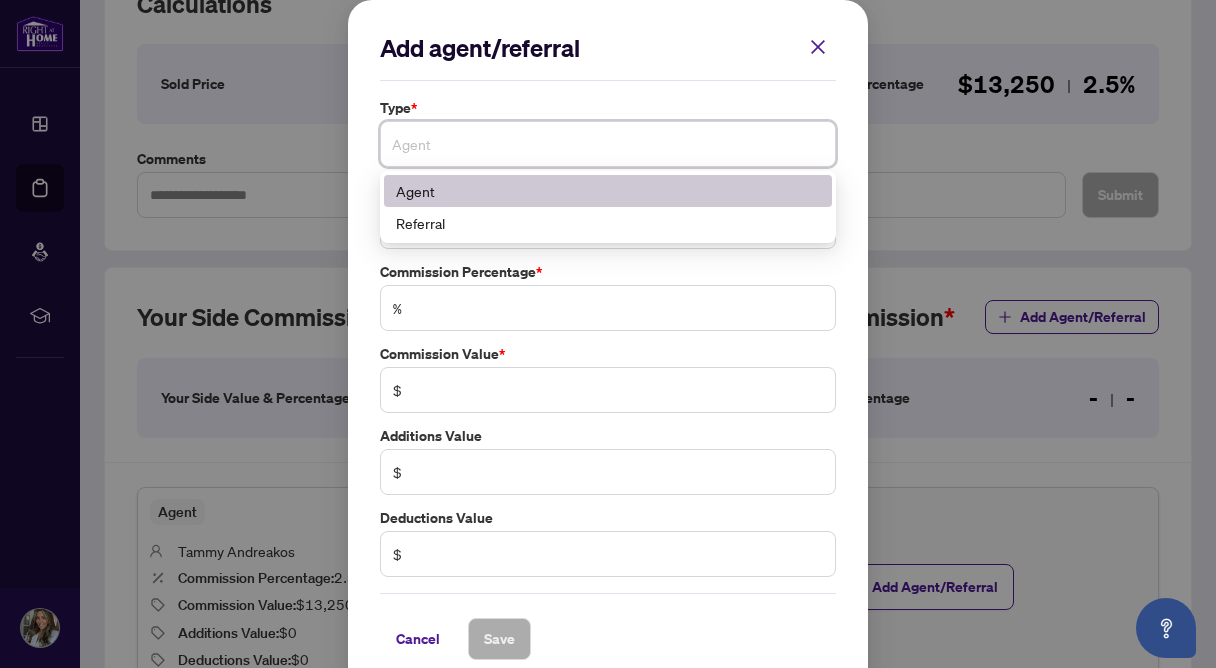 click on "Agent" at bounding box center (608, 191) 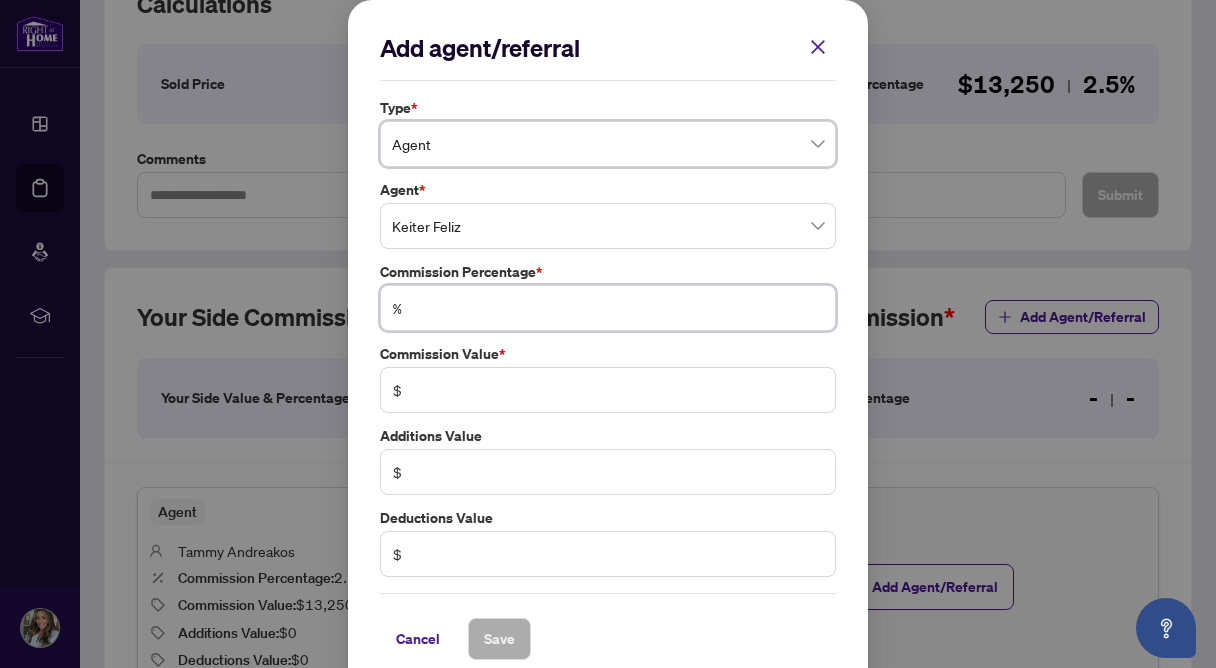 click at bounding box center (618, 308) 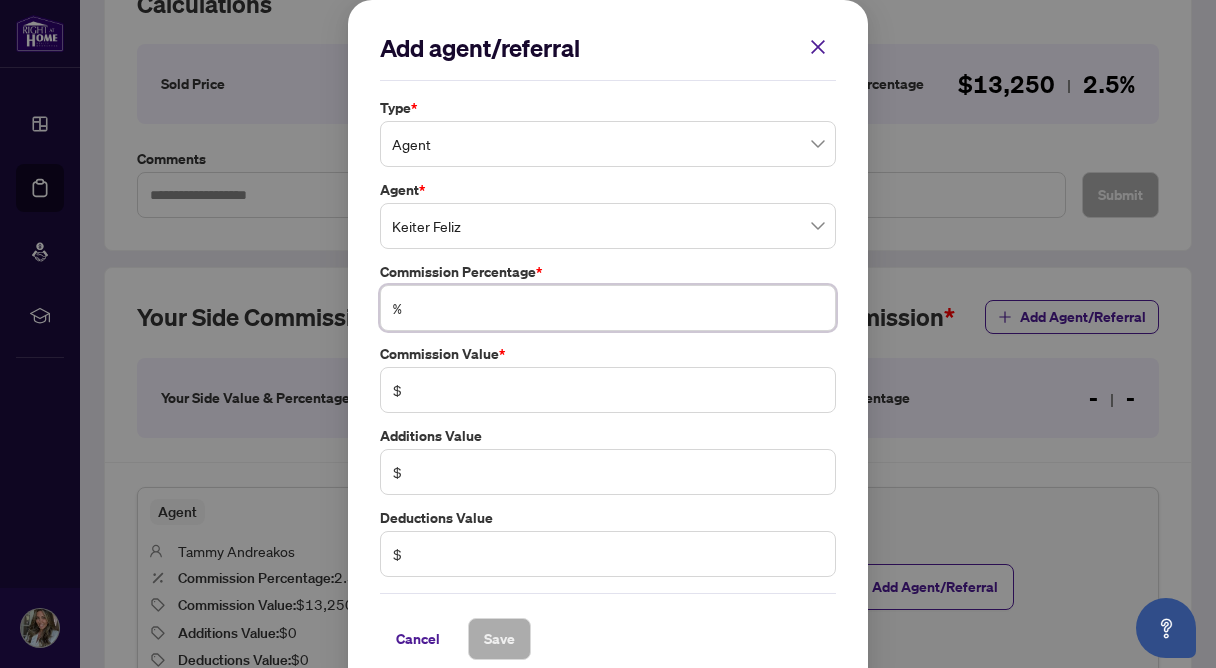 type on "*" 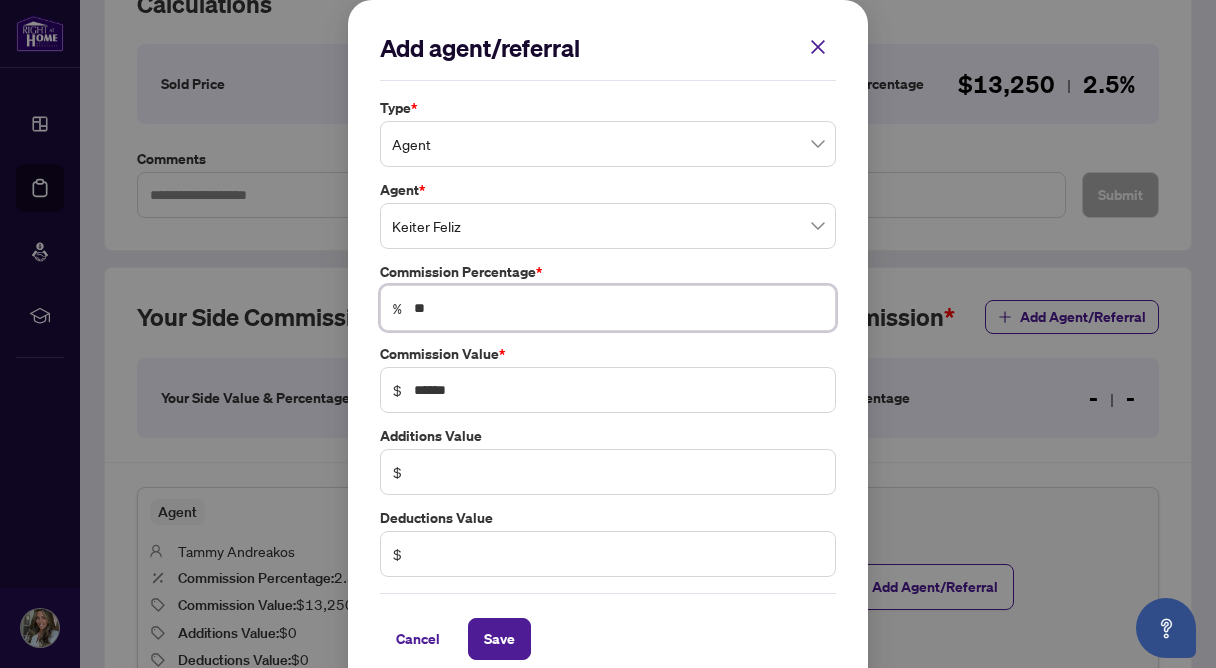 type on "***" 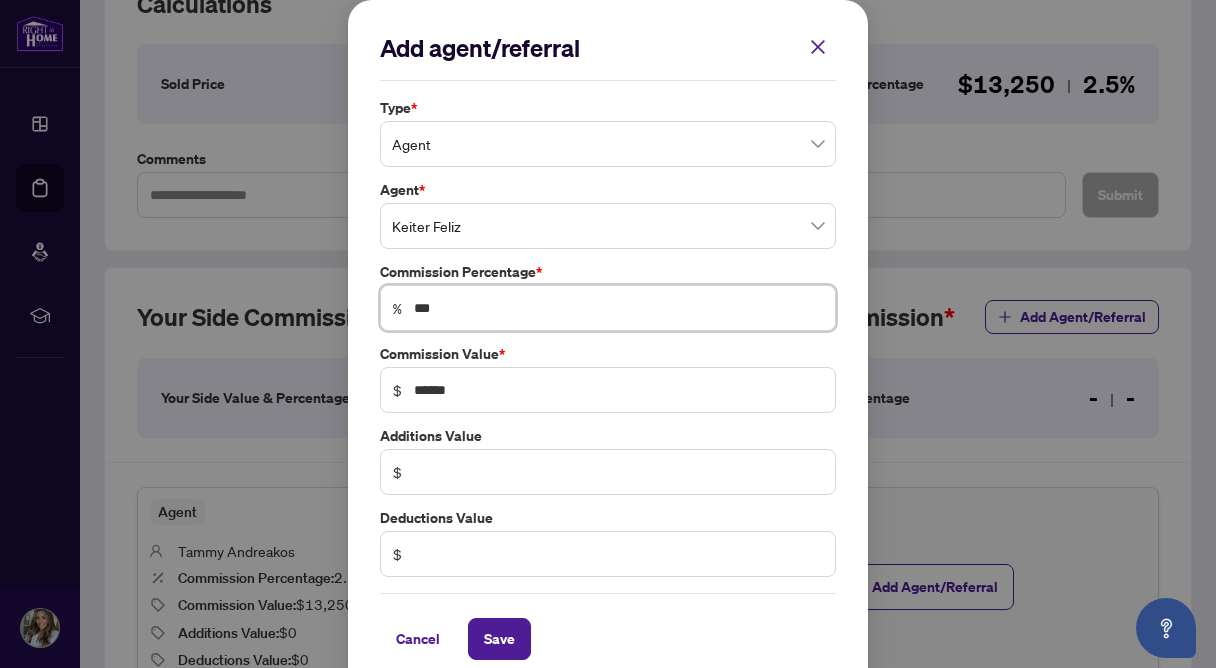scroll, scrollTop: 24, scrollLeft: 0, axis: vertical 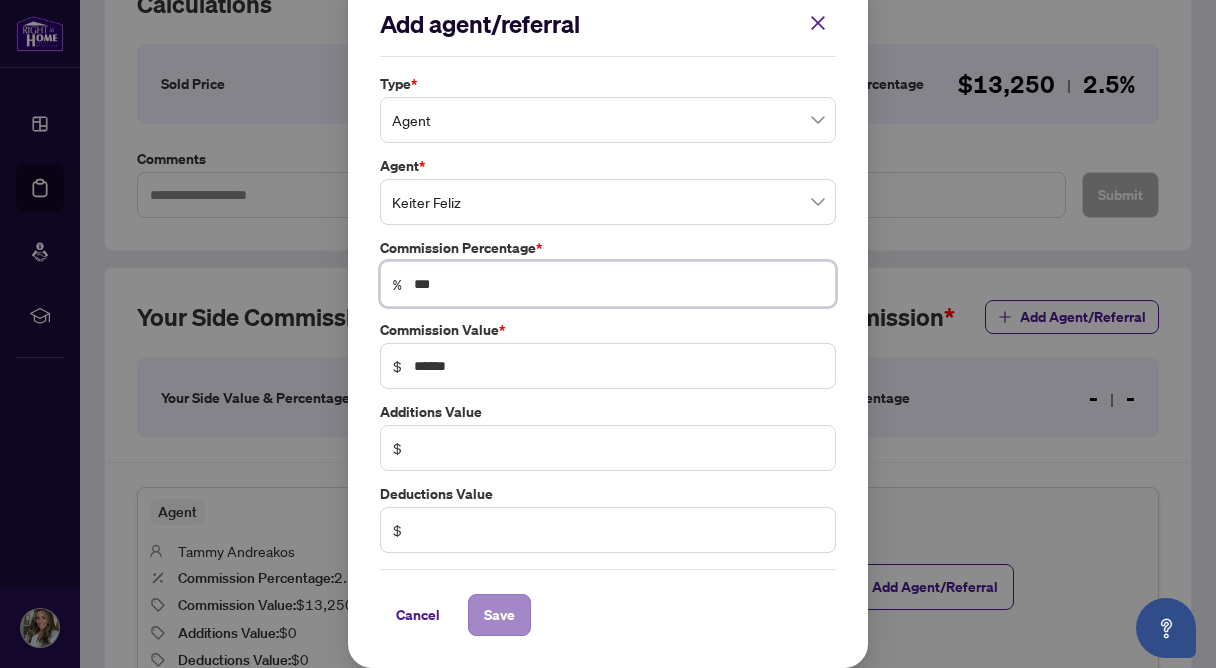type on "***" 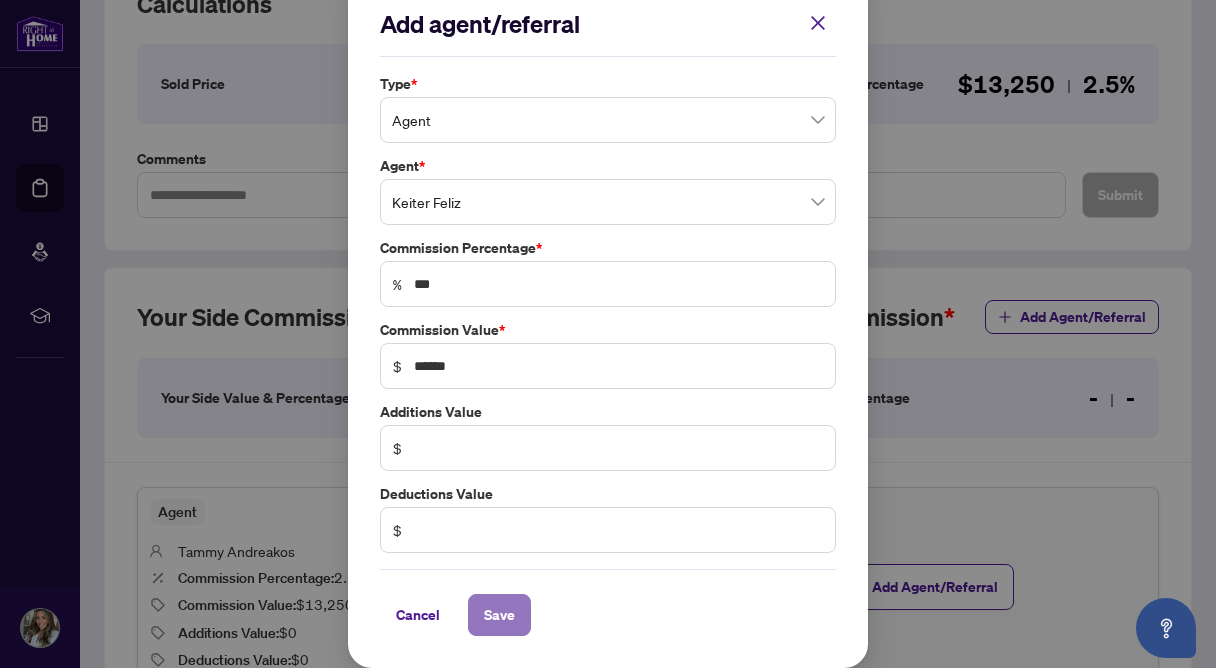 click on "Save" at bounding box center [499, 615] 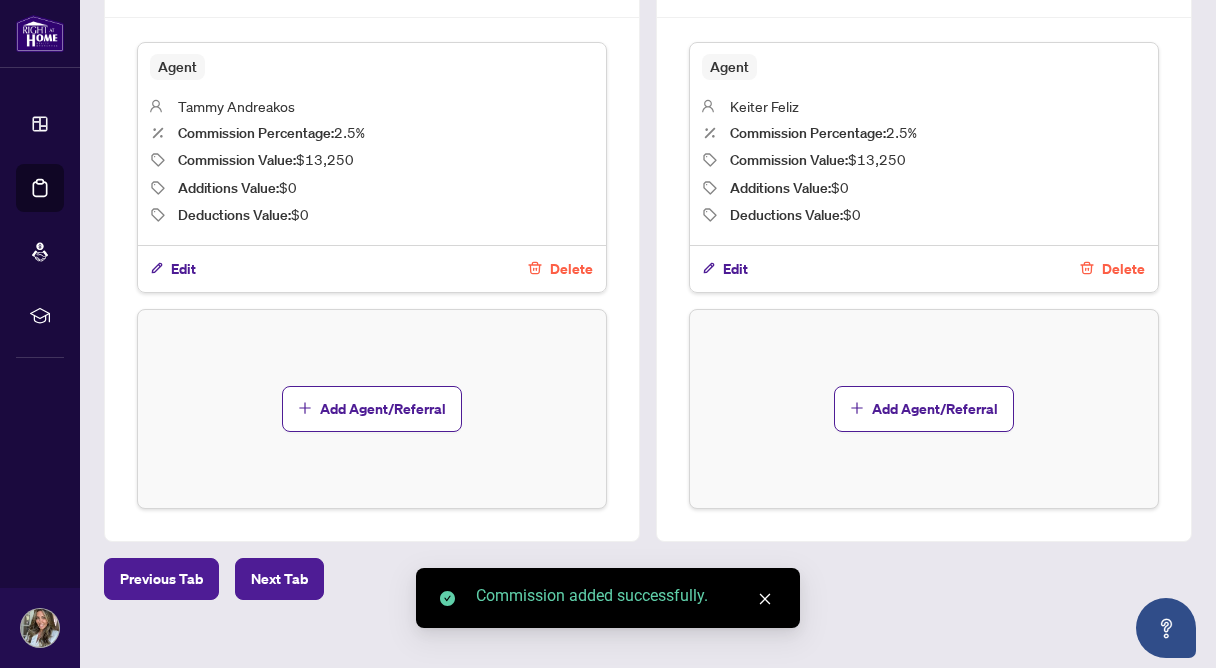 scroll, scrollTop: 782, scrollLeft: 0, axis: vertical 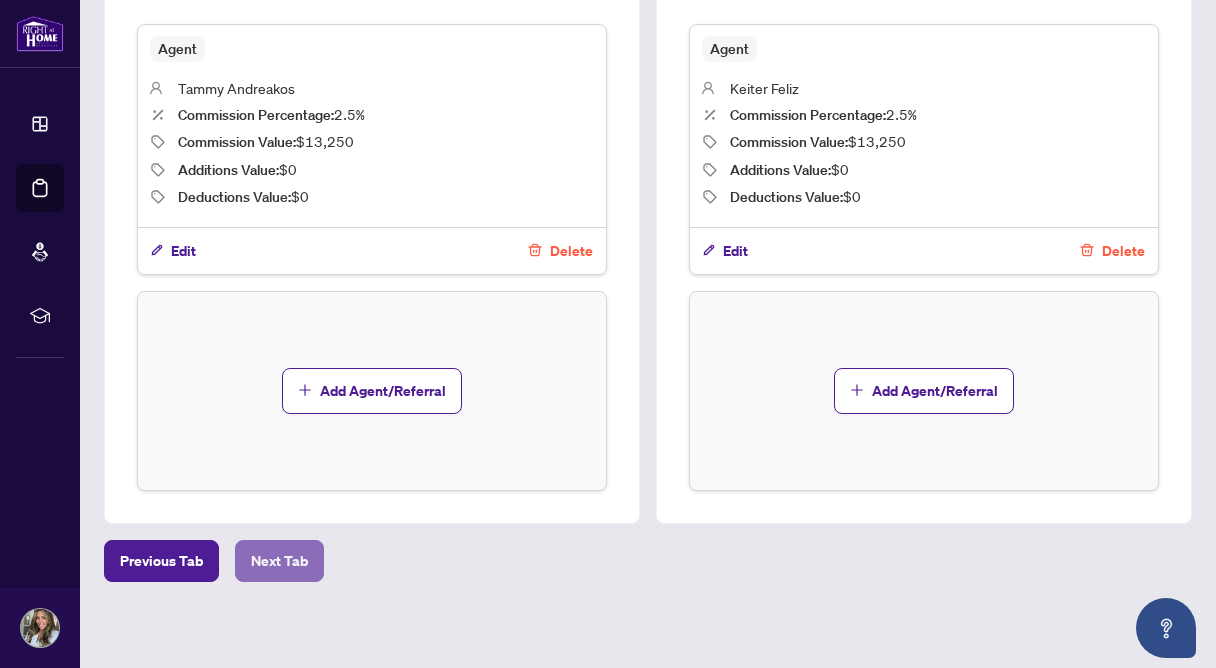 click on "Next Tab" at bounding box center (279, 561) 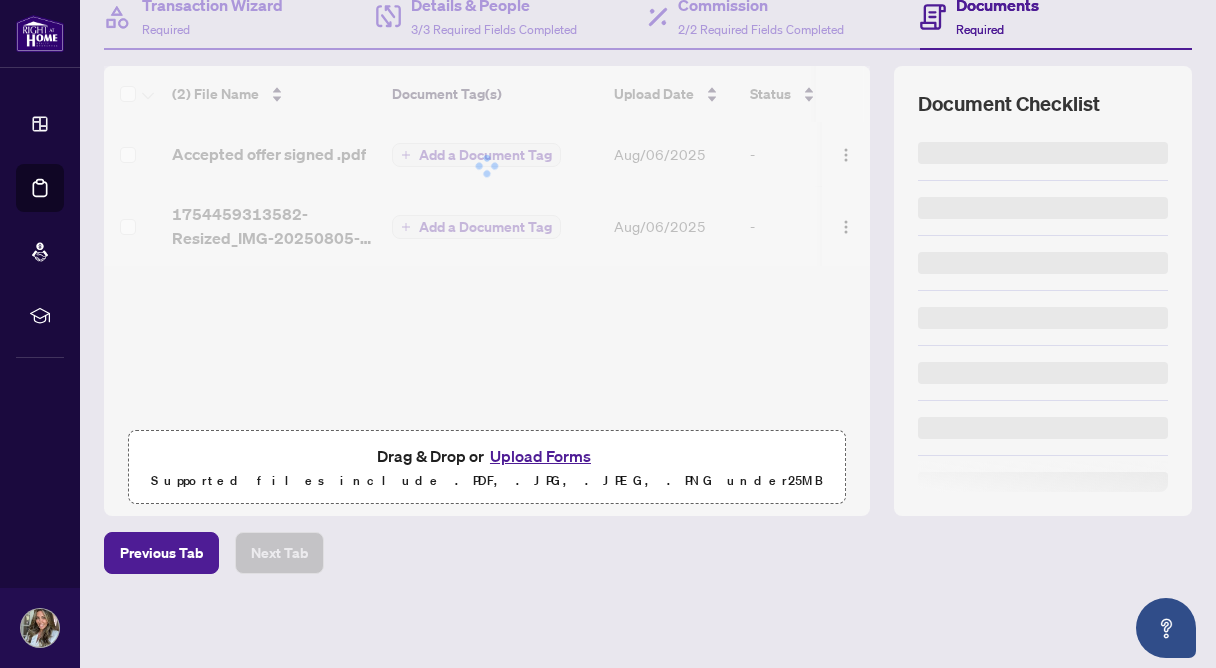 scroll, scrollTop: 0, scrollLeft: 0, axis: both 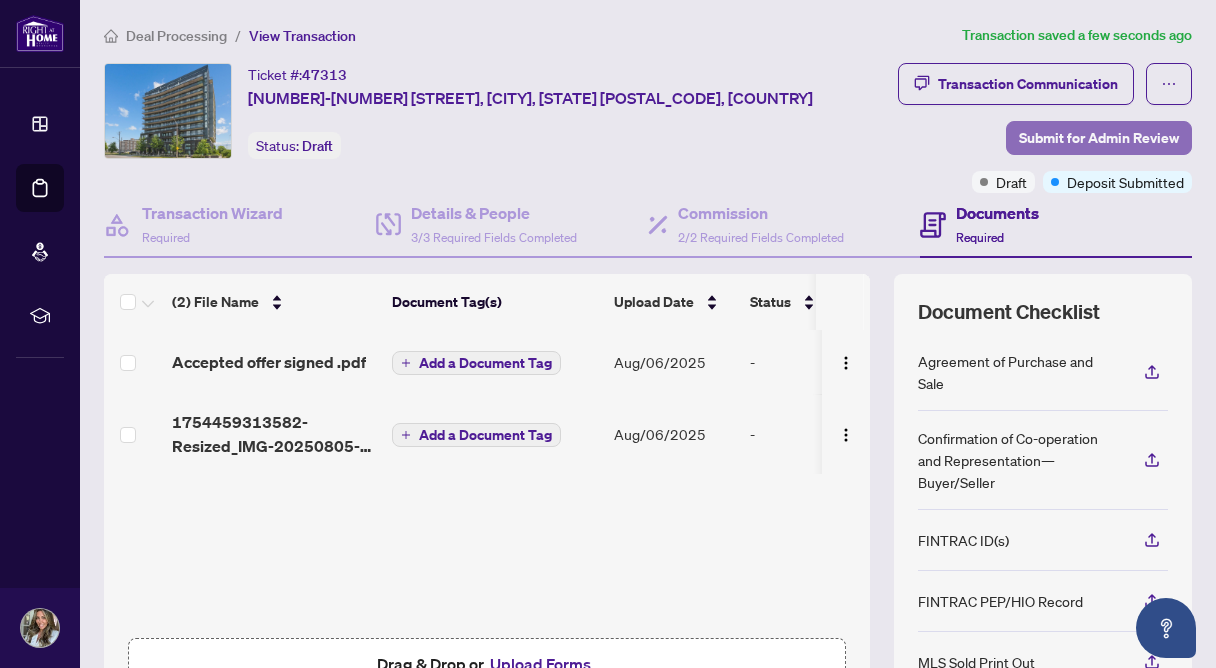 click on "Submit for Admin Review" at bounding box center (1099, 138) 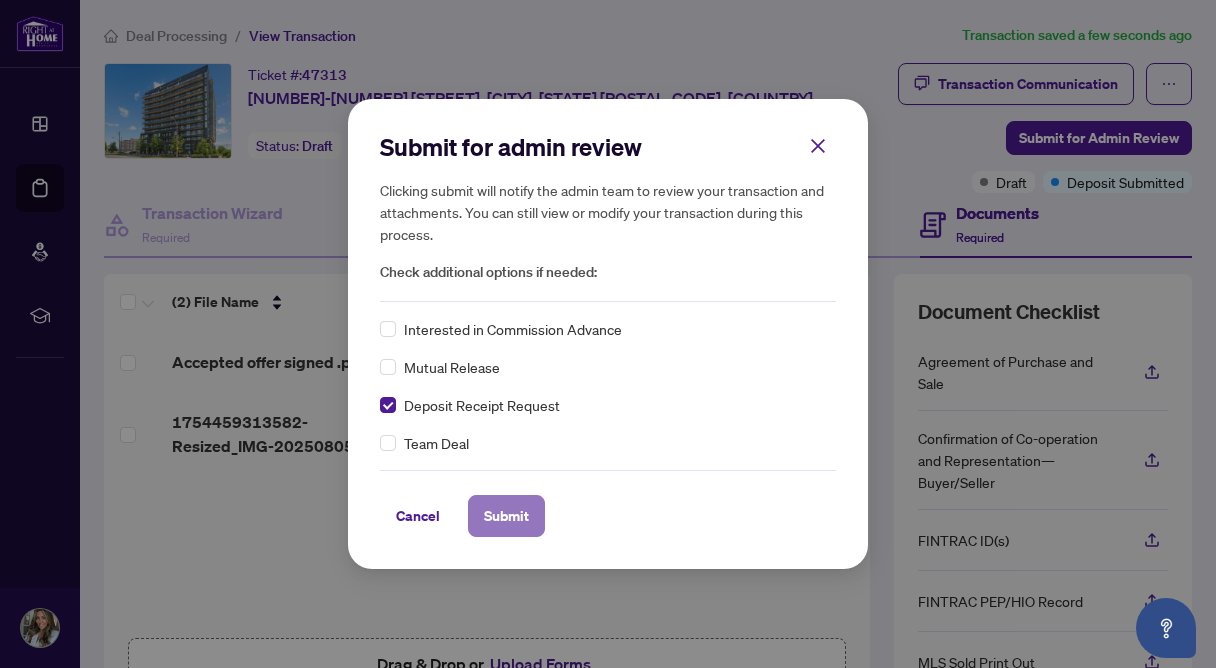 click on "Submit" at bounding box center [506, 516] 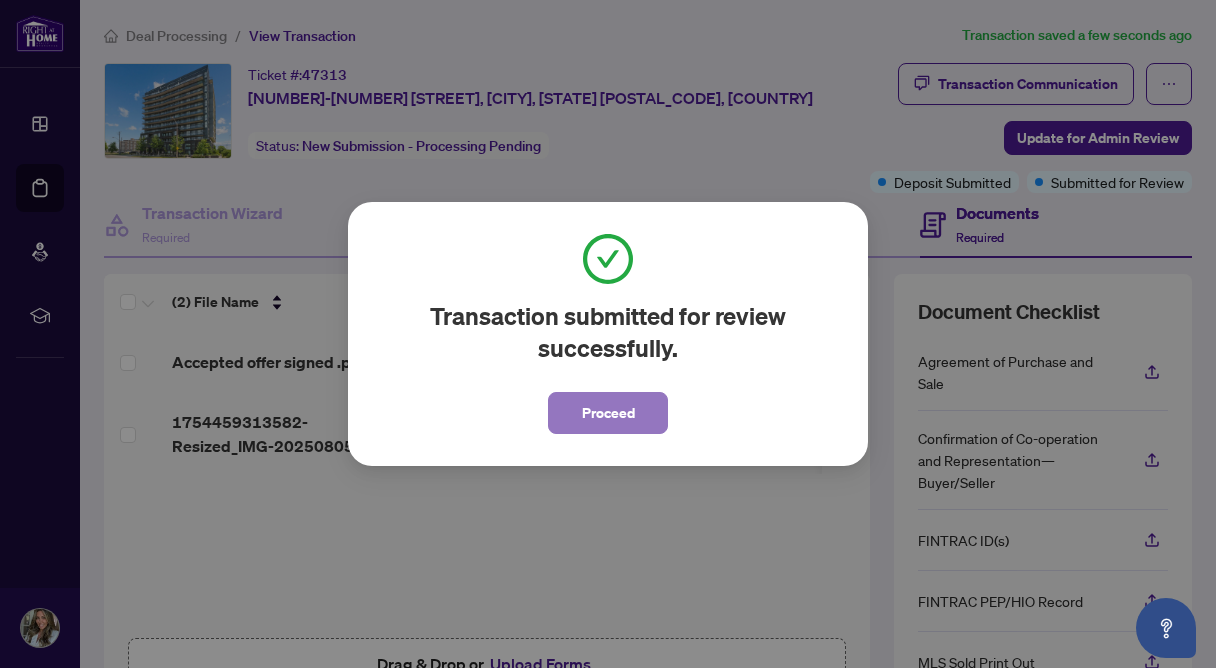 click on "Proceed" at bounding box center (608, 413) 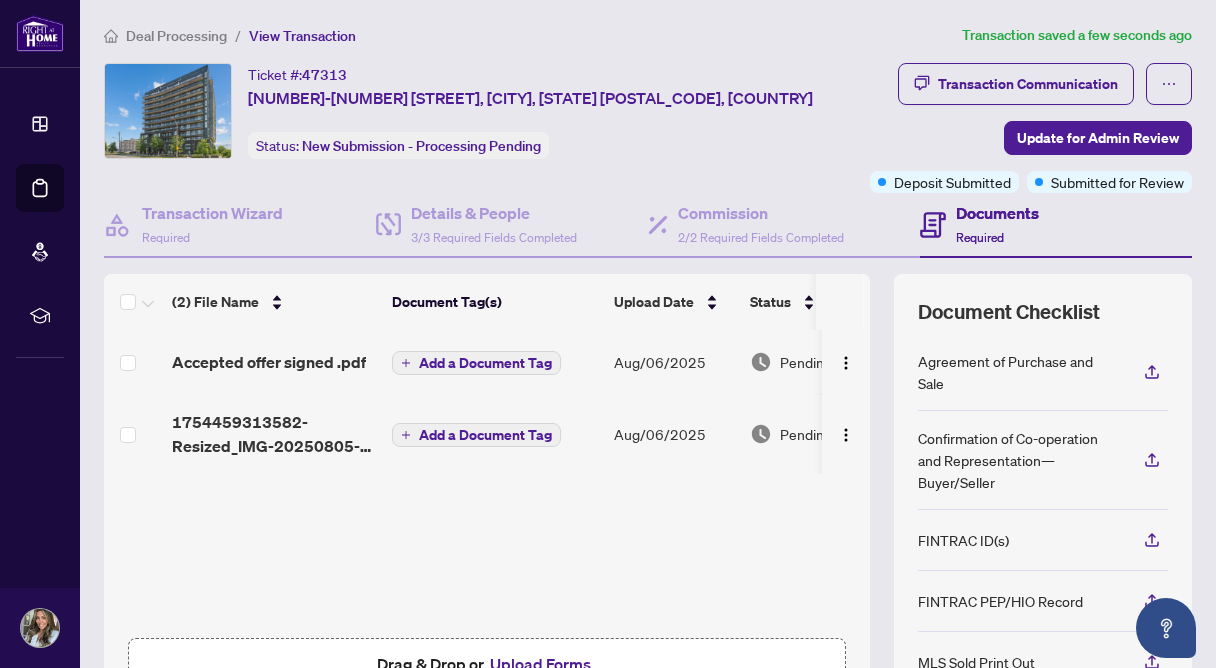 click on "Add a Document Tag" at bounding box center [476, 435] 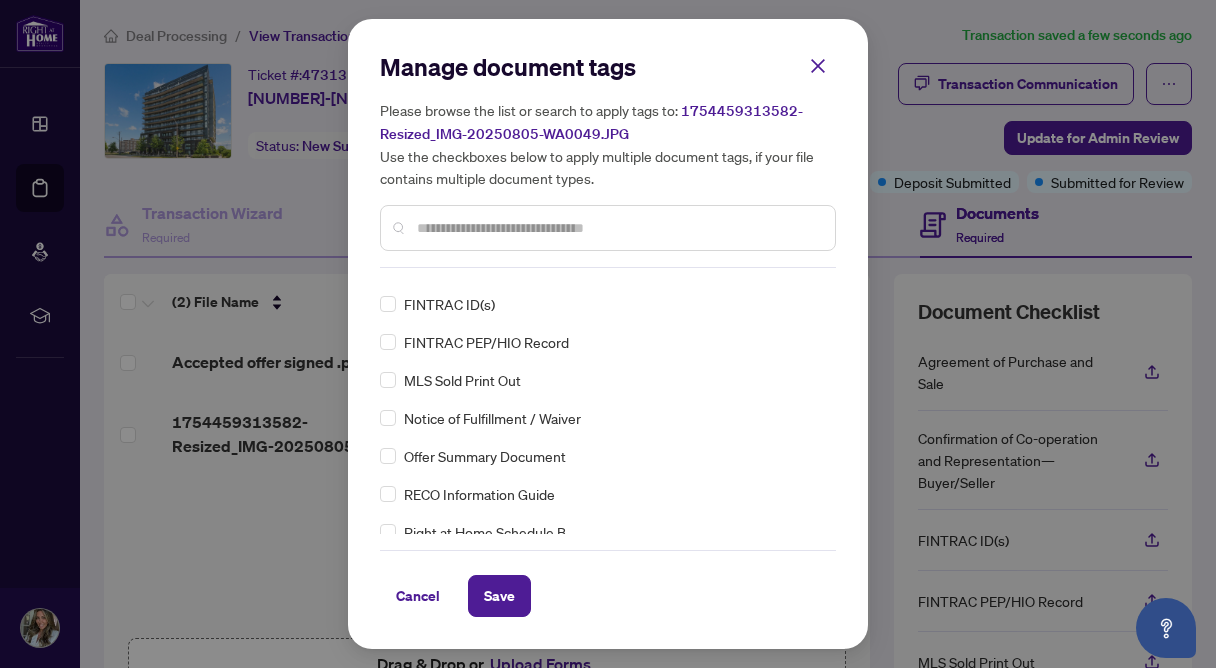 scroll, scrollTop: 93, scrollLeft: 0, axis: vertical 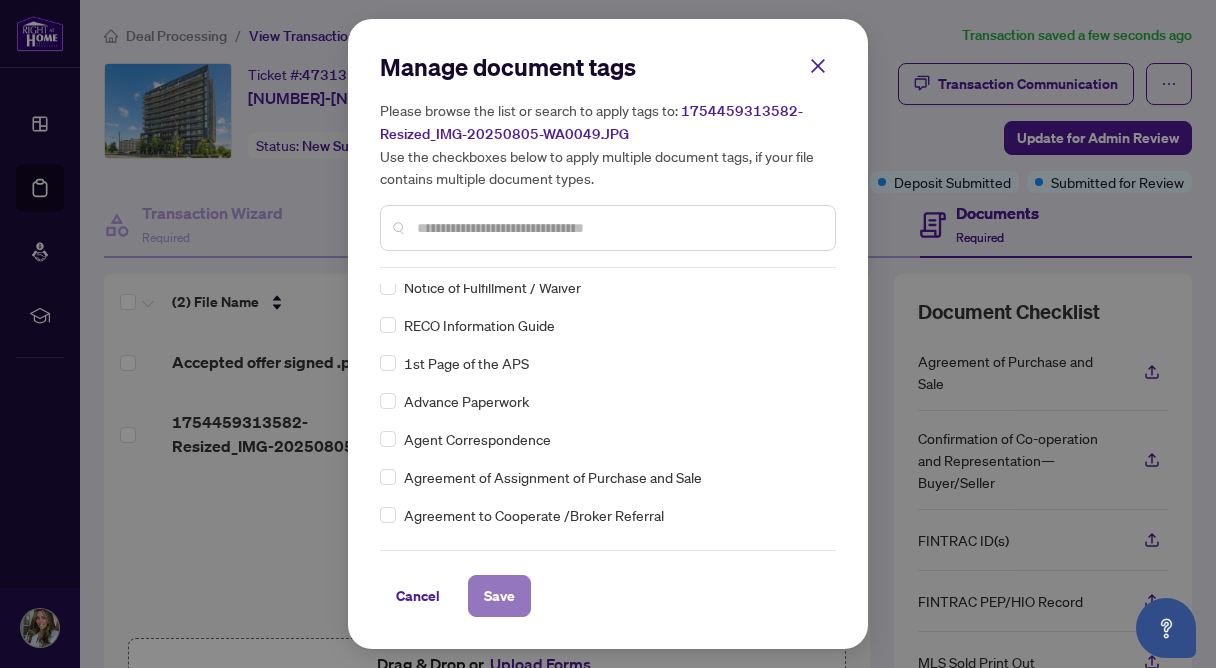 click on "Save" at bounding box center [499, 596] 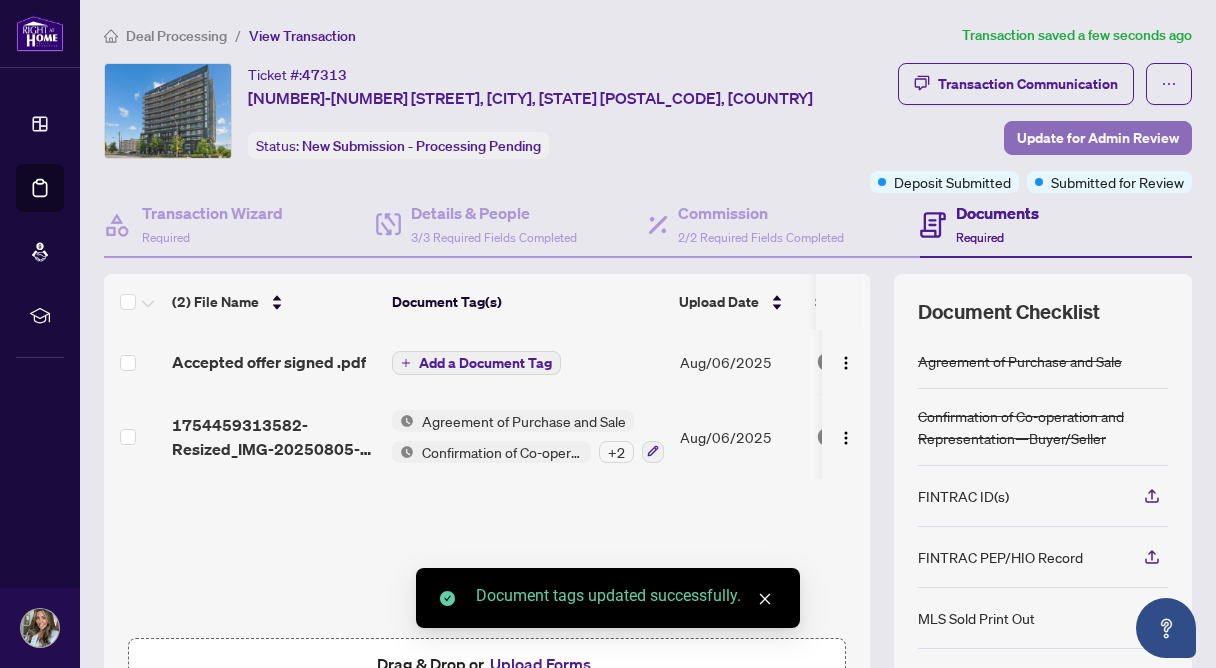 click on "Update for Admin Review" at bounding box center (1098, 138) 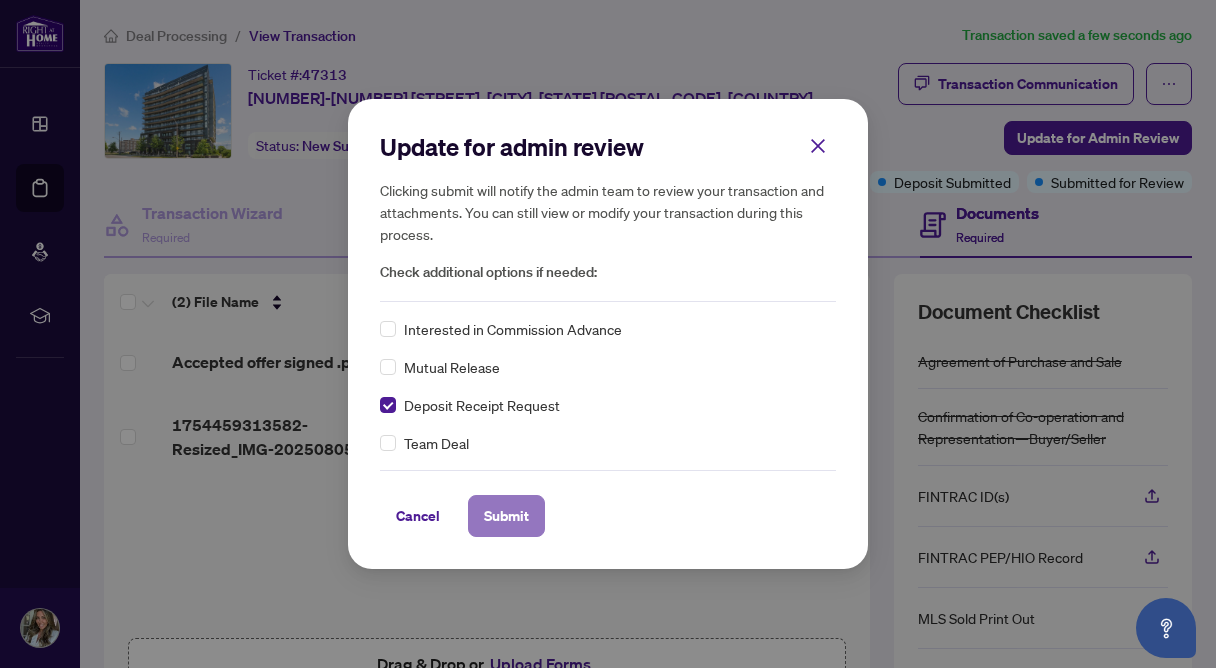 click on "Submit" at bounding box center (506, 516) 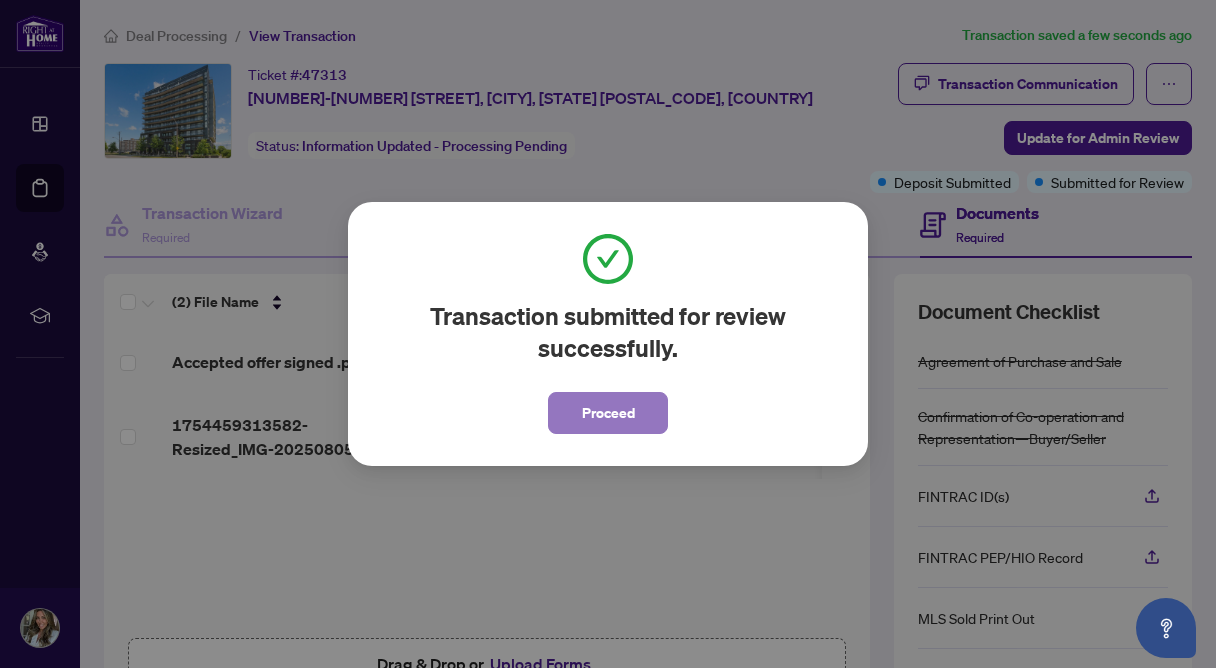 click on "Proceed" at bounding box center [608, 413] 